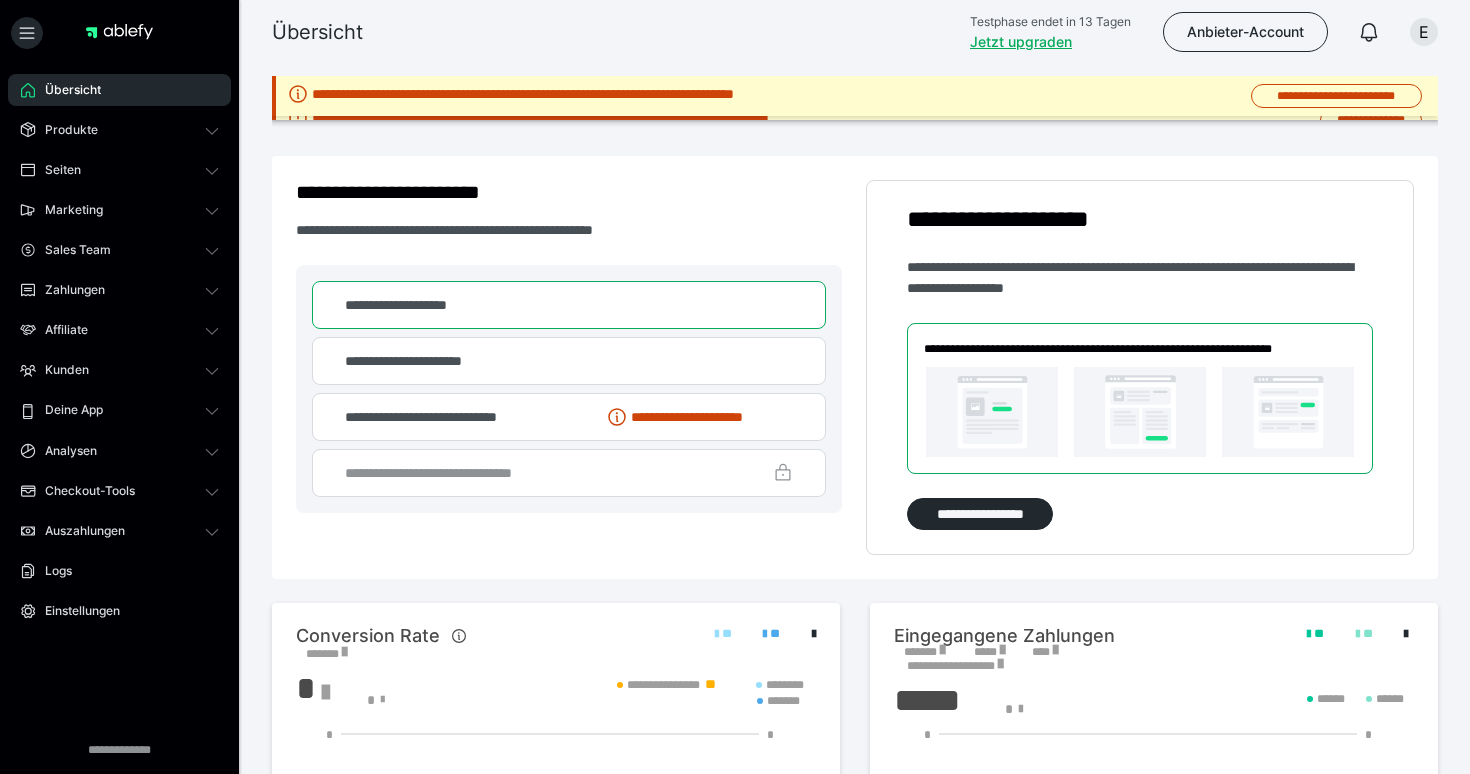 scroll, scrollTop: 0, scrollLeft: 0, axis: both 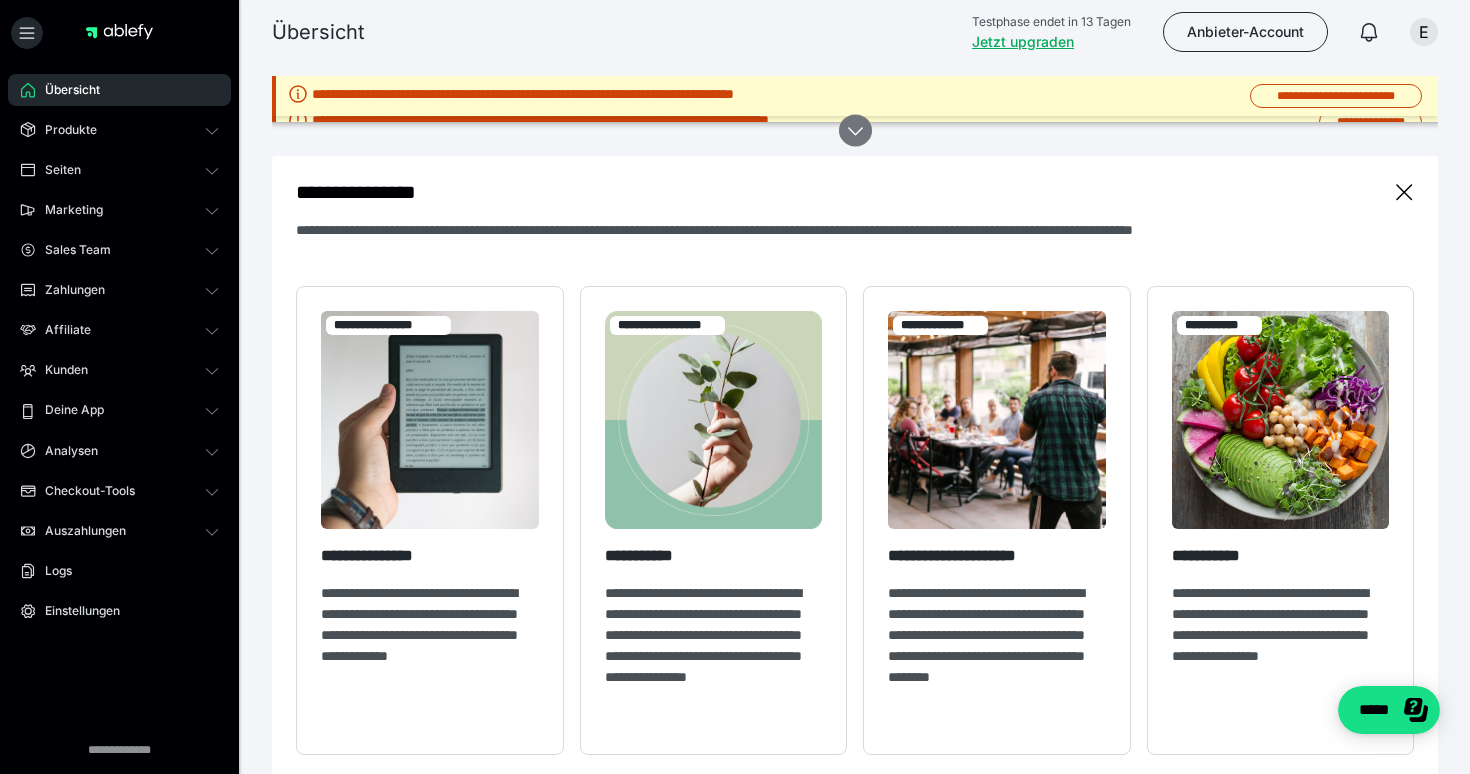 click 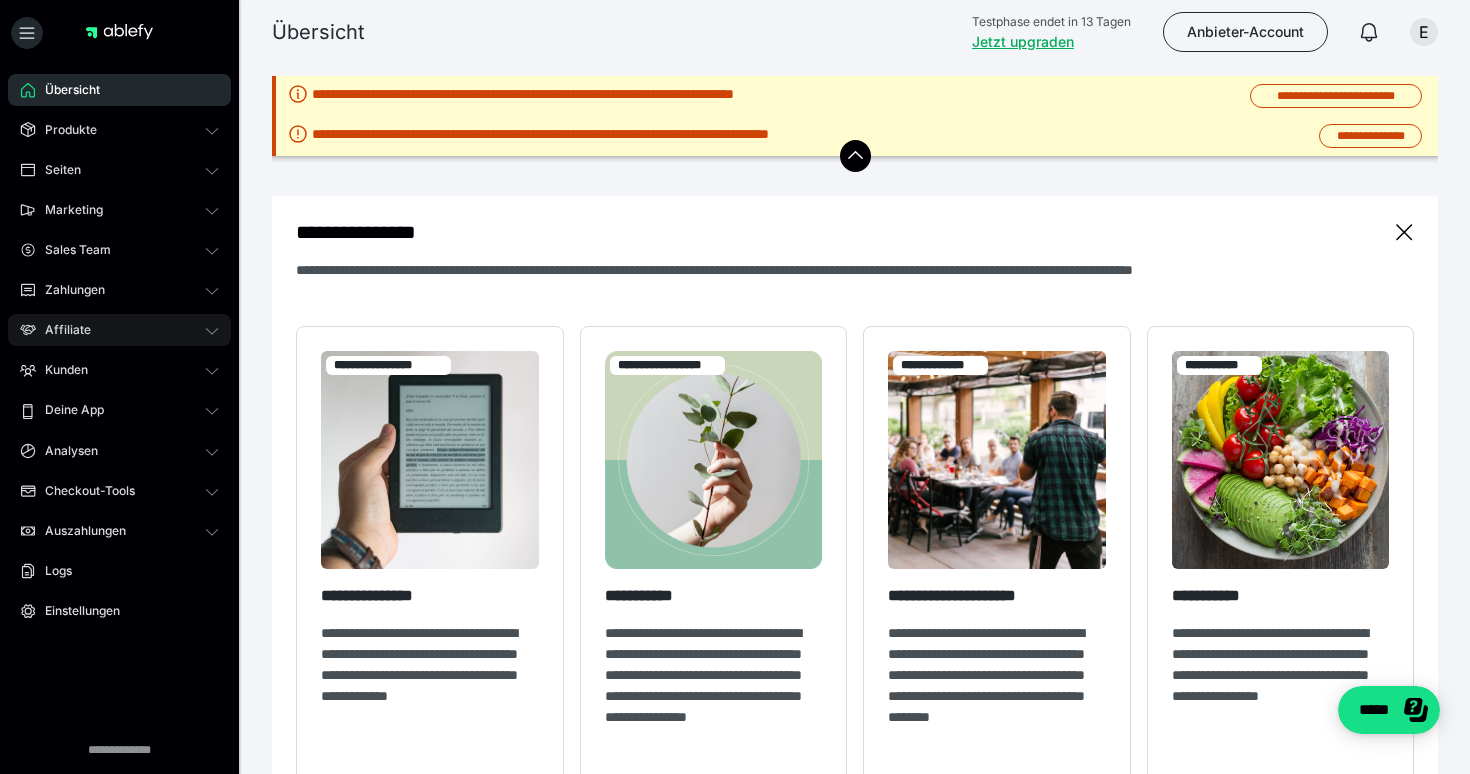 click on "Affiliate" at bounding box center [119, 330] 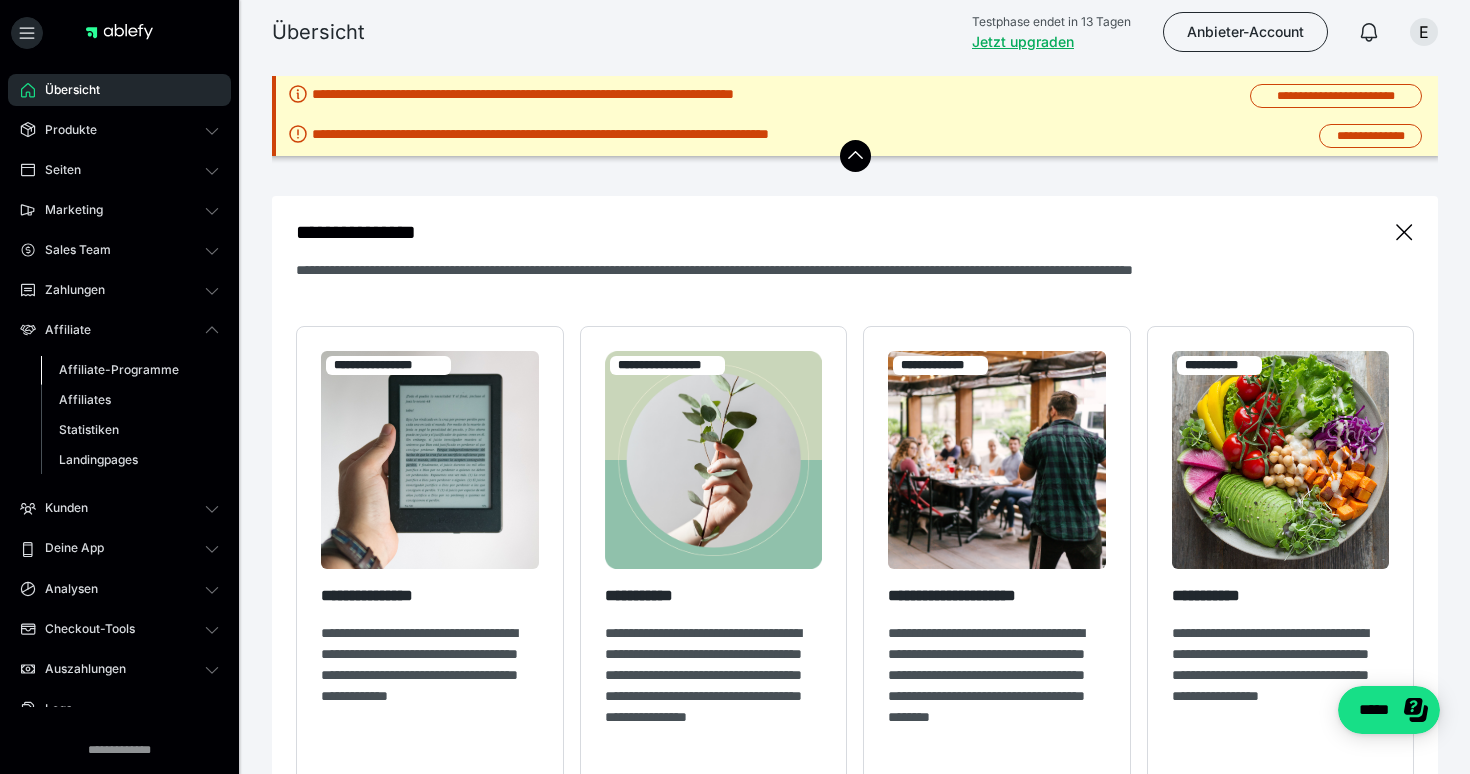 click on "Affiliate-Programme" at bounding box center [119, 369] 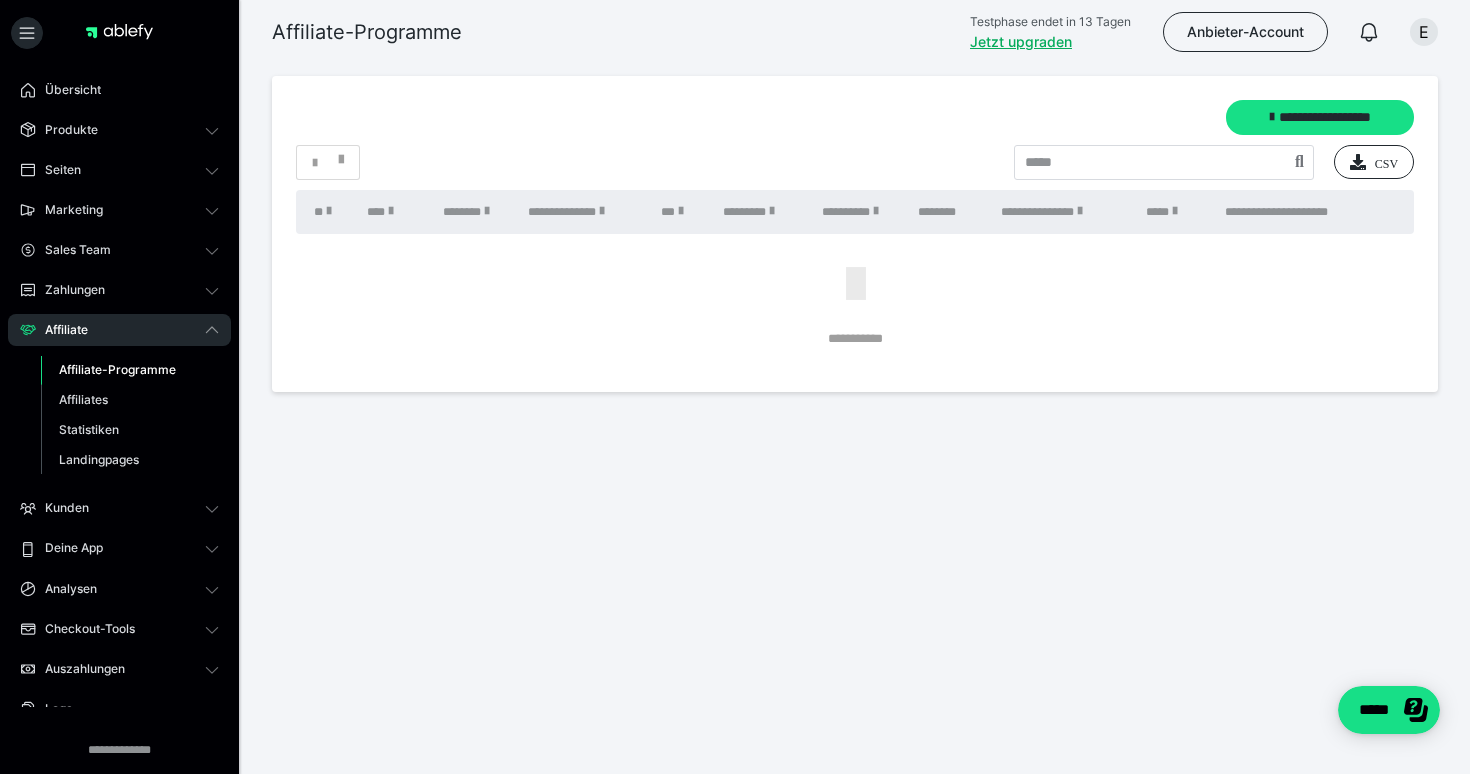 scroll, scrollTop: 0, scrollLeft: 0, axis: both 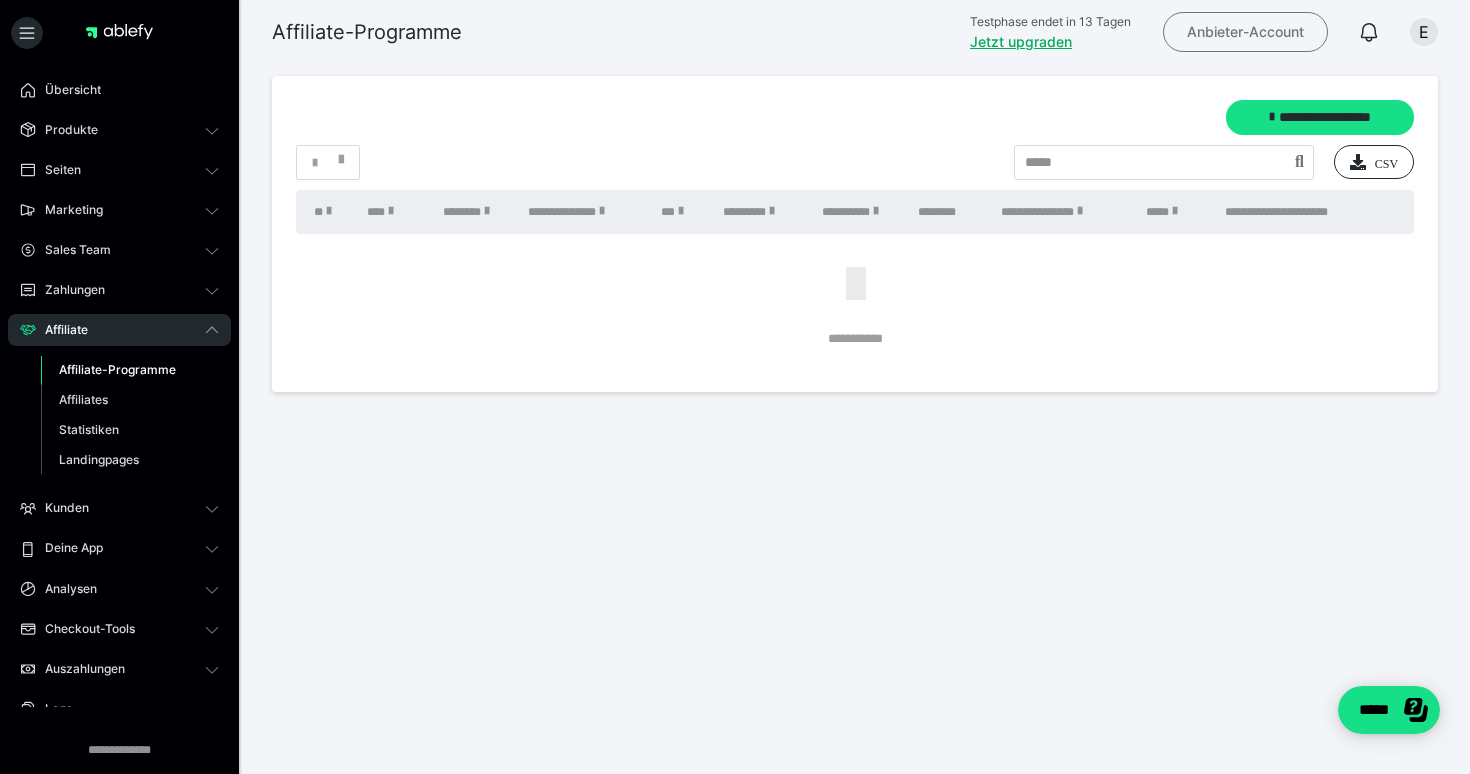 click on "Anbieter-Account" at bounding box center (1245, 32) 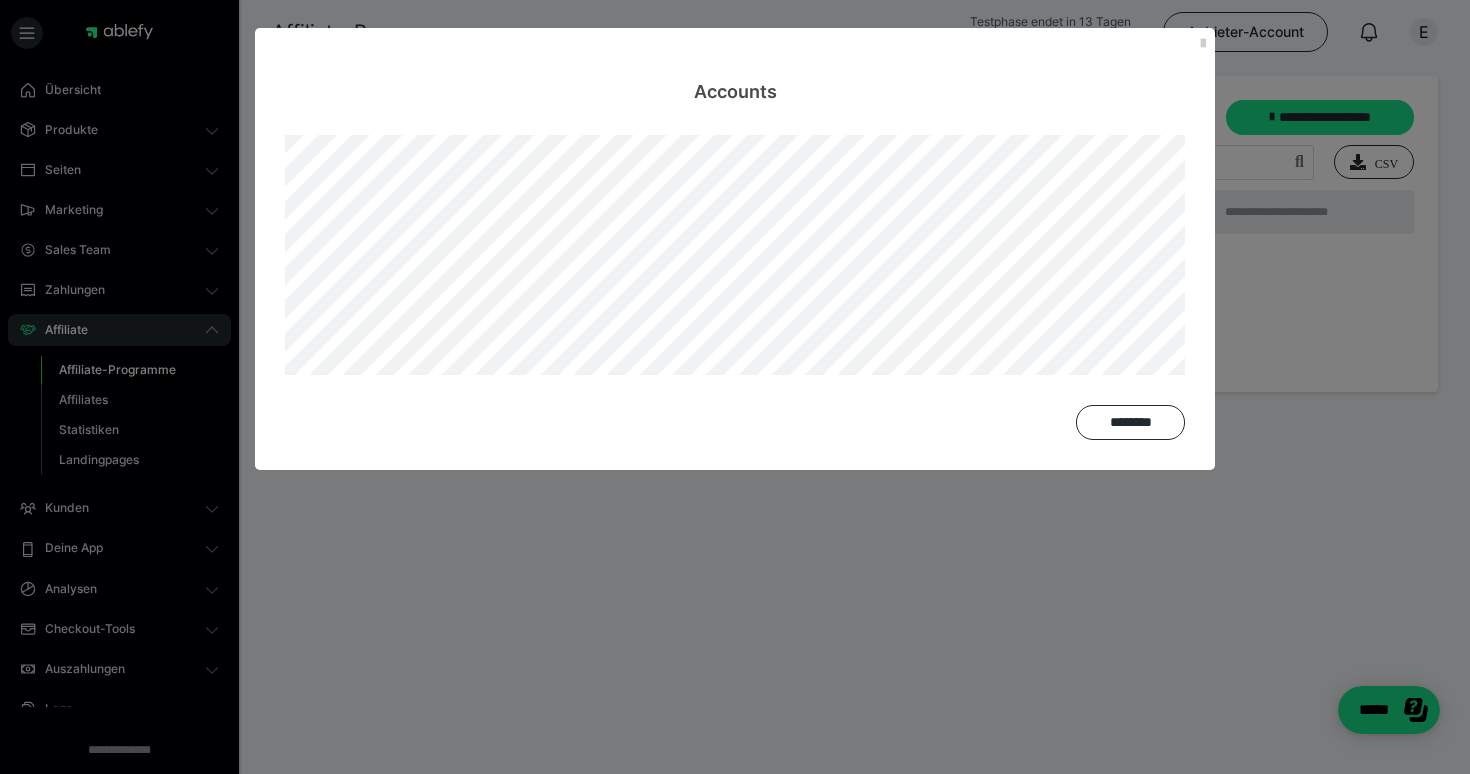 click on "Accounts" at bounding box center [735, 66] 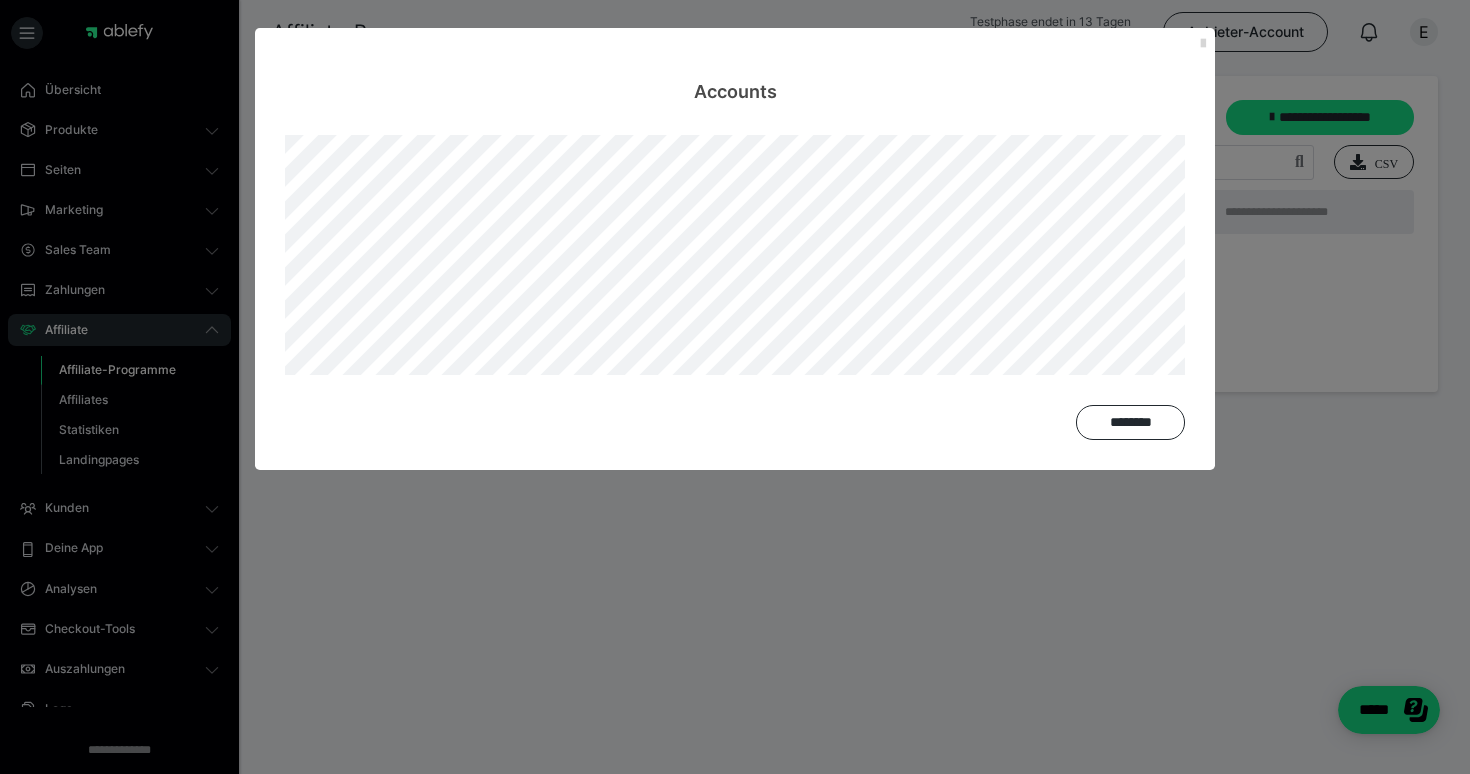 click at bounding box center [1203, 44] 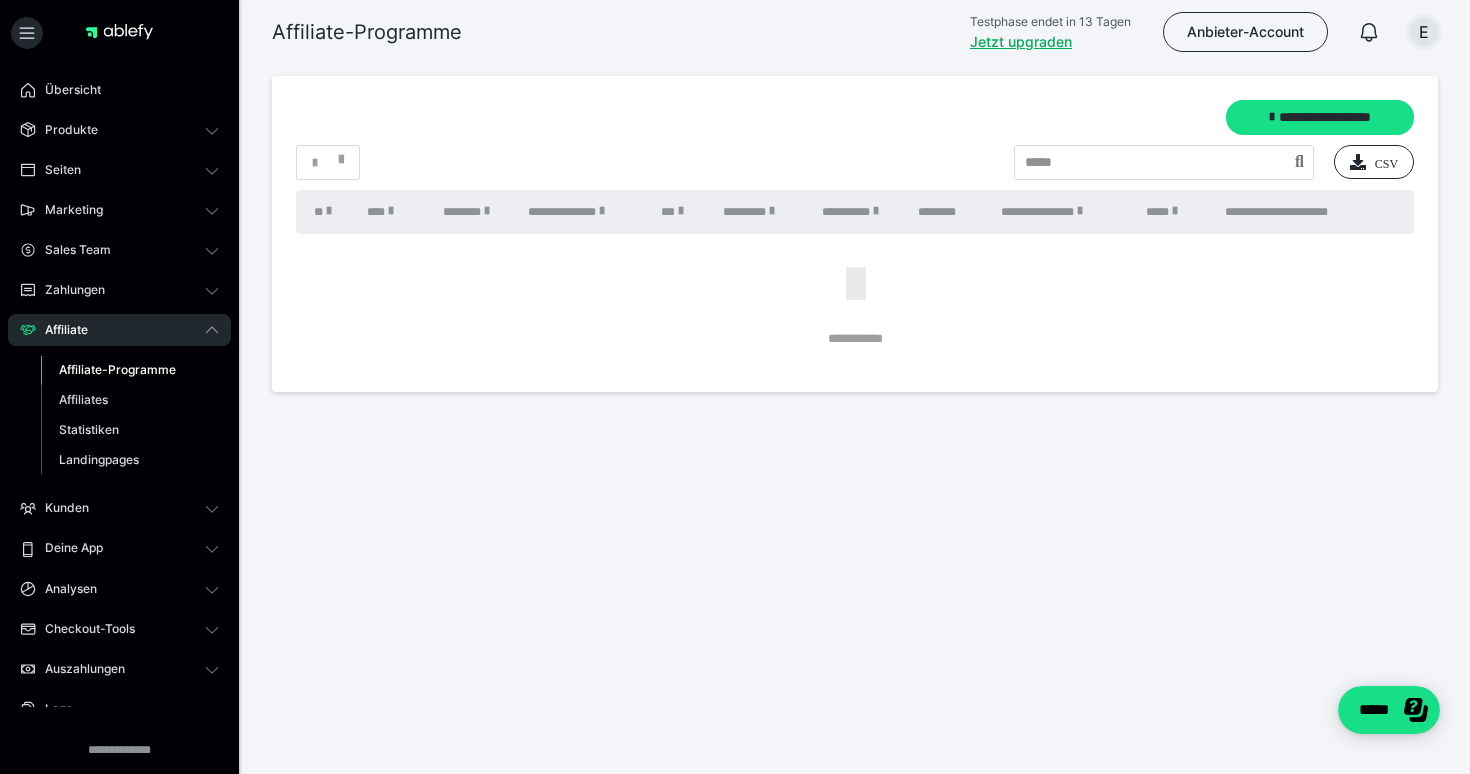 click on "E" at bounding box center [1424, 32] 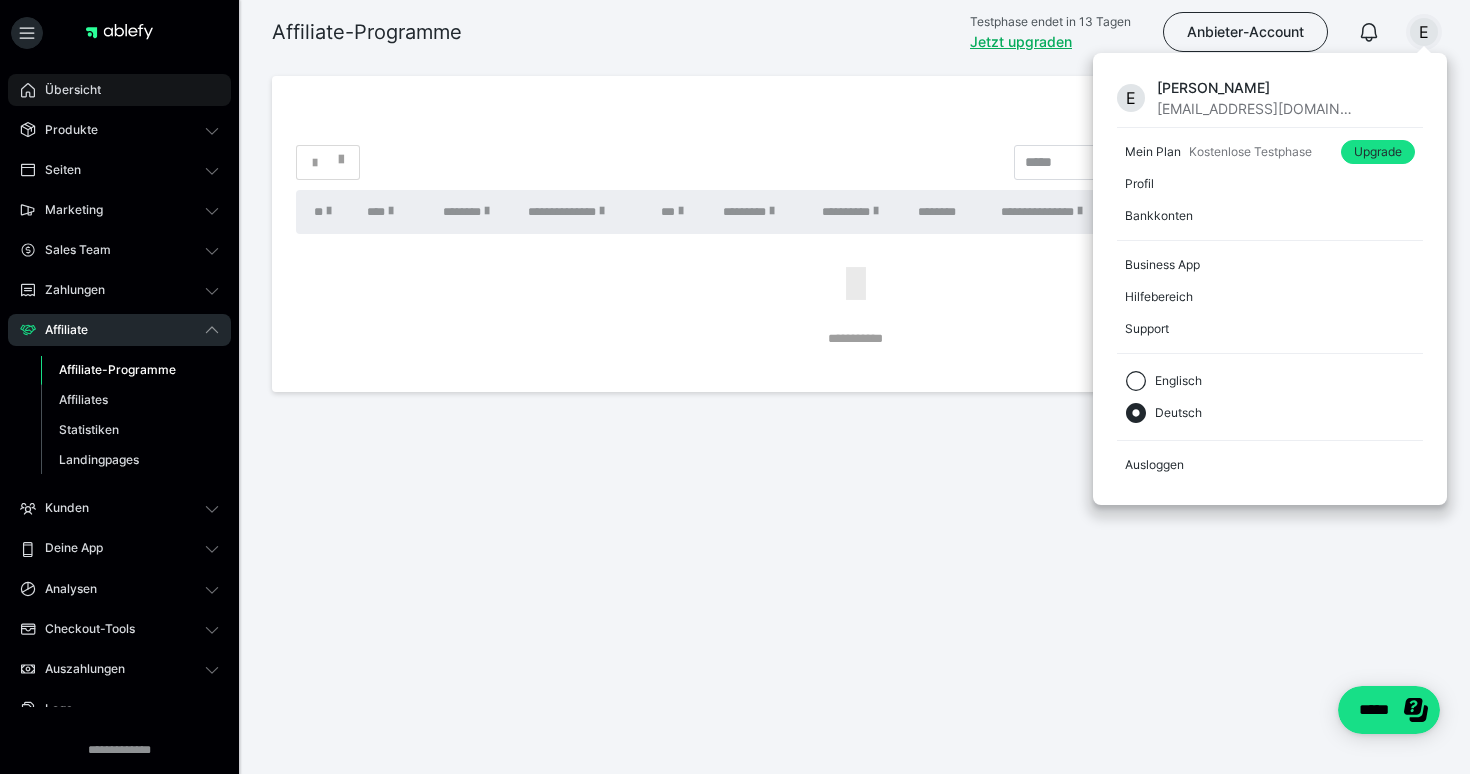 click on "Übersicht" at bounding box center (66, 90) 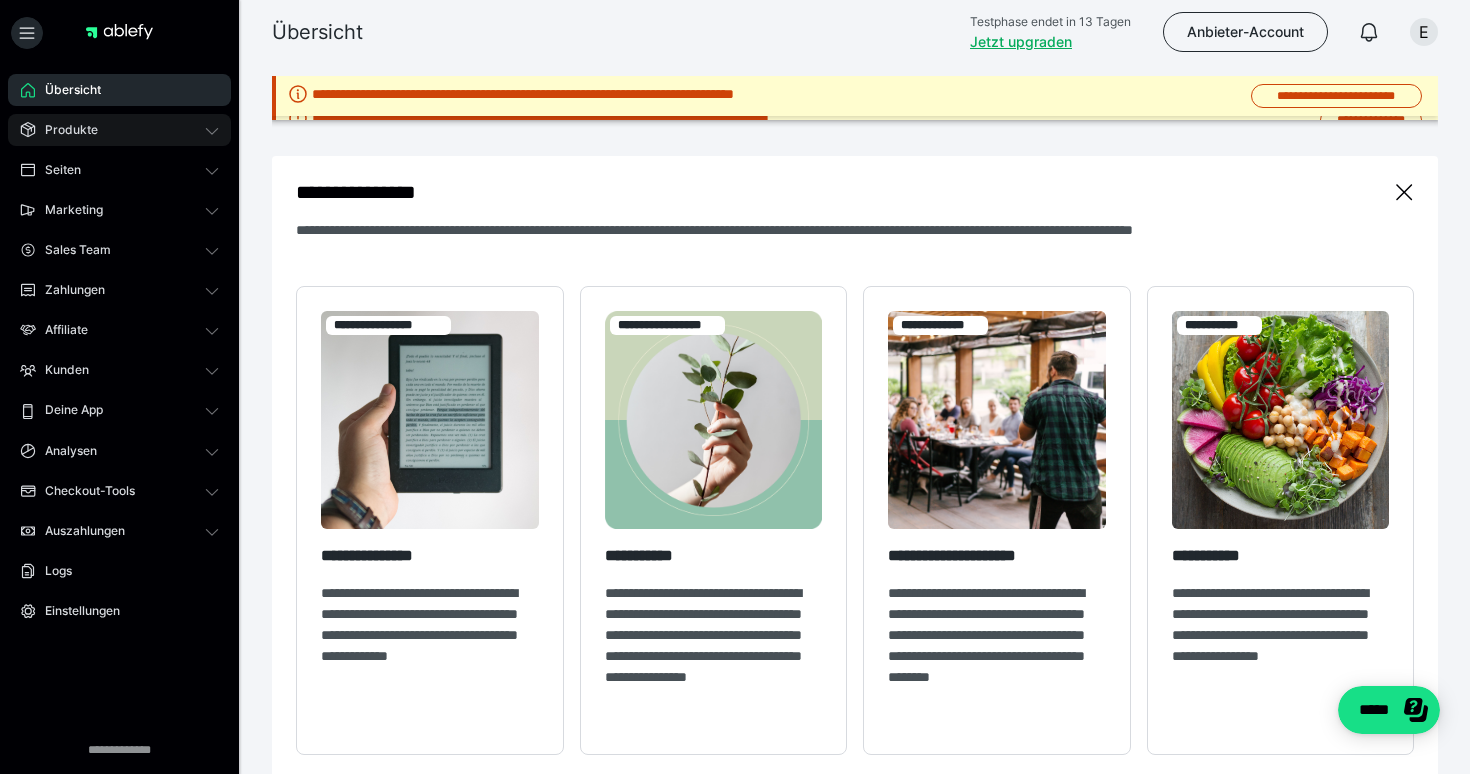 click on "Produkte" at bounding box center (64, 130) 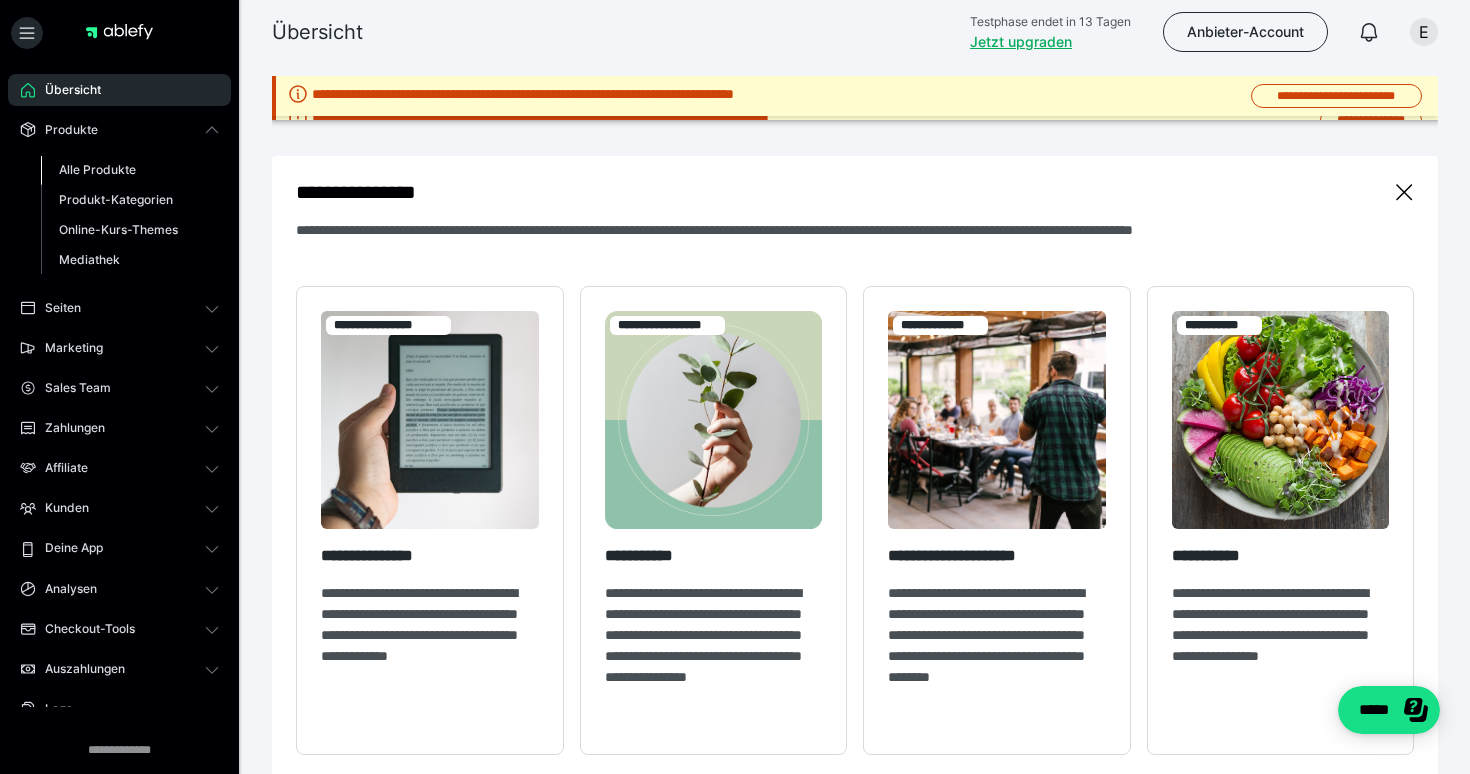 click on "Alle Produkte" at bounding box center [97, 169] 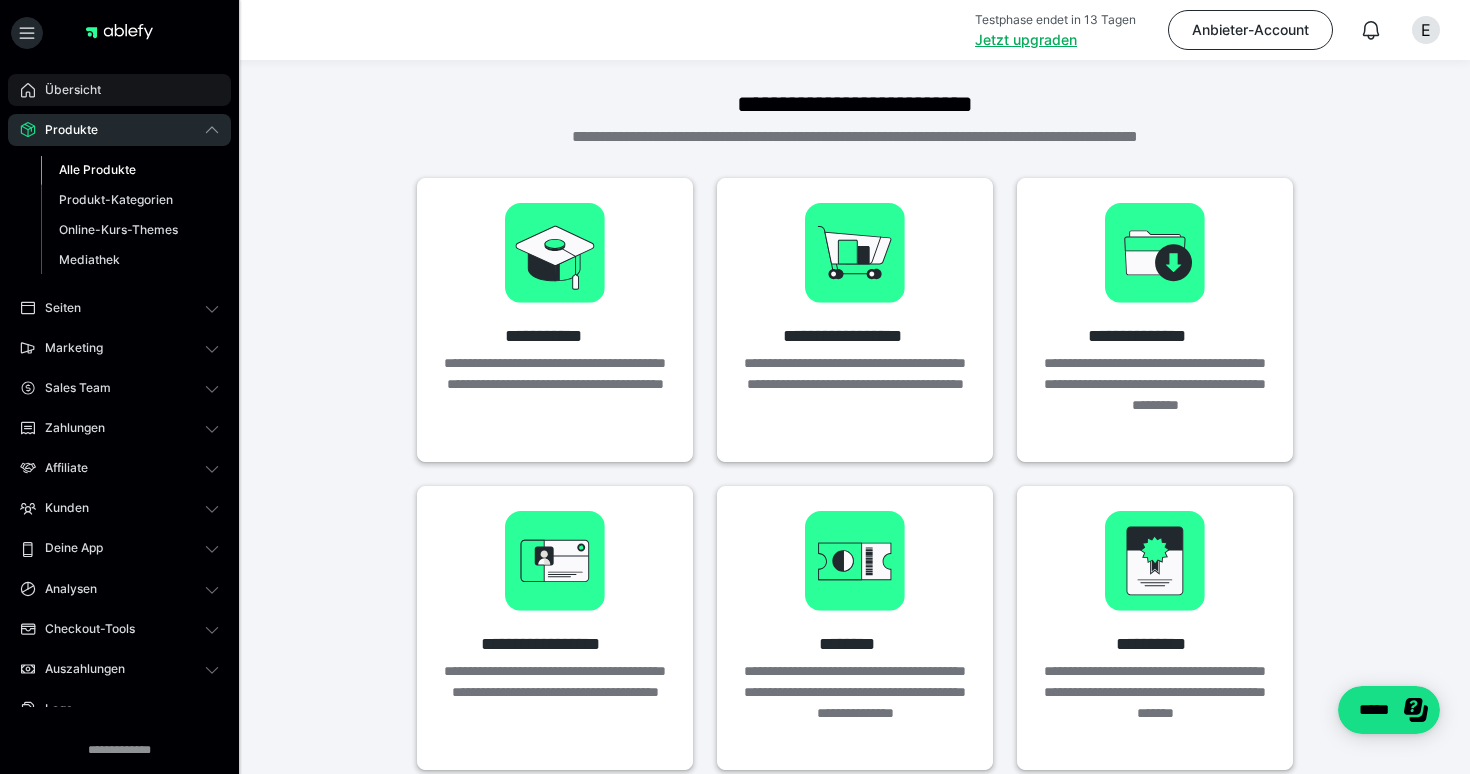 click on "Übersicht" at bounding box center (66, 90) 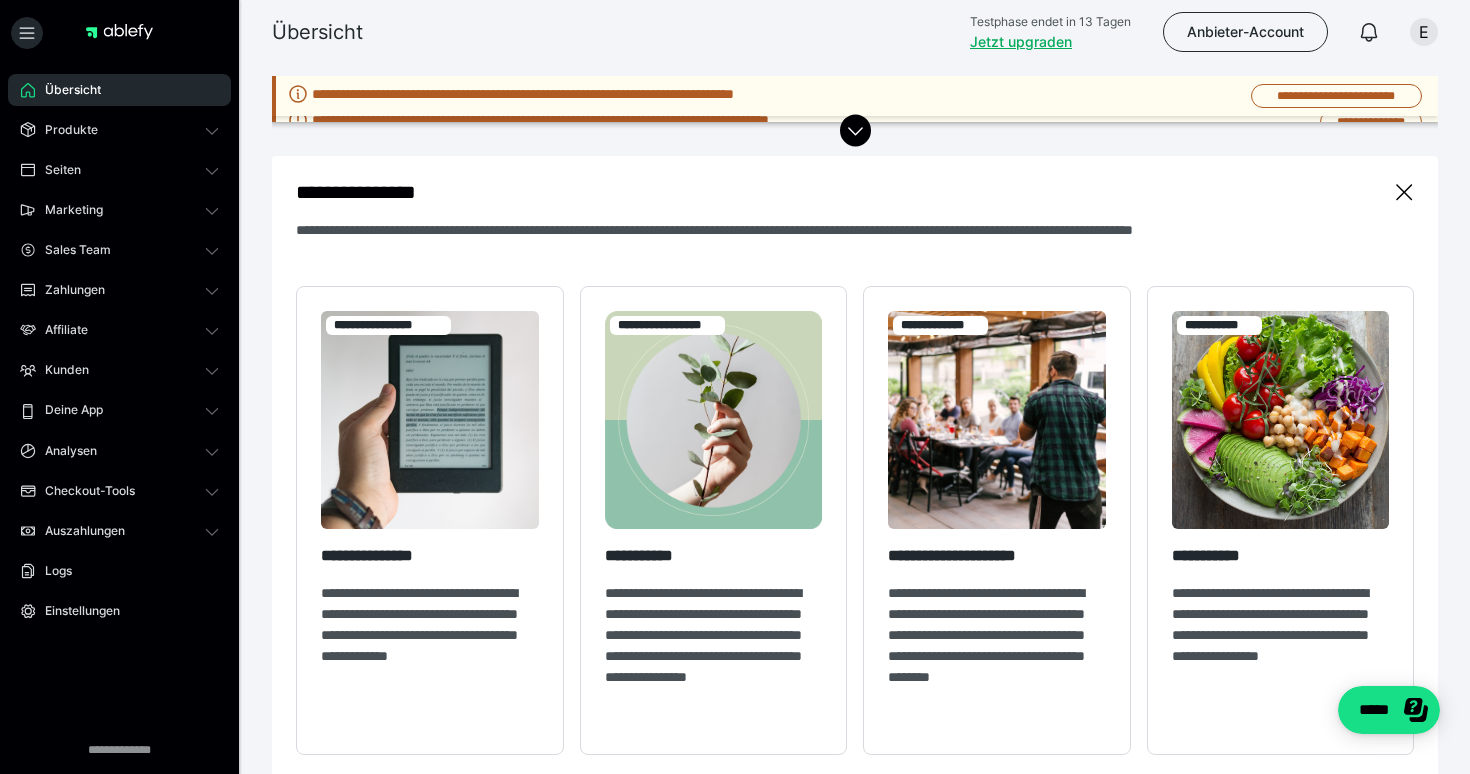 click on "**********" at bounding box center (855, 96) 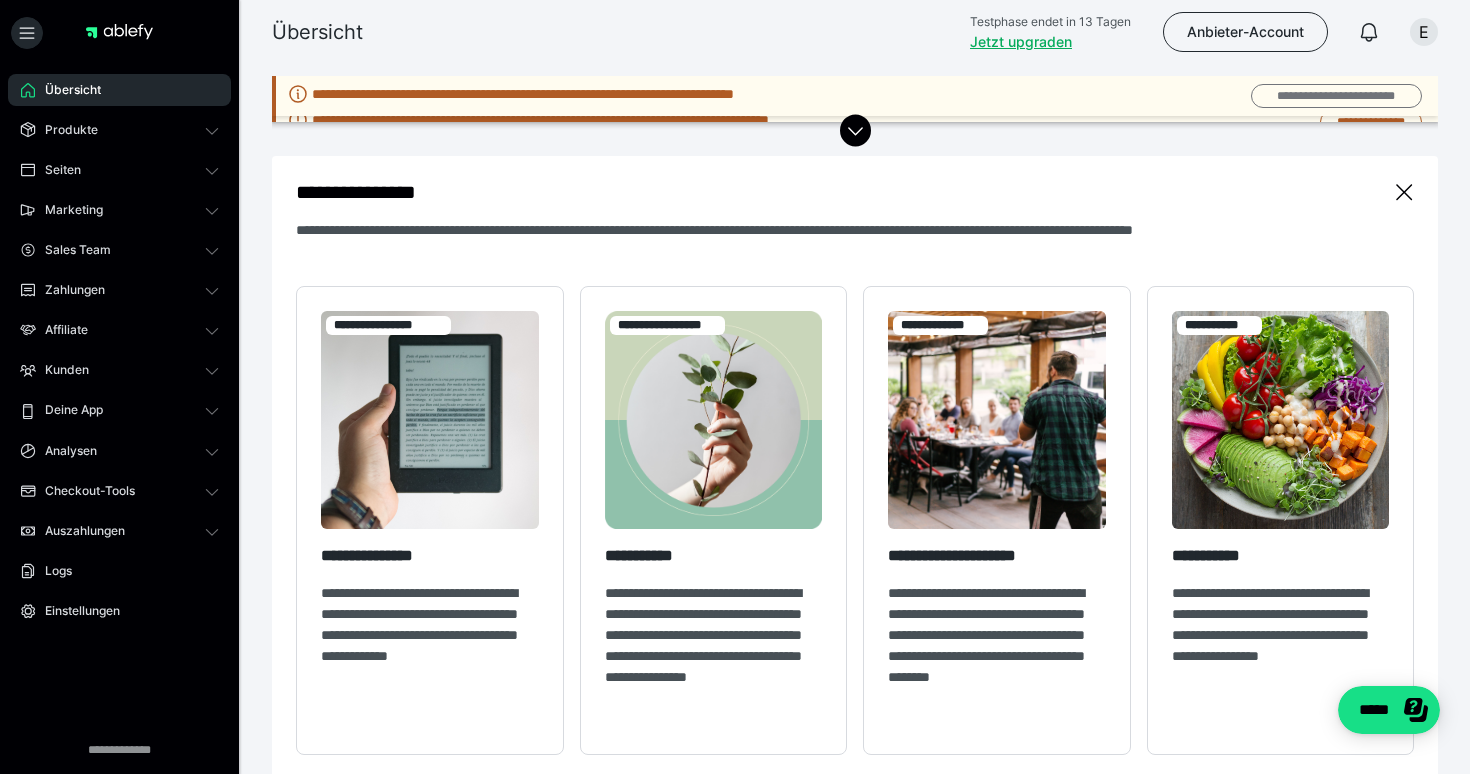 click on "**********" at bounding box center [1336, 96] 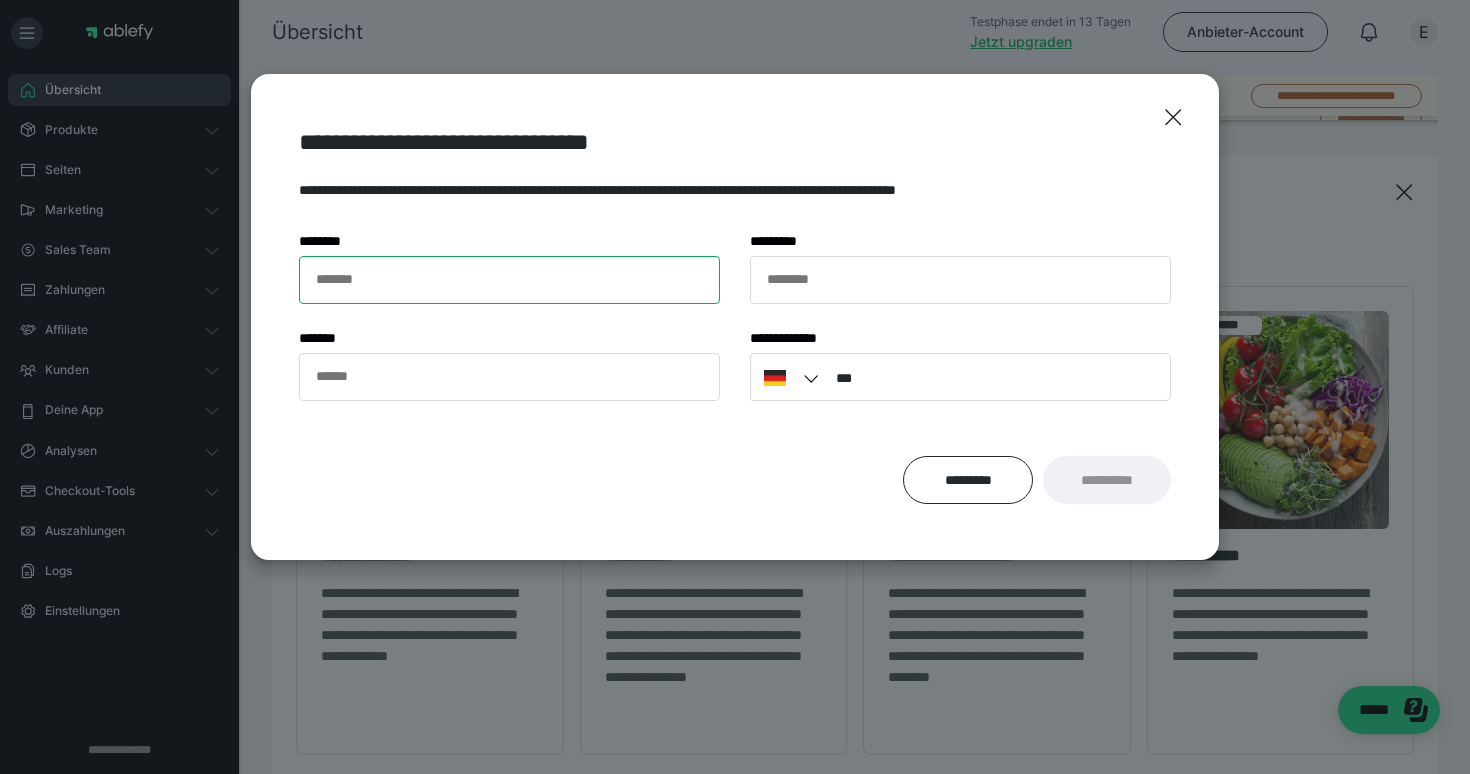 click on "******* *" at bounding box center (509, 280) 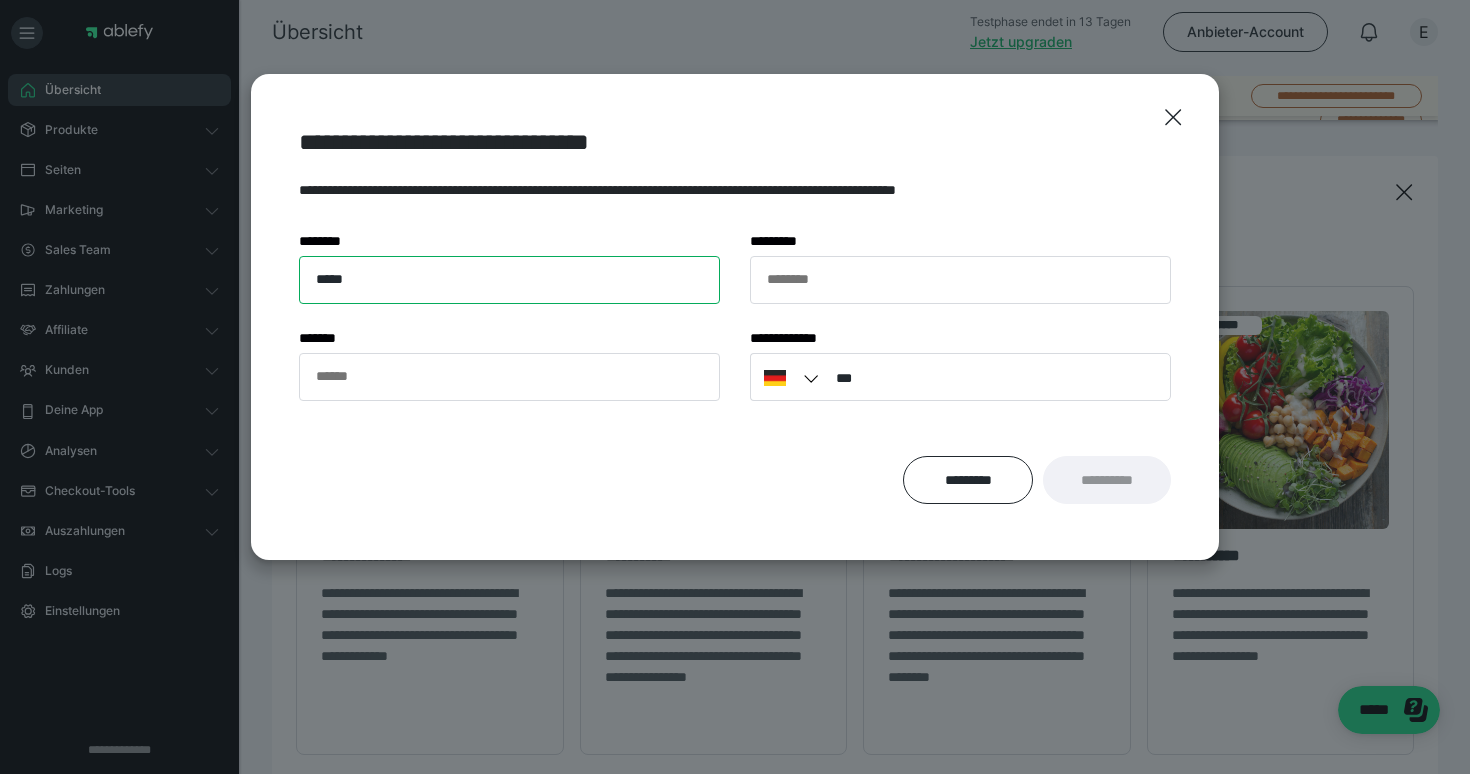 type on "*****" 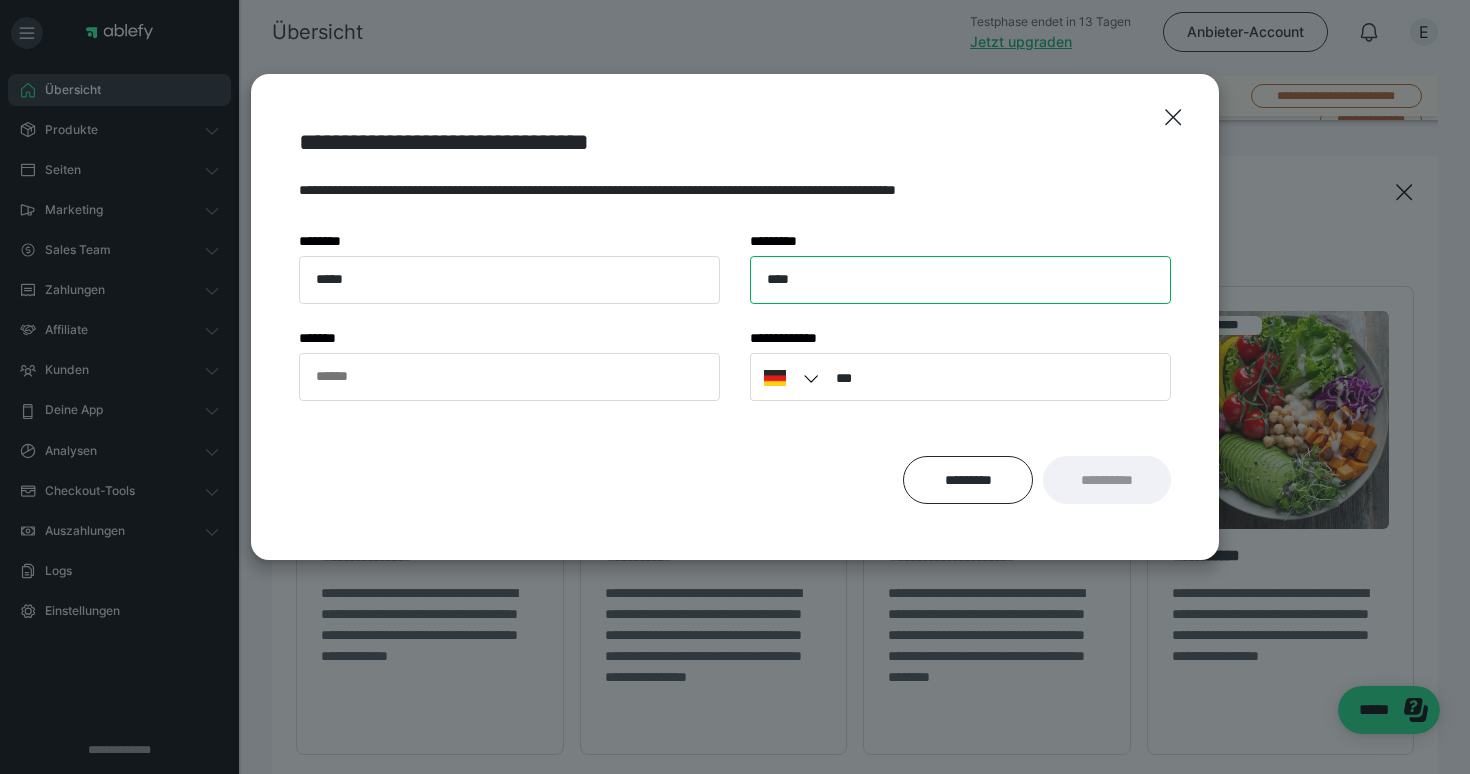 type on "****" 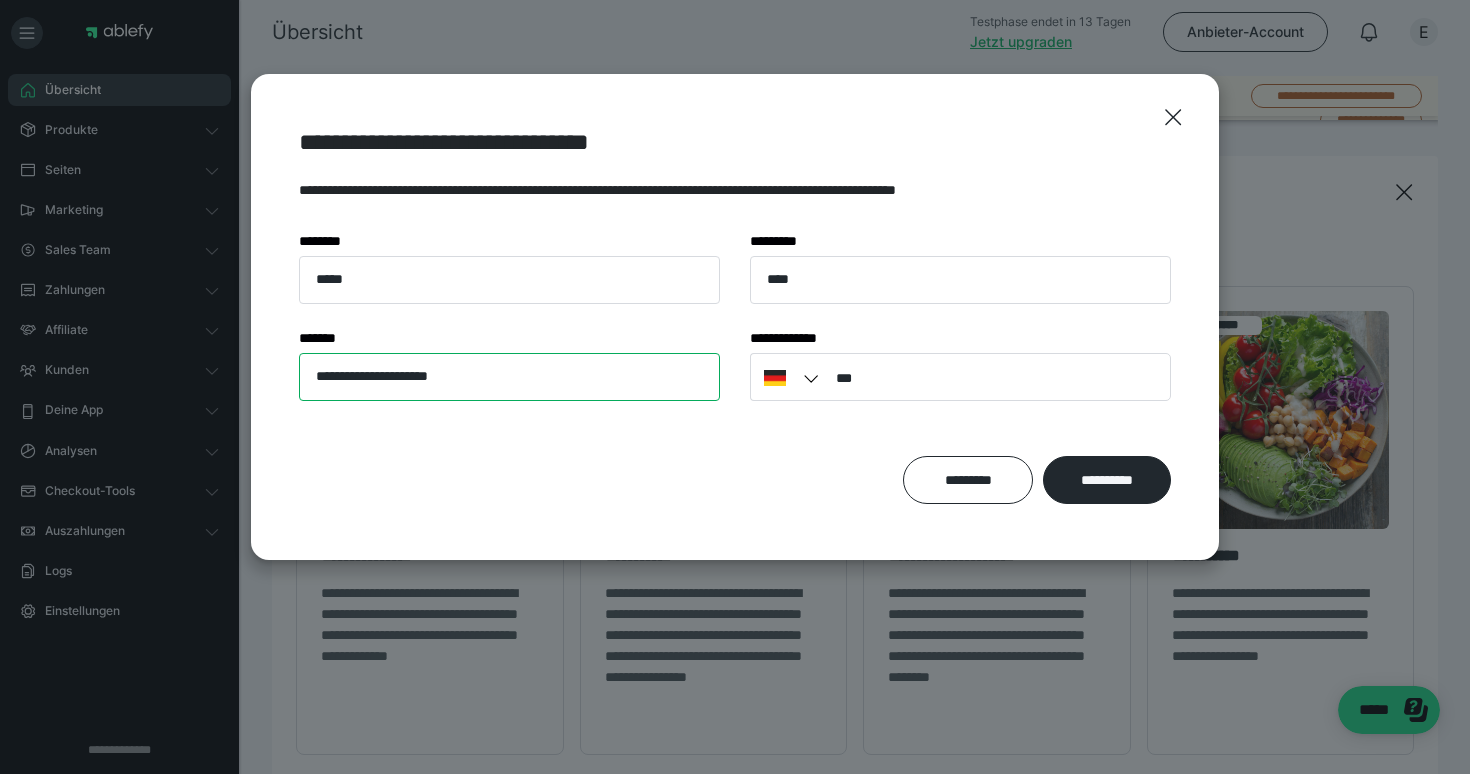 type on "**********" 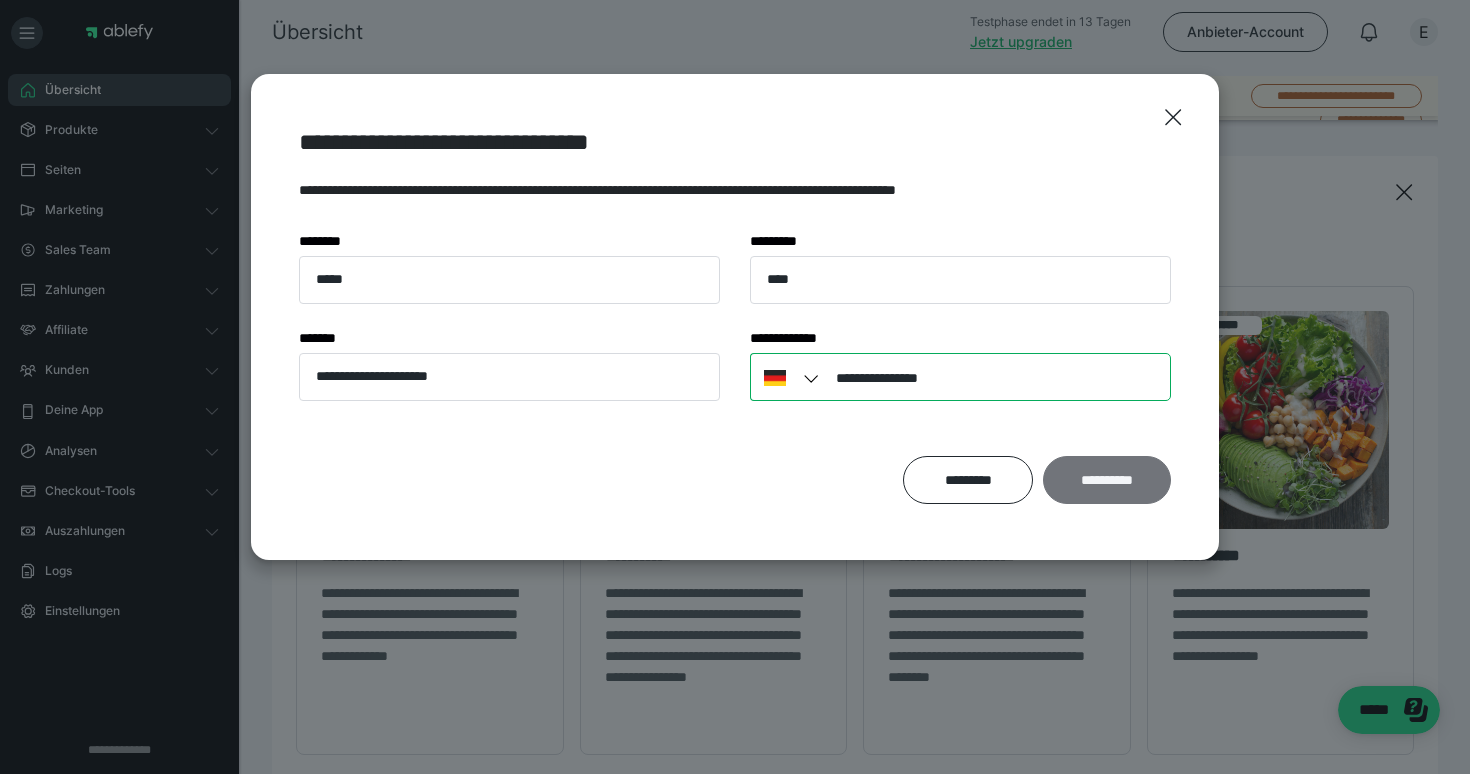 type on "**********" 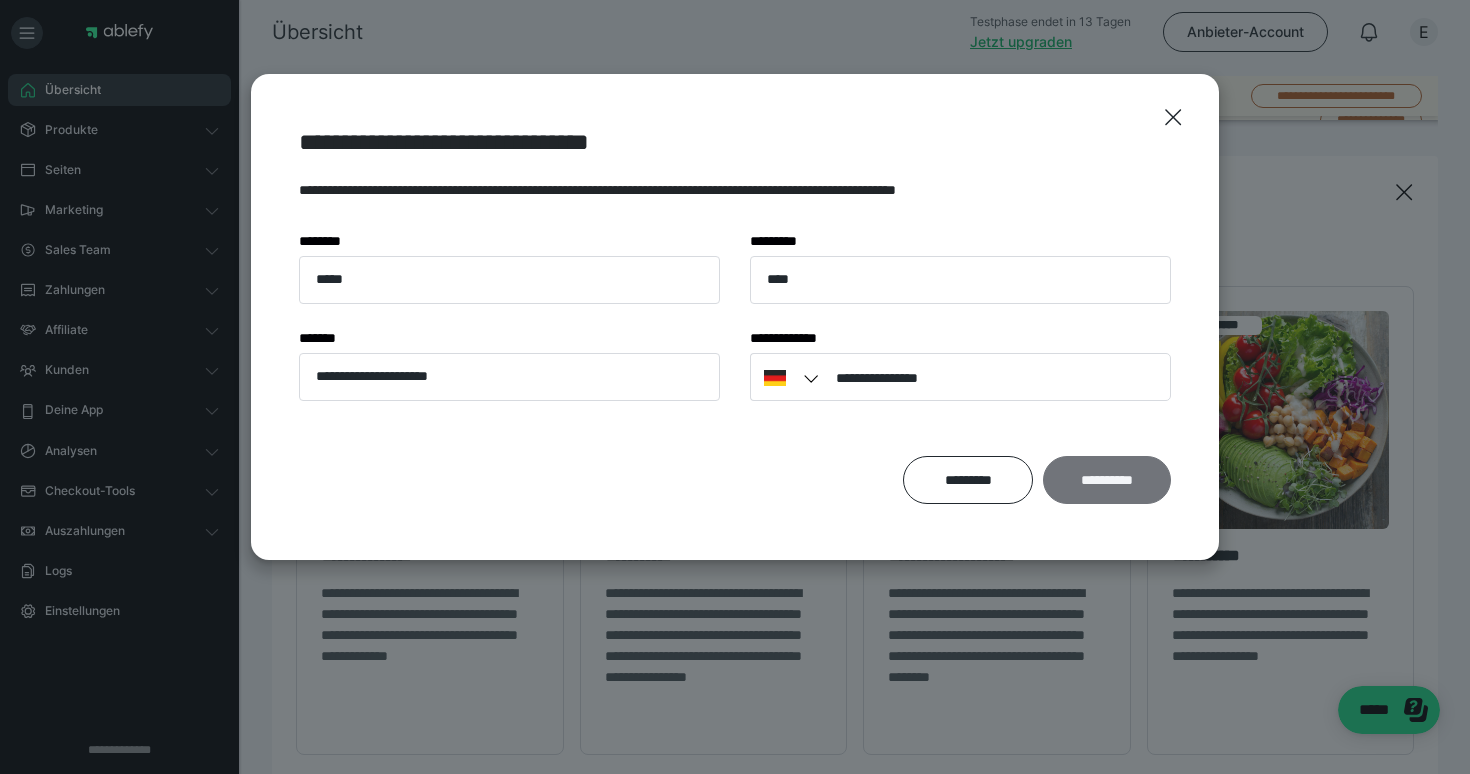 click on "**********" at bounding box center [1107, 480] 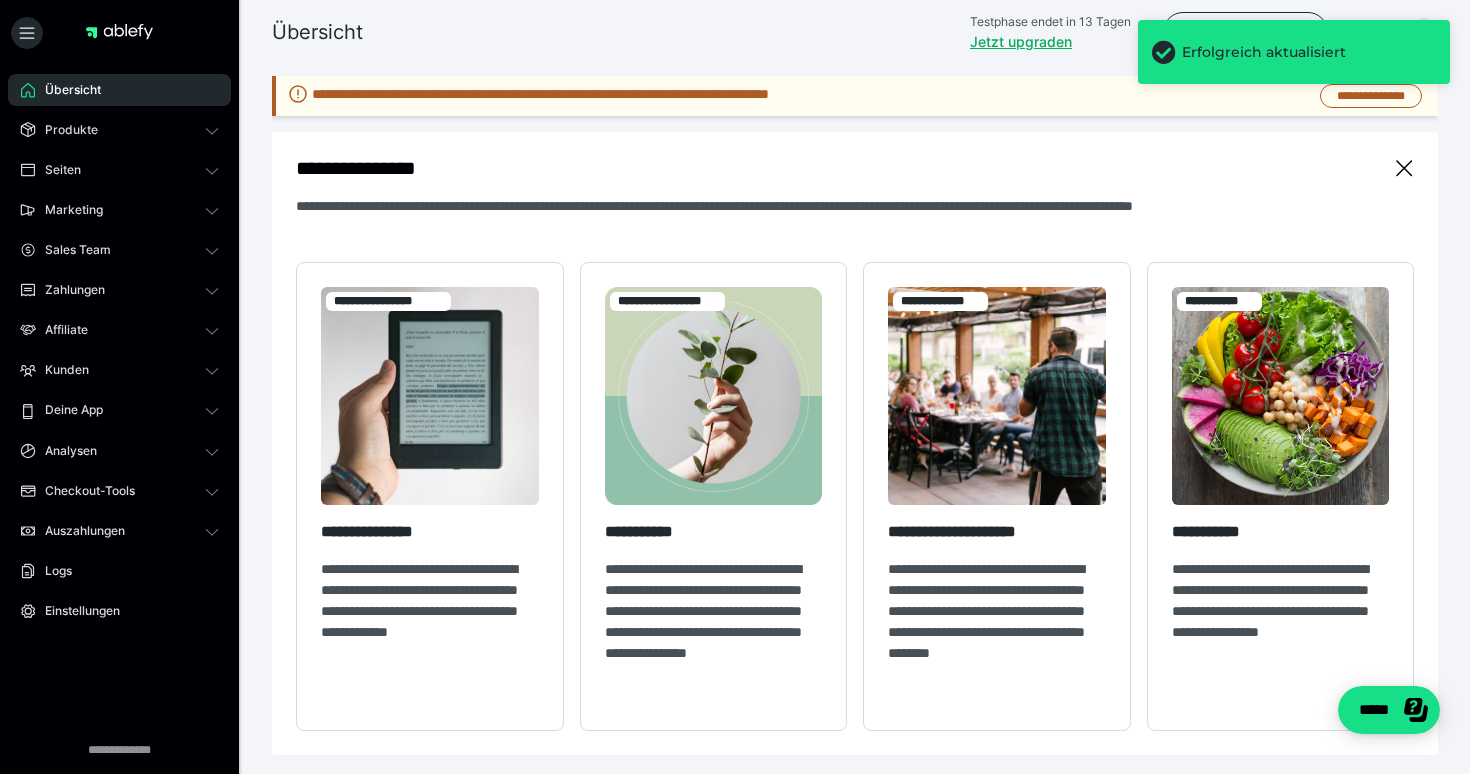 click on "Erfolgreich aktualisiert" at bounding box center [1294, 60] 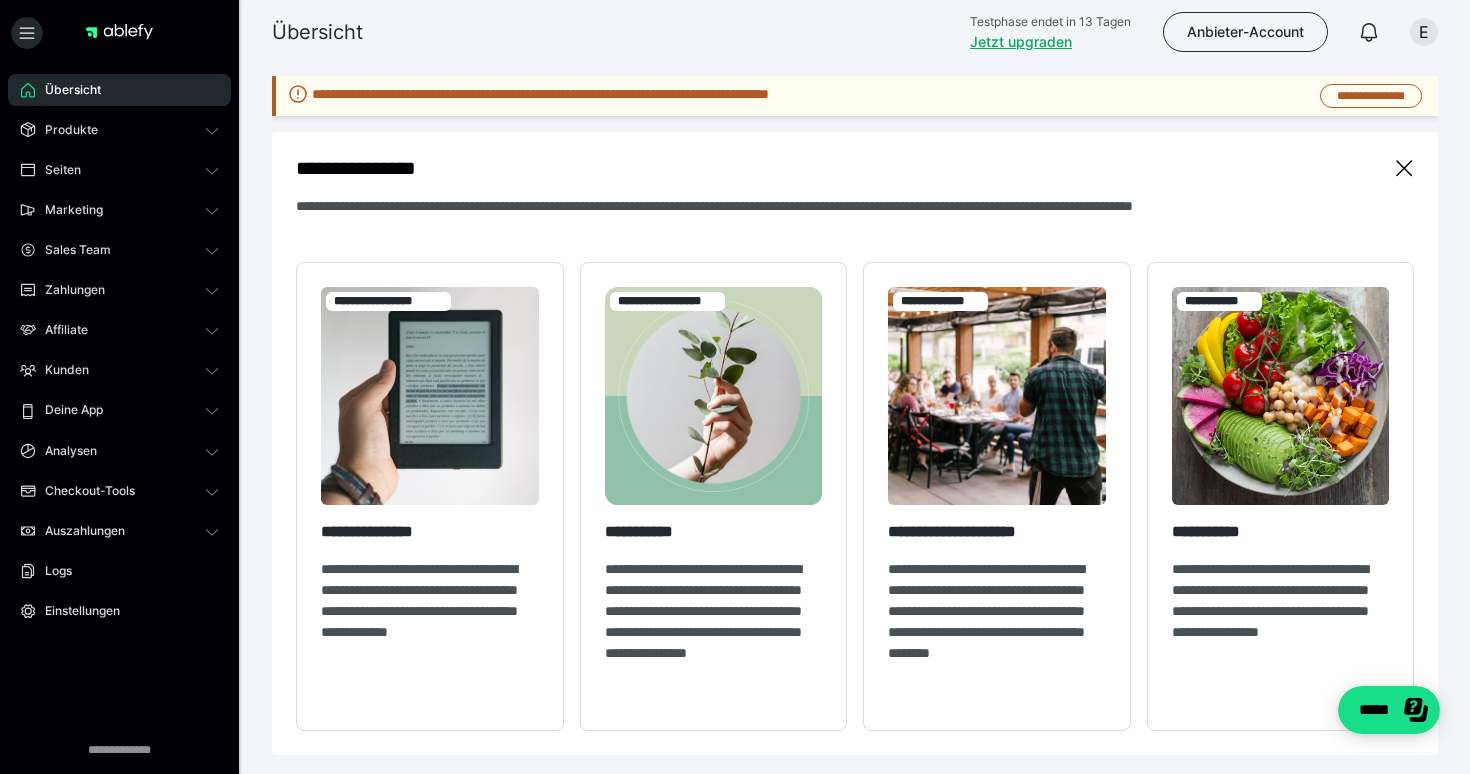 click on "Erfolgreich aktualisiert" at bounding box center (1294, 52) 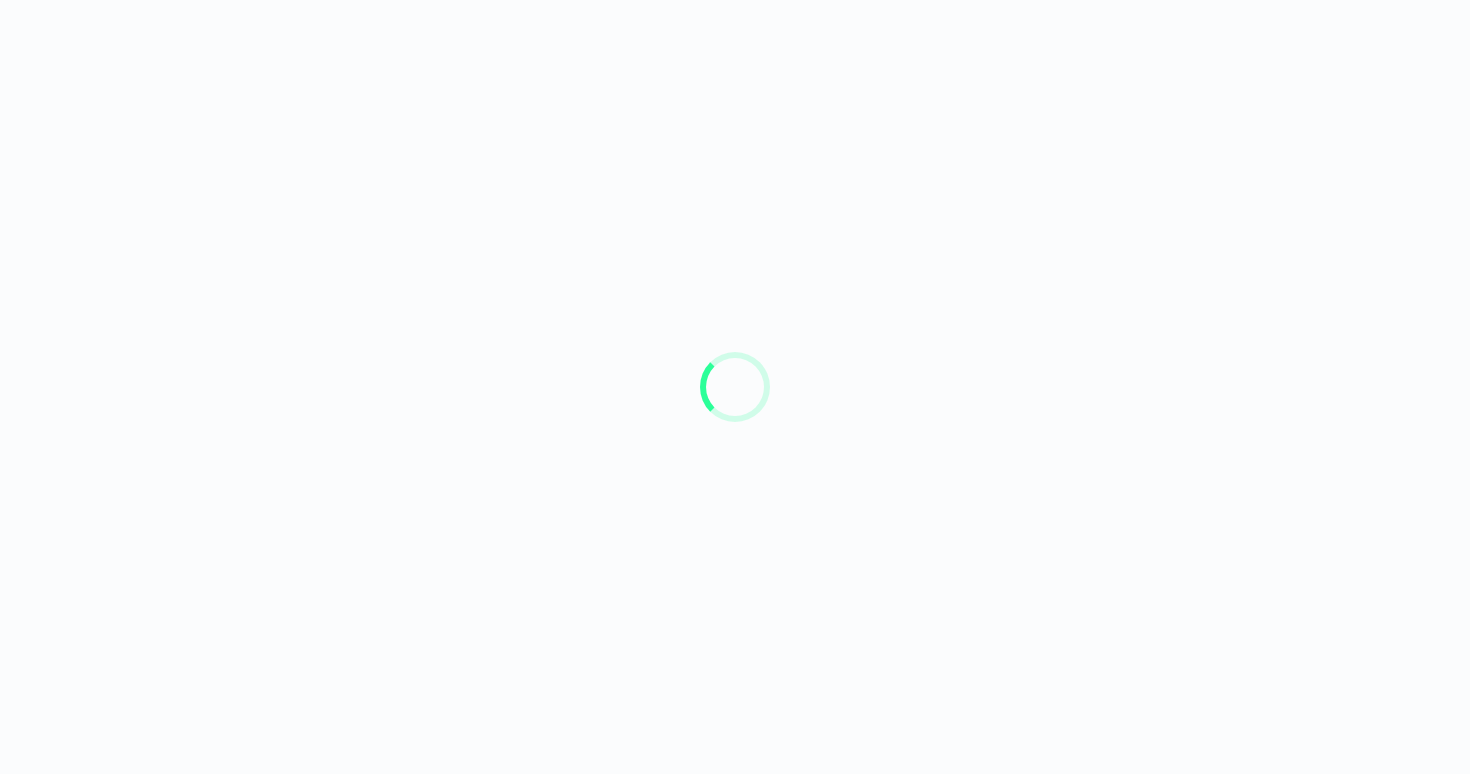scroll, scrollTop: 0, scrollLeft: 0, axis: both 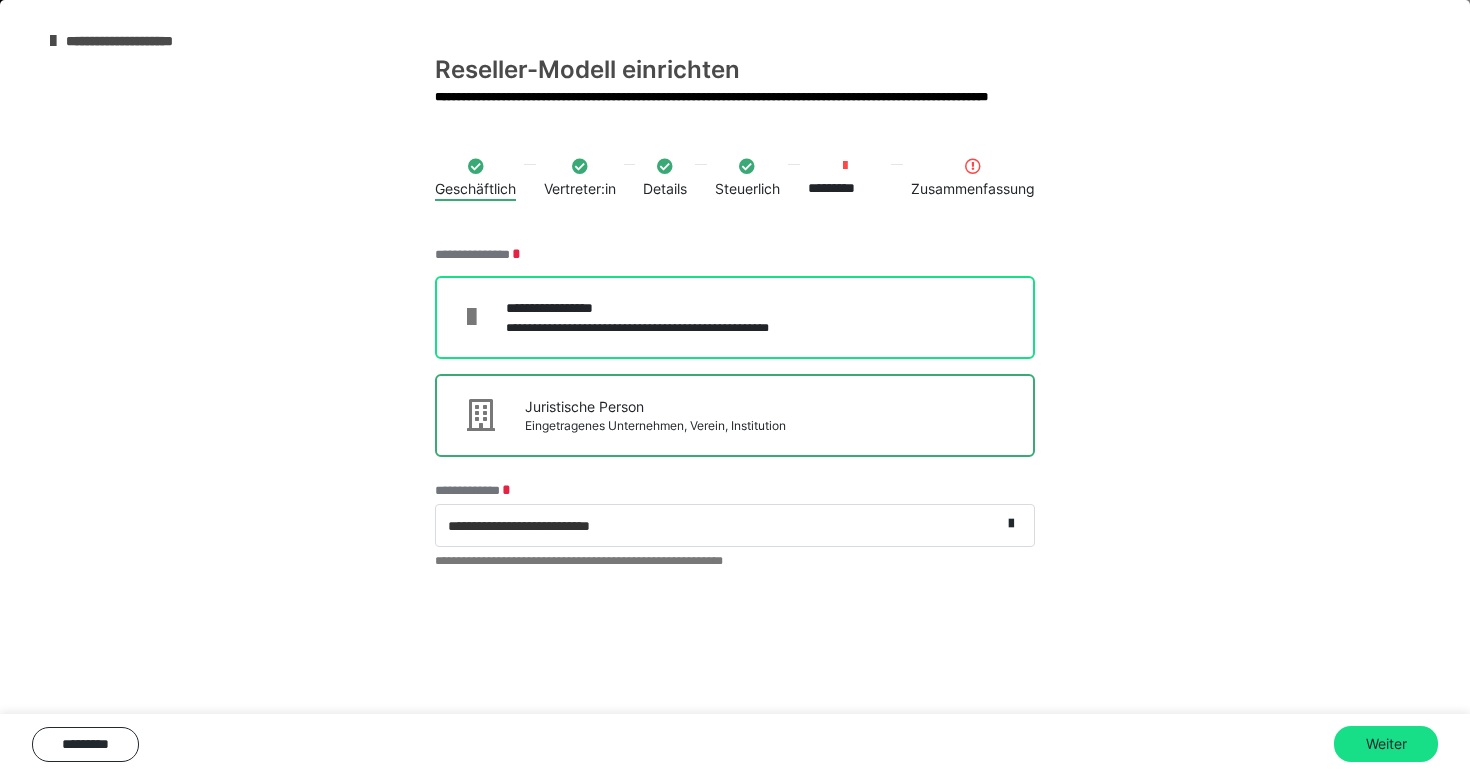 click on "**********" at bounding box center [663, 328] 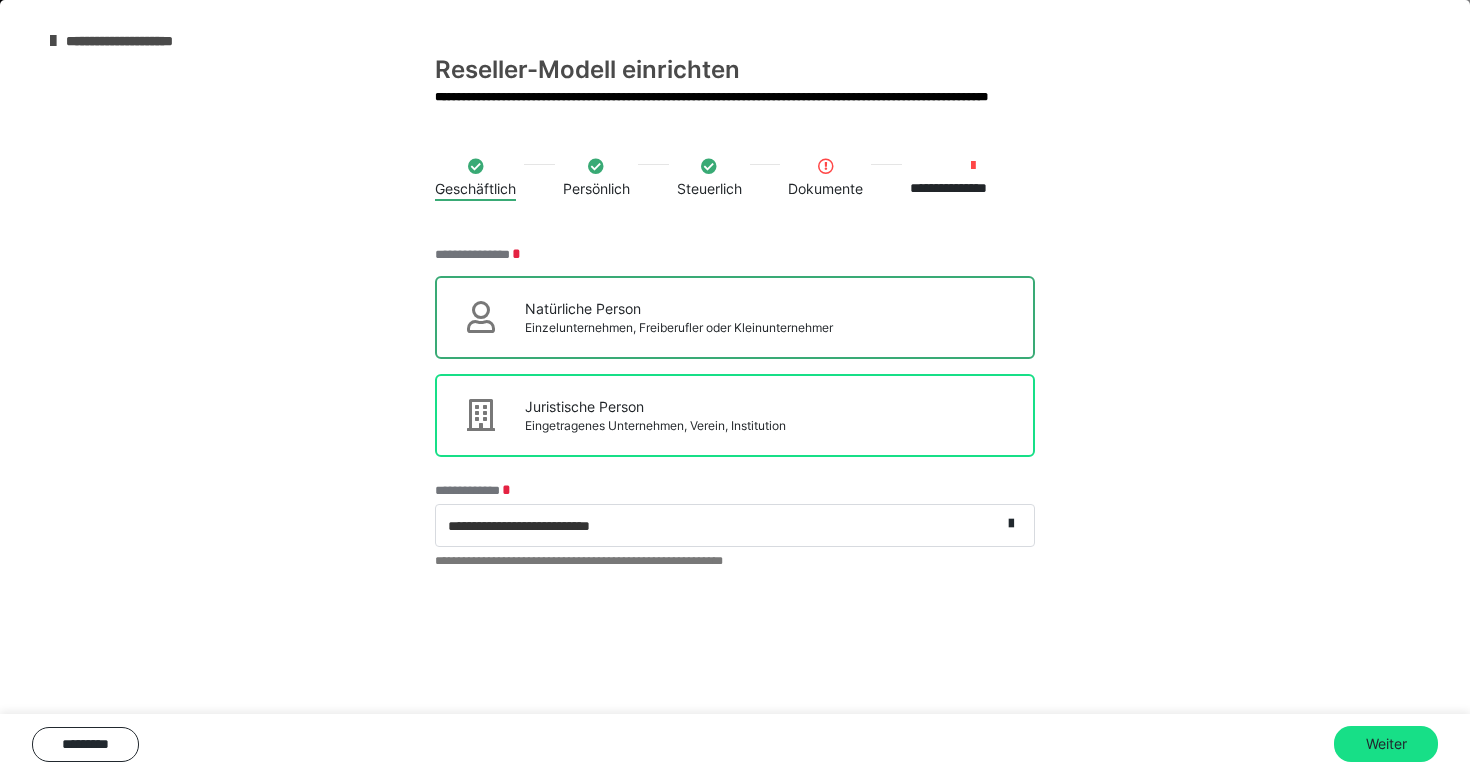 click on "Juristische Person Eingetragenes Unternehmen, Verein, Institution" at bounding box center [735, 415] 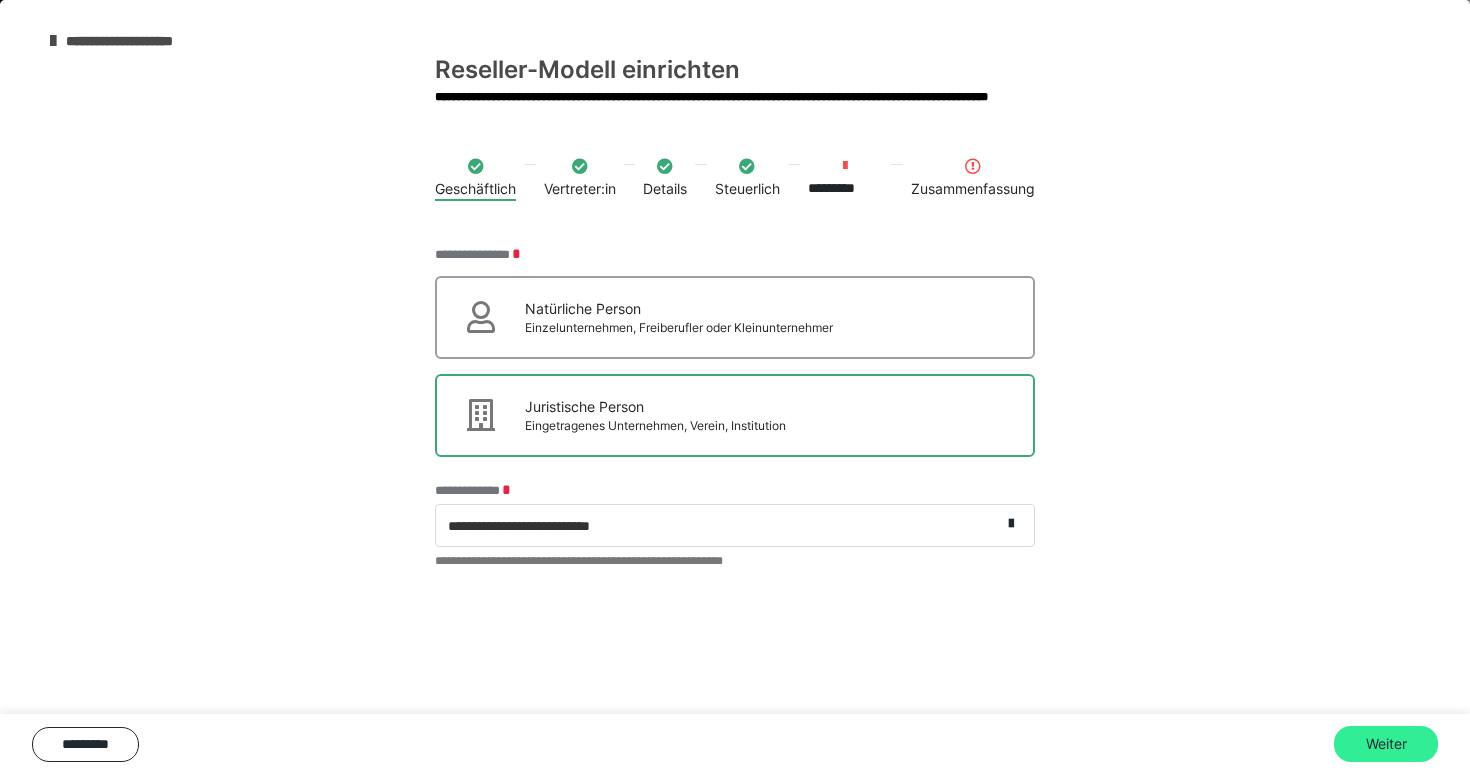 click on "Weiter" at bounding box center (1386, 744) 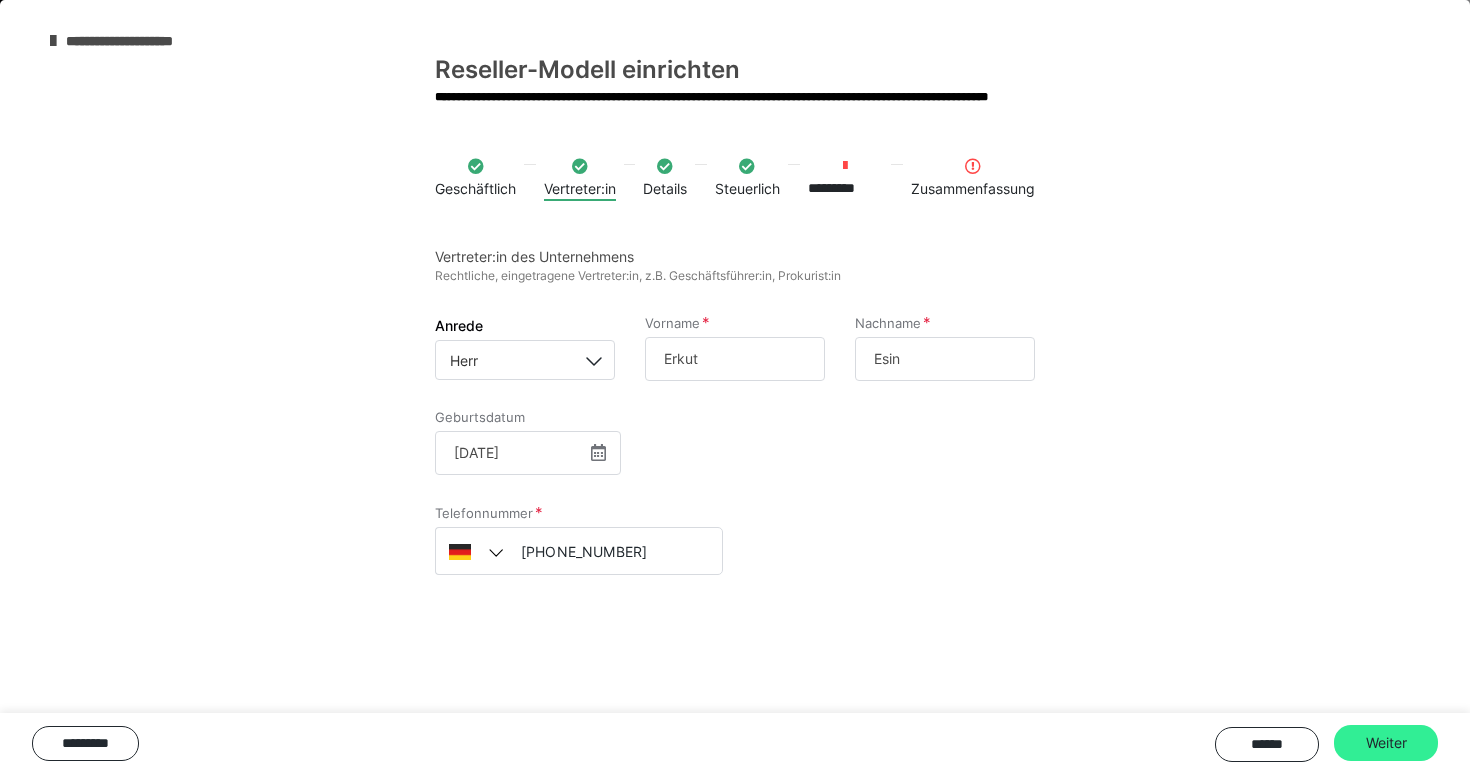 click on "Weiter" at bounding box center (1386, 743) 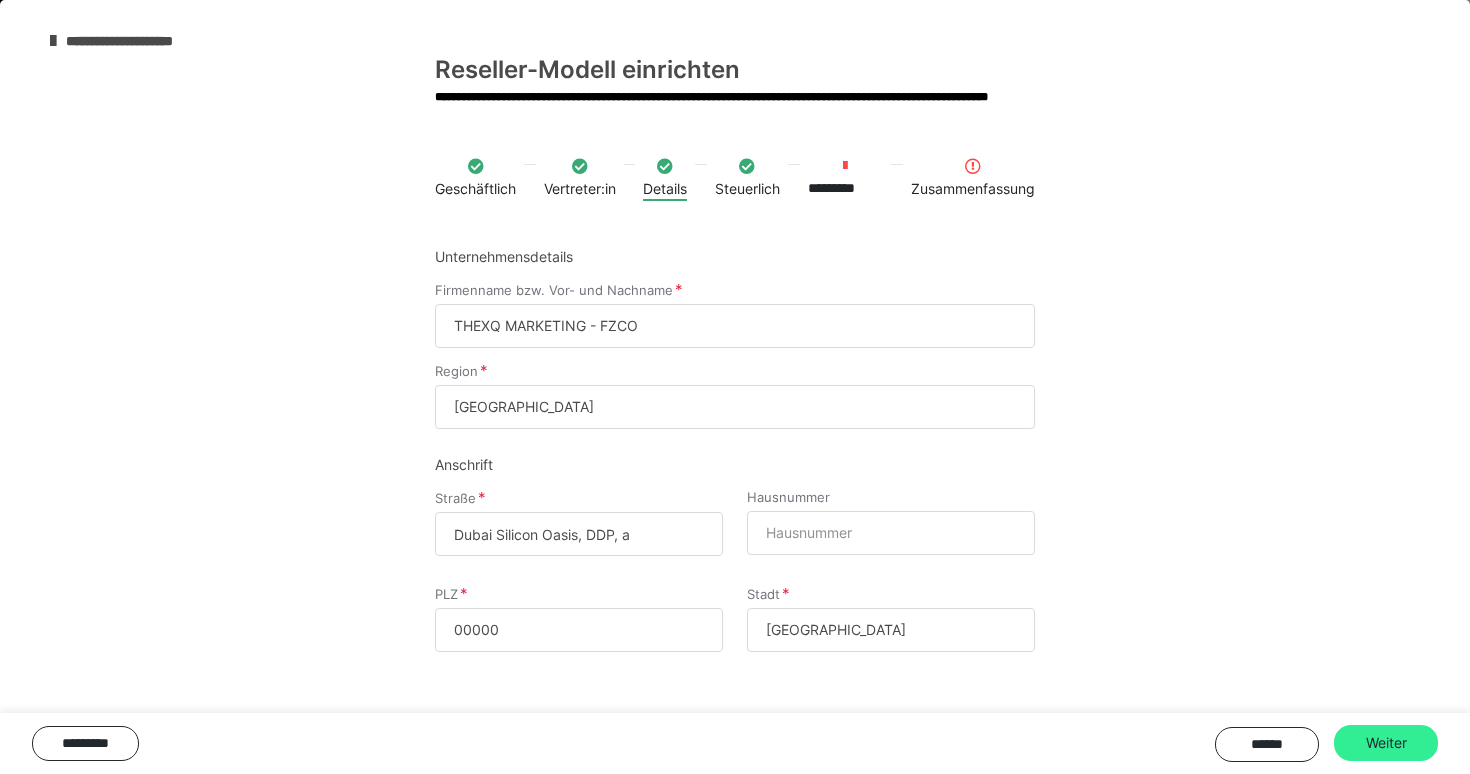 click on "Weiter" at bounding box center [1386, 743] 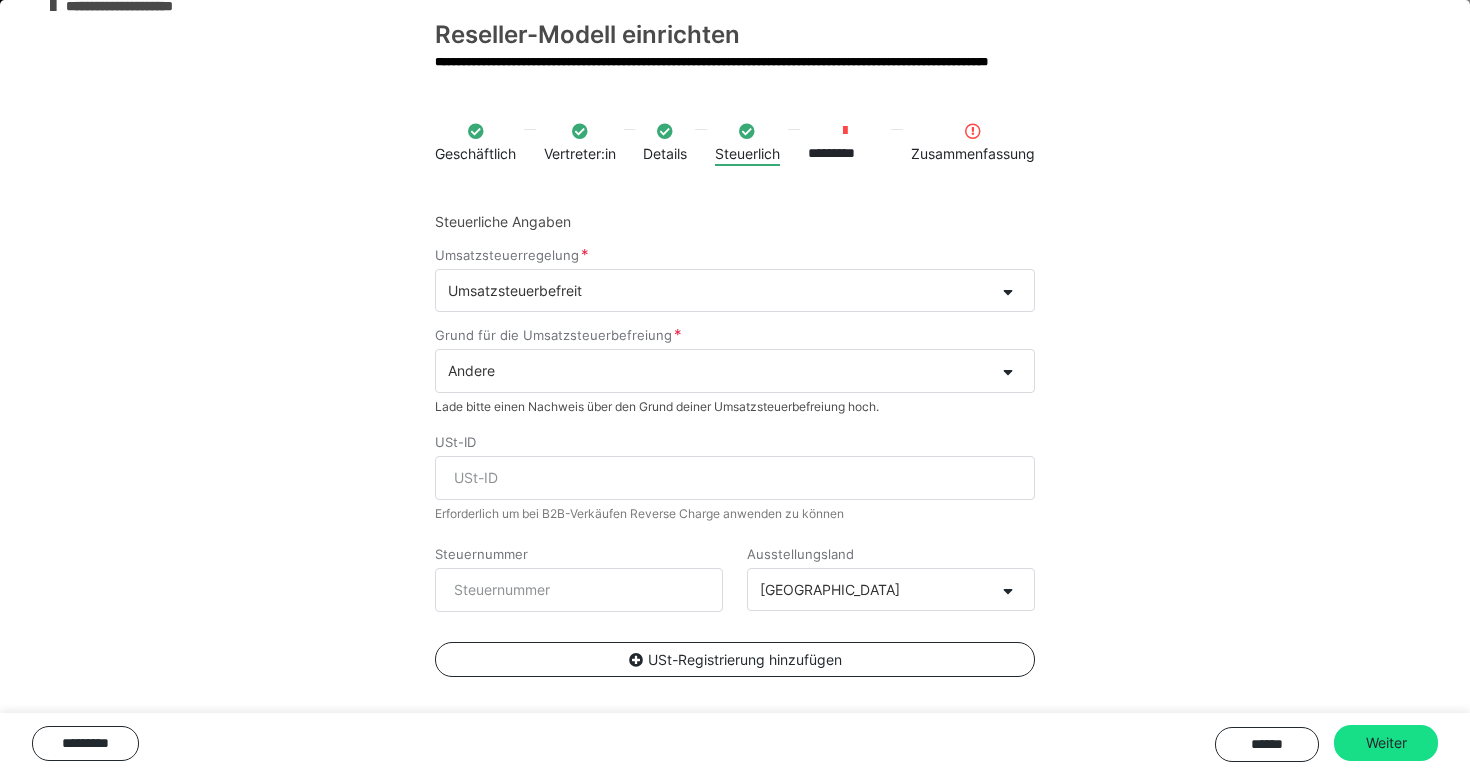 scroll, scrollTop: 38, scrollLeft: 0, axis: vertical 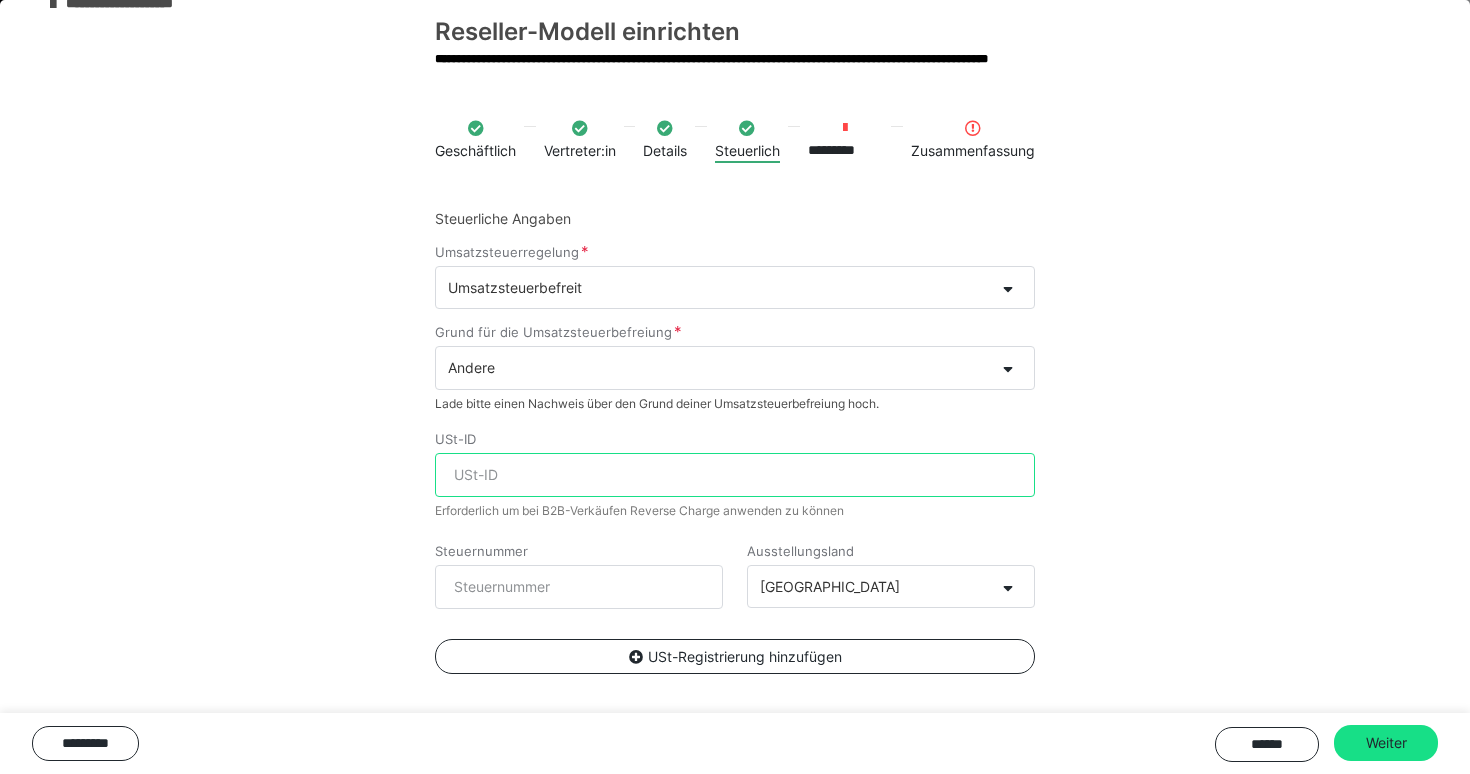 click on "USt-ID" at bounding box center [735, 475] 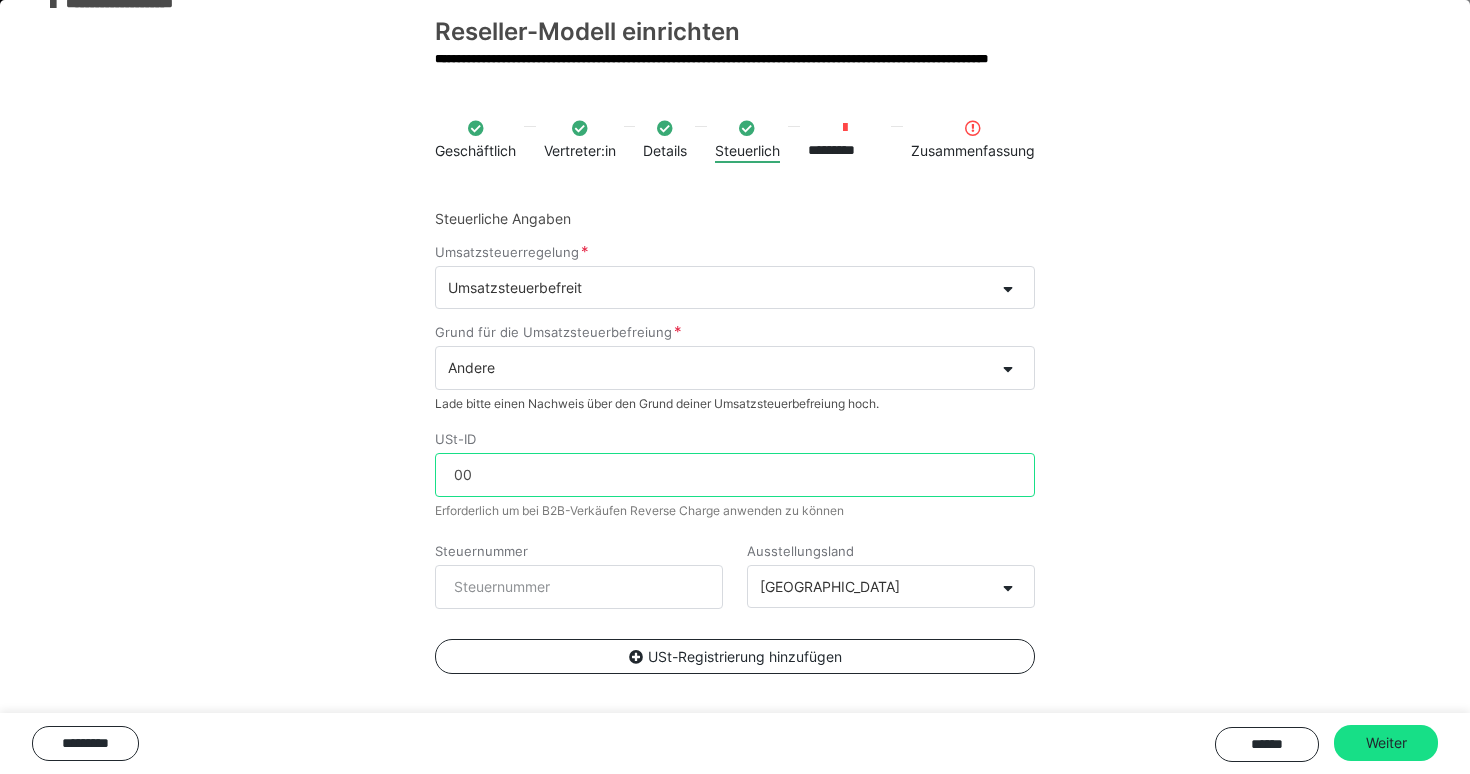 type on "0" 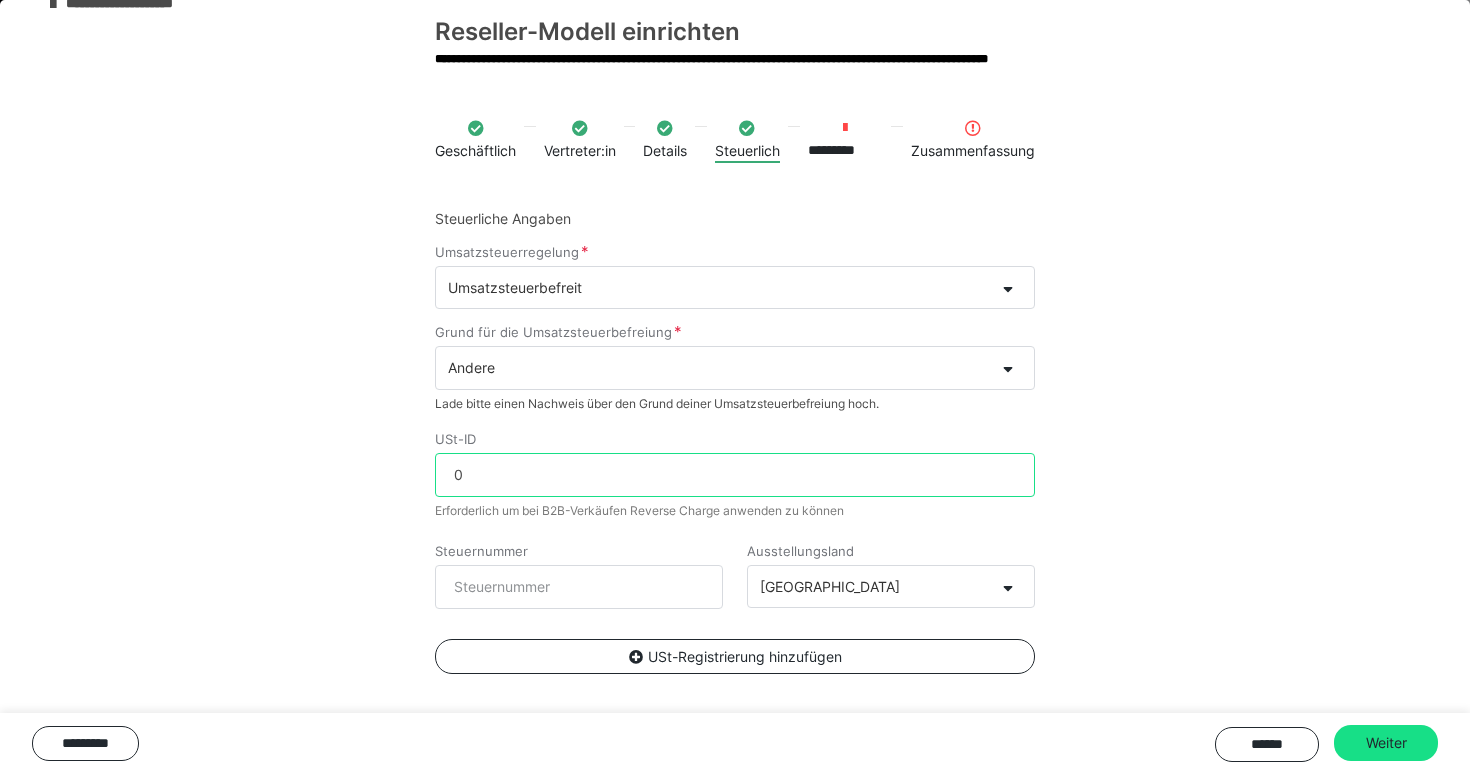 type 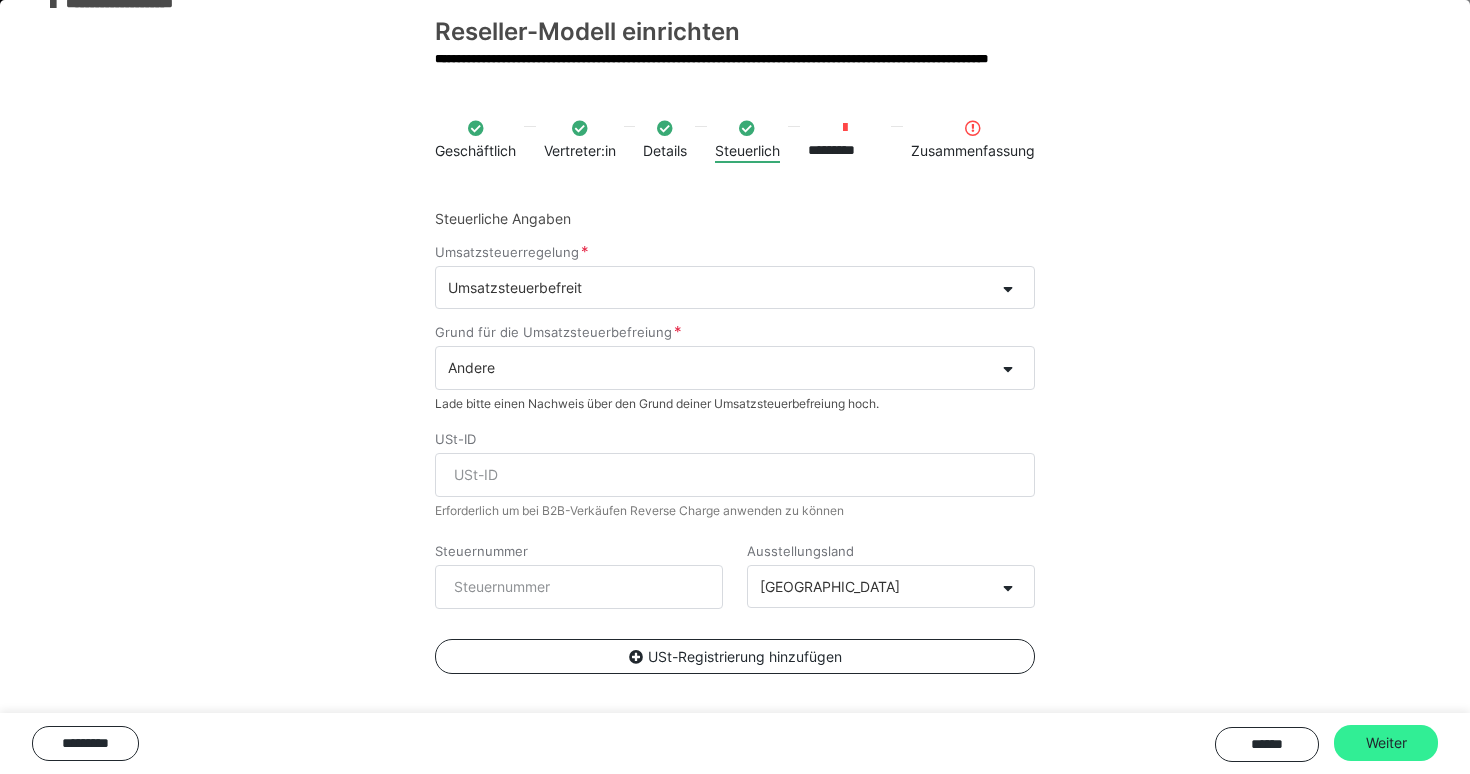 click on "Weiter" at bounding box center [1386, 743] 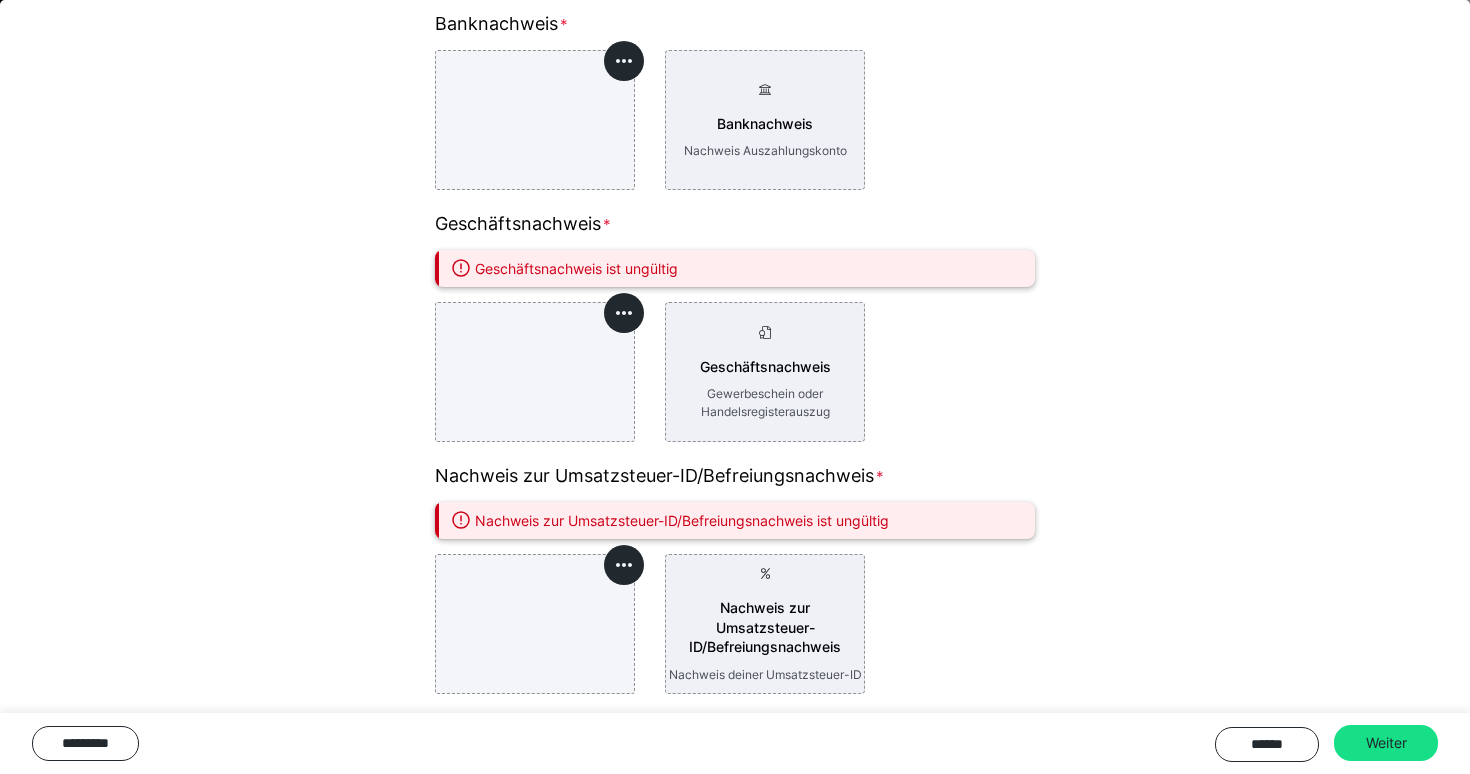 scroll, scrollTop: 500, scrollLeft: 0, axis: vertical 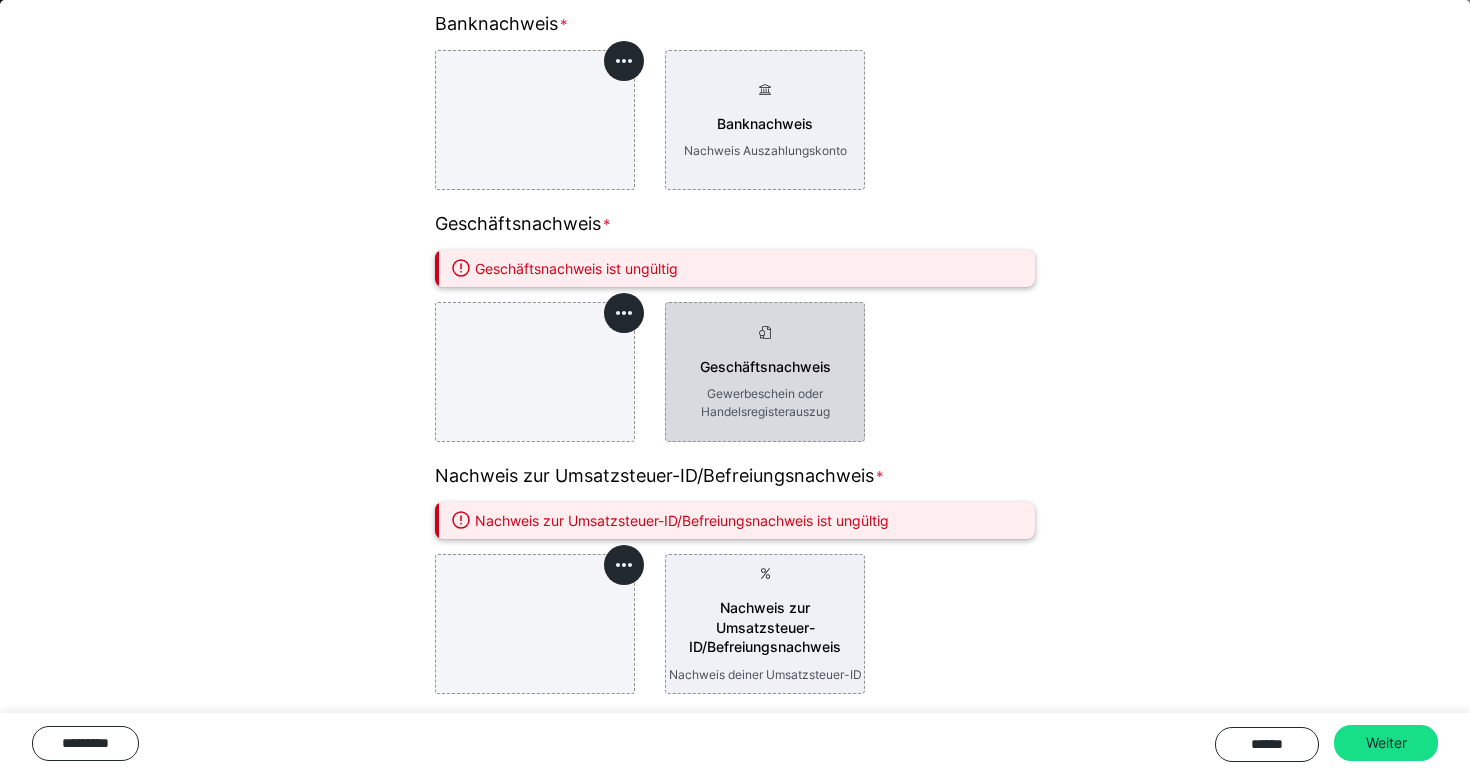 click at bounding box center (765, 333) 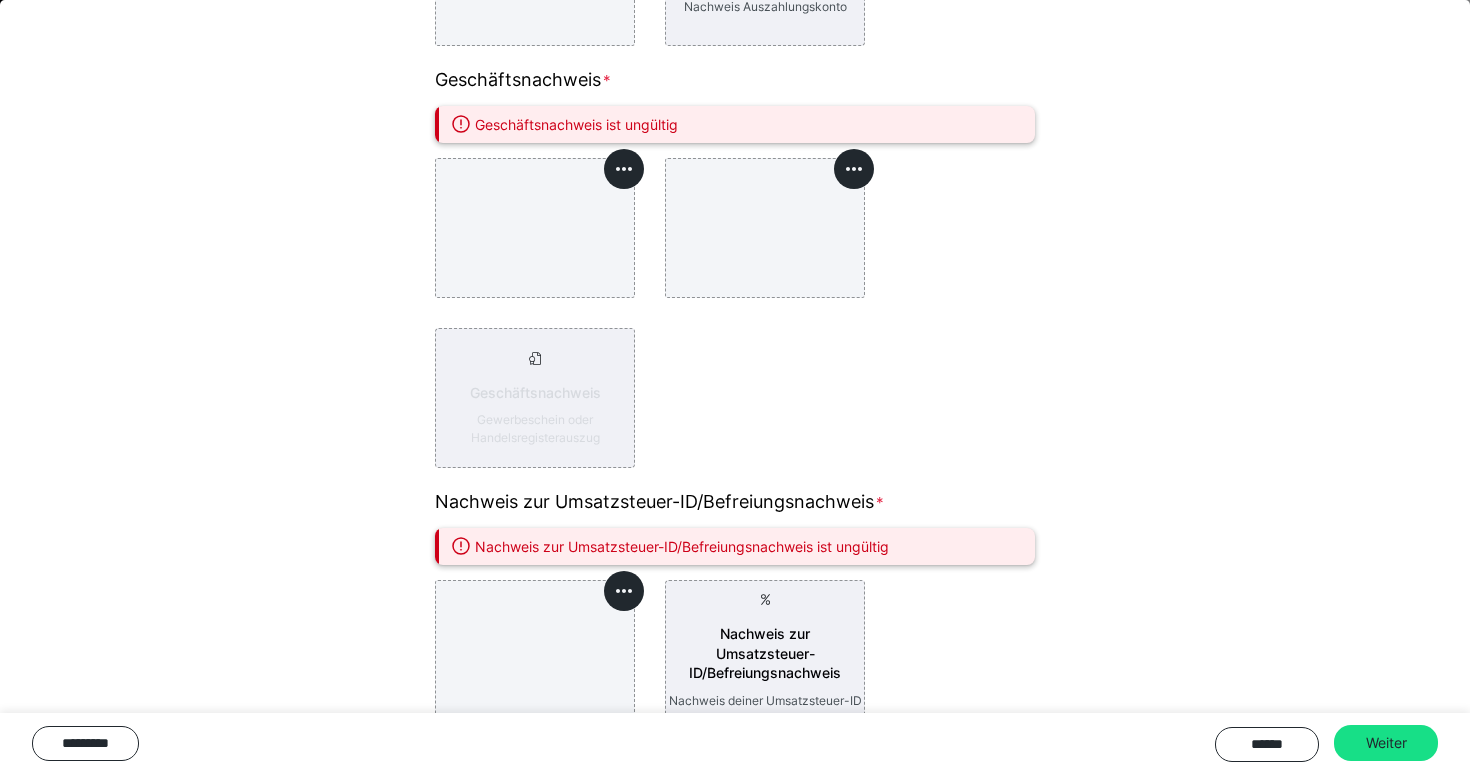 scroll, scrollTop: 672, scrollLeft: 0, axis: vertical 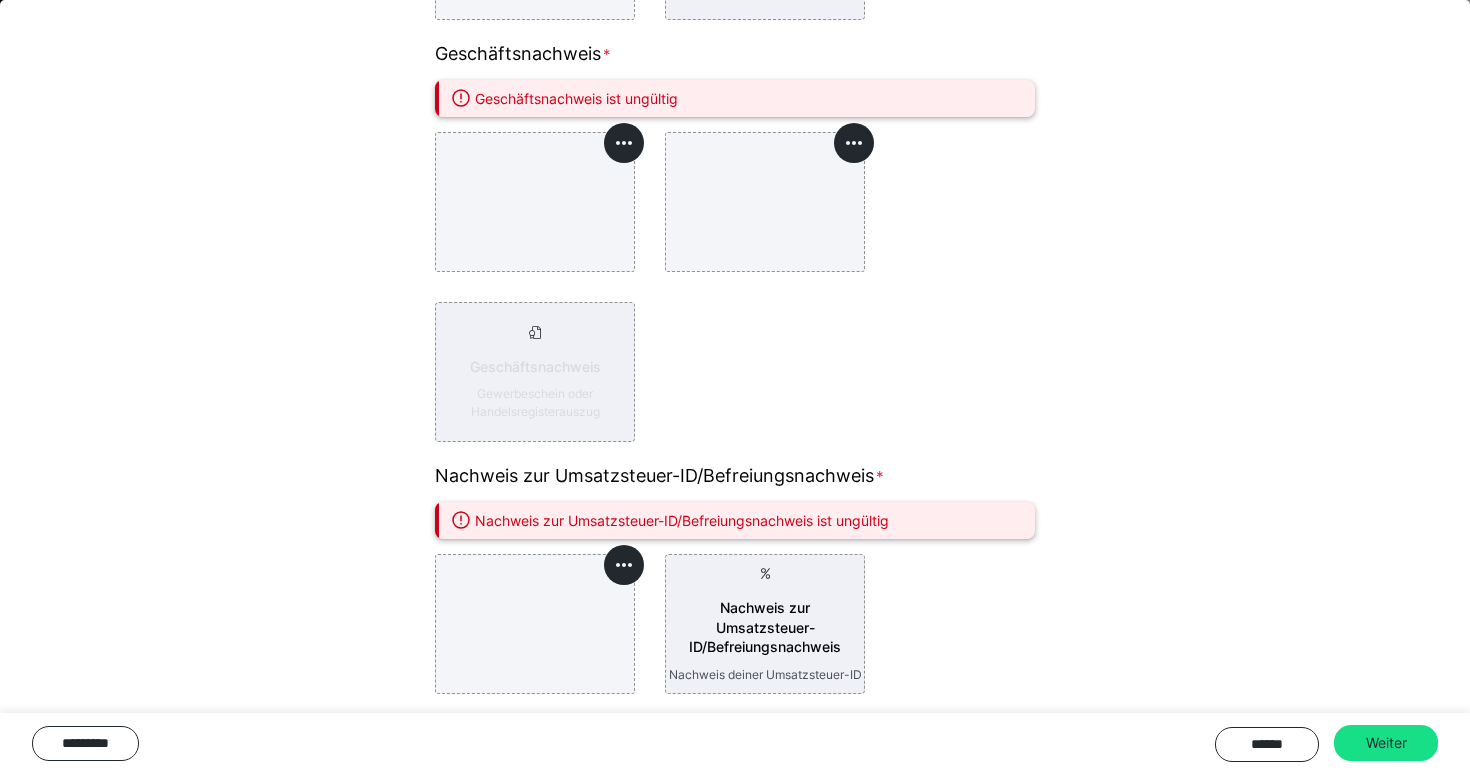 click at bounding box center [535, 624] 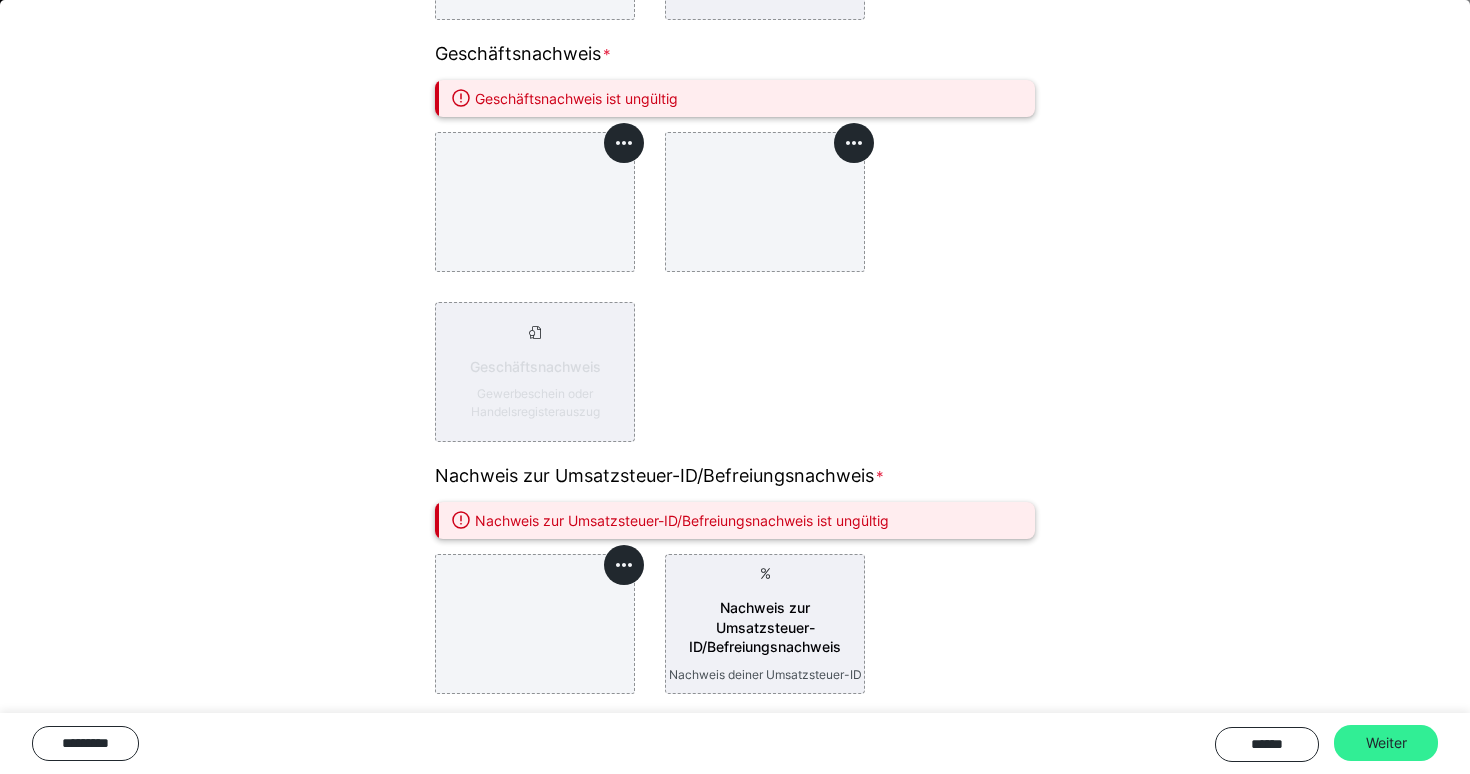 click on "Weiter" at bounding box center [1386, 743] 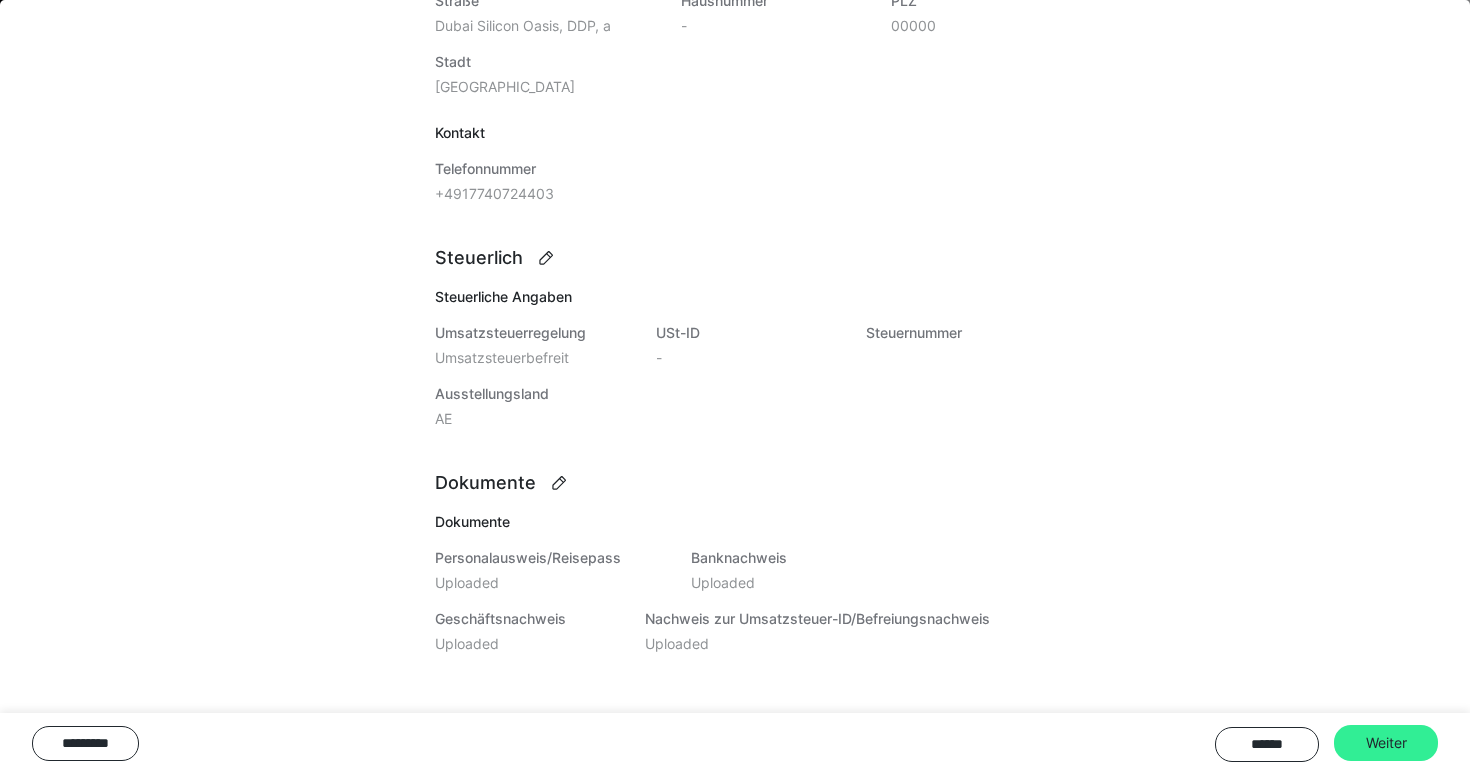 click on "Weiter" at bounding box center (1386, 743) 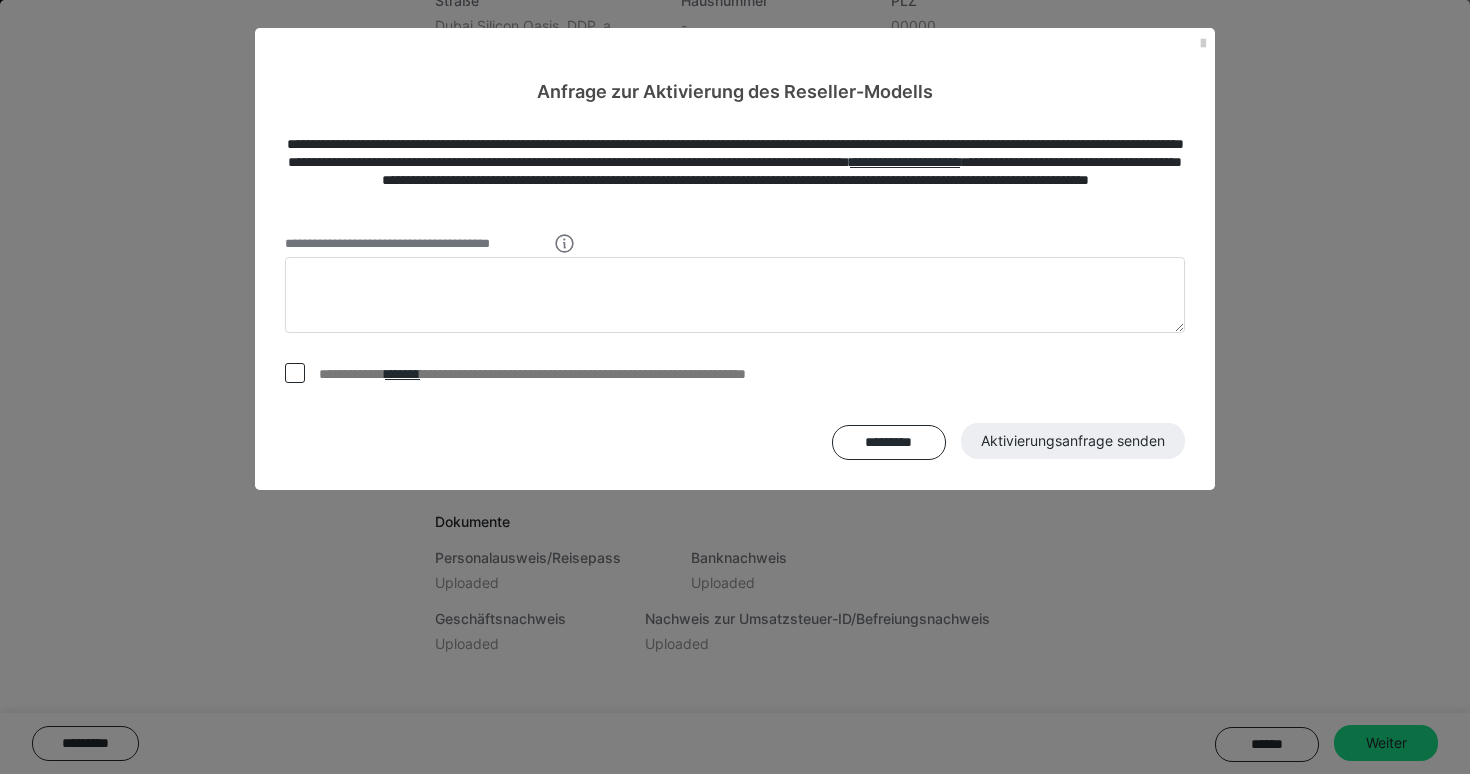 click at bounding box center [295, 373] 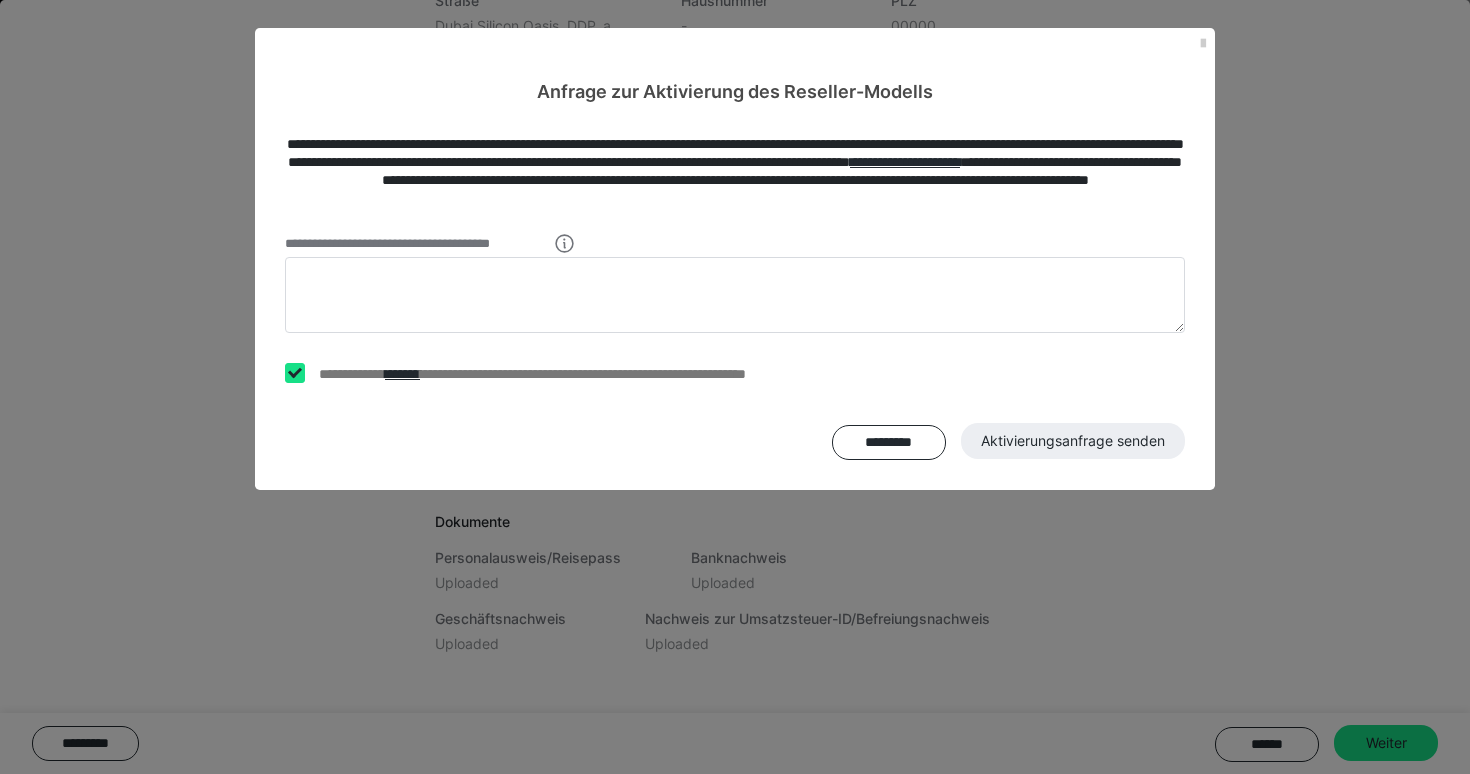 checkbox on "****" 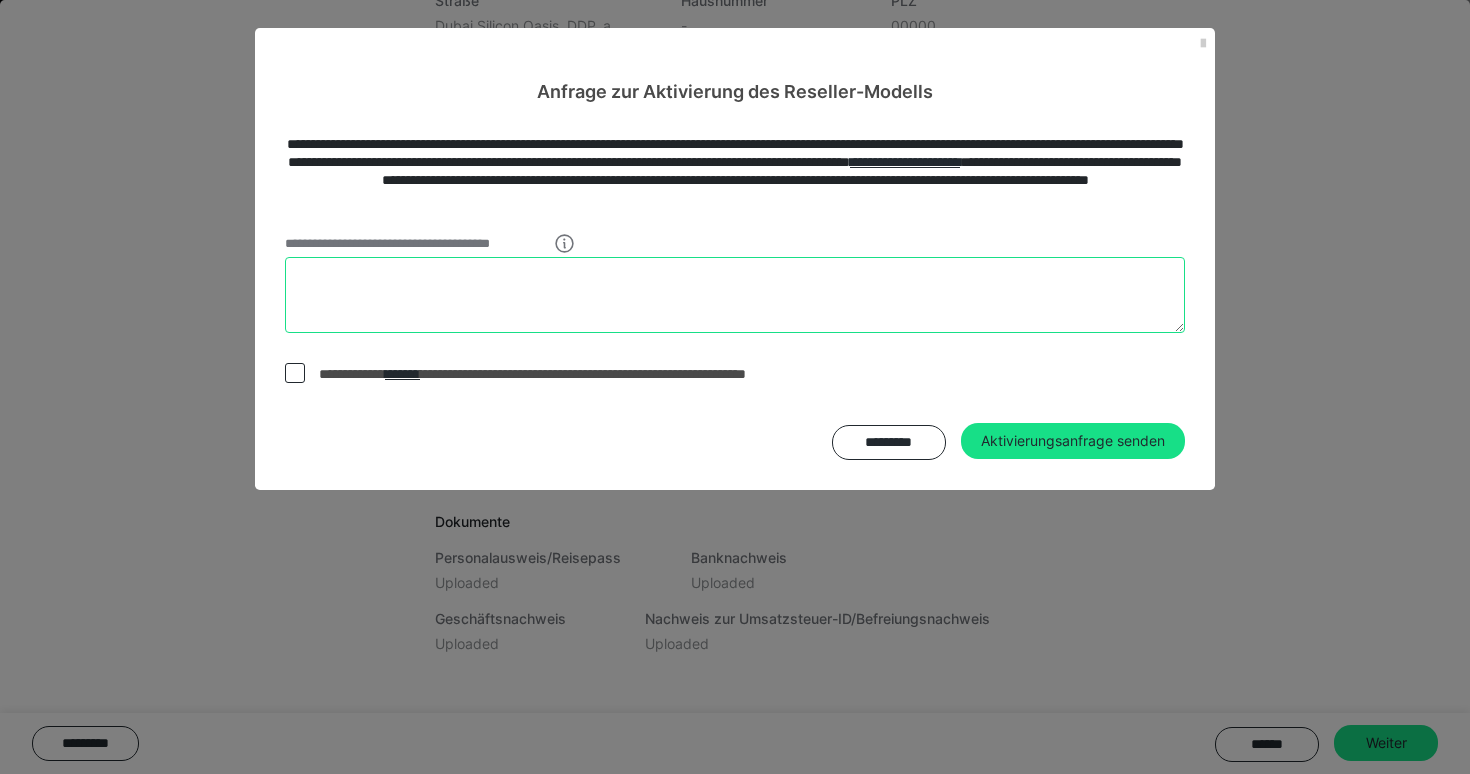 click at bounding box center [735, 295] 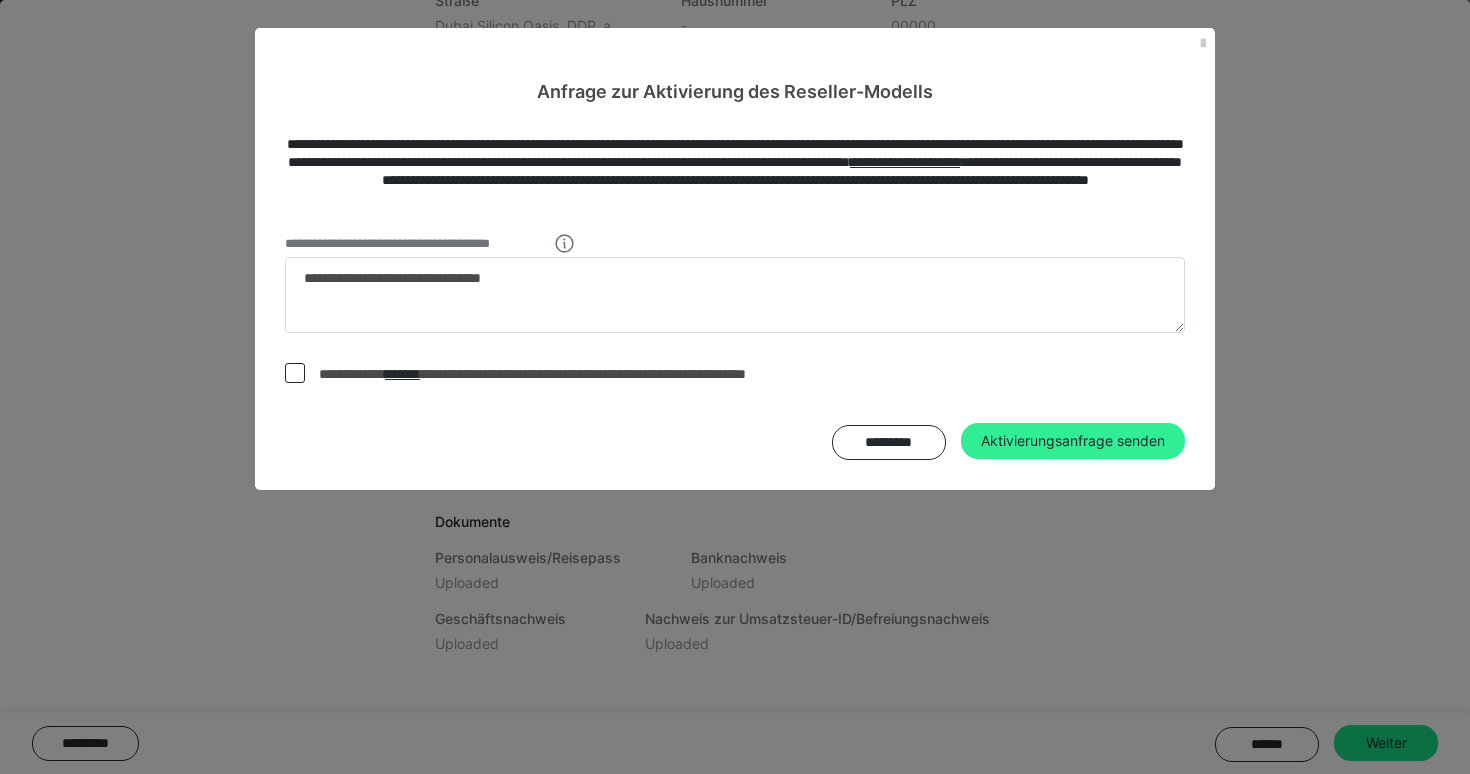 type on "**********" 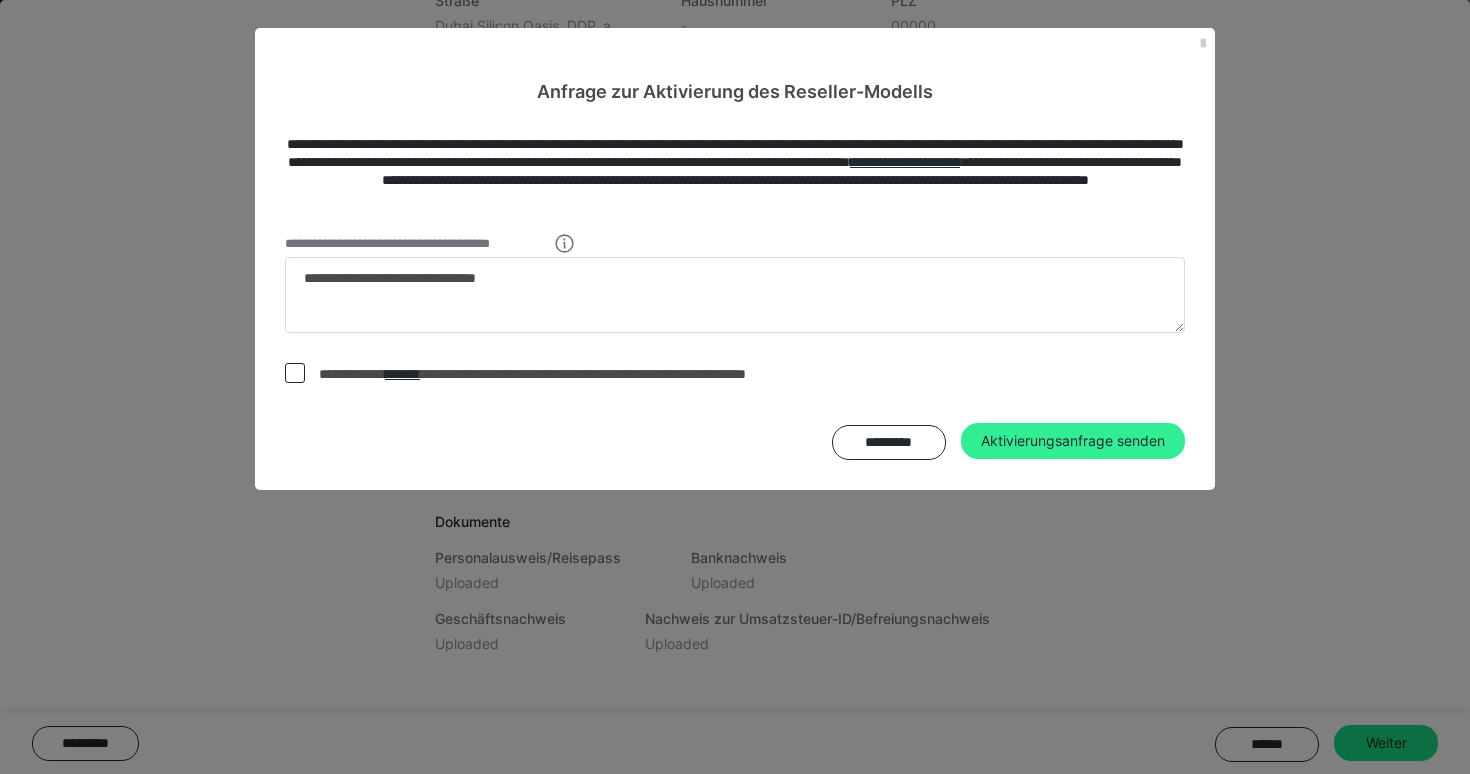 click on "Aktivierungsanfrage senden" at bounding box center (1073, 441) 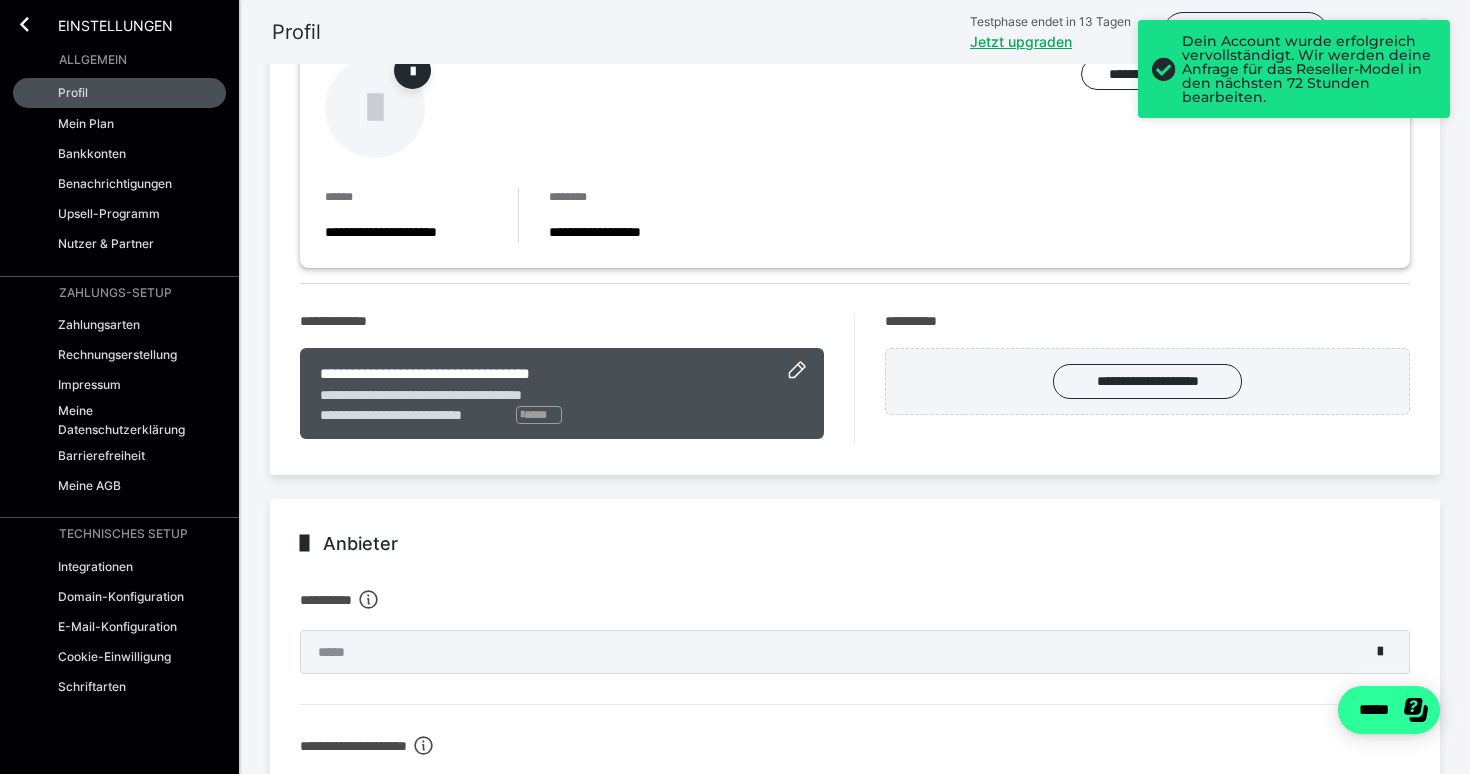 click on "*****" at bounding box center (1389, 710) 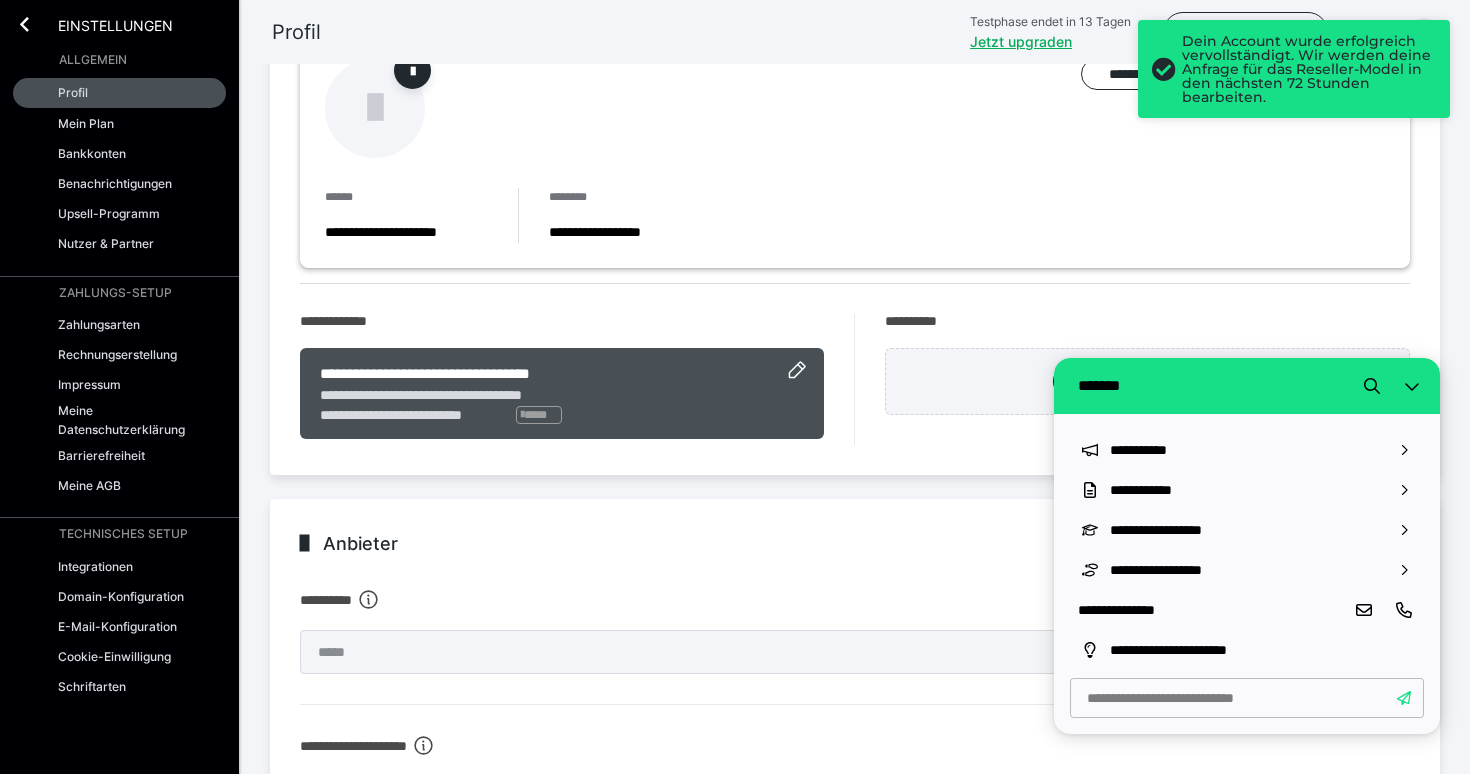 click on "**********" at bounding box center [1211, 610] 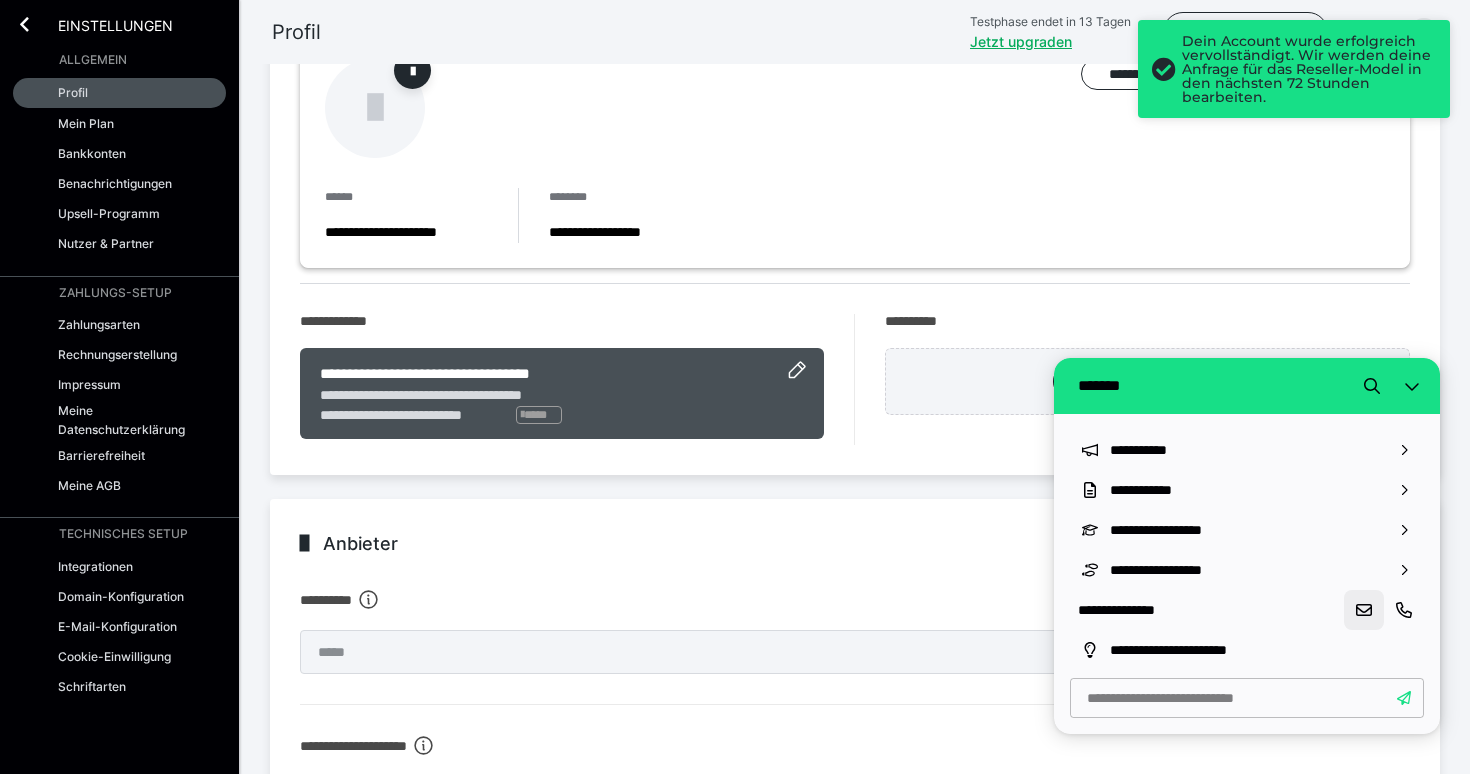 click at bounding box center [1364, 610] 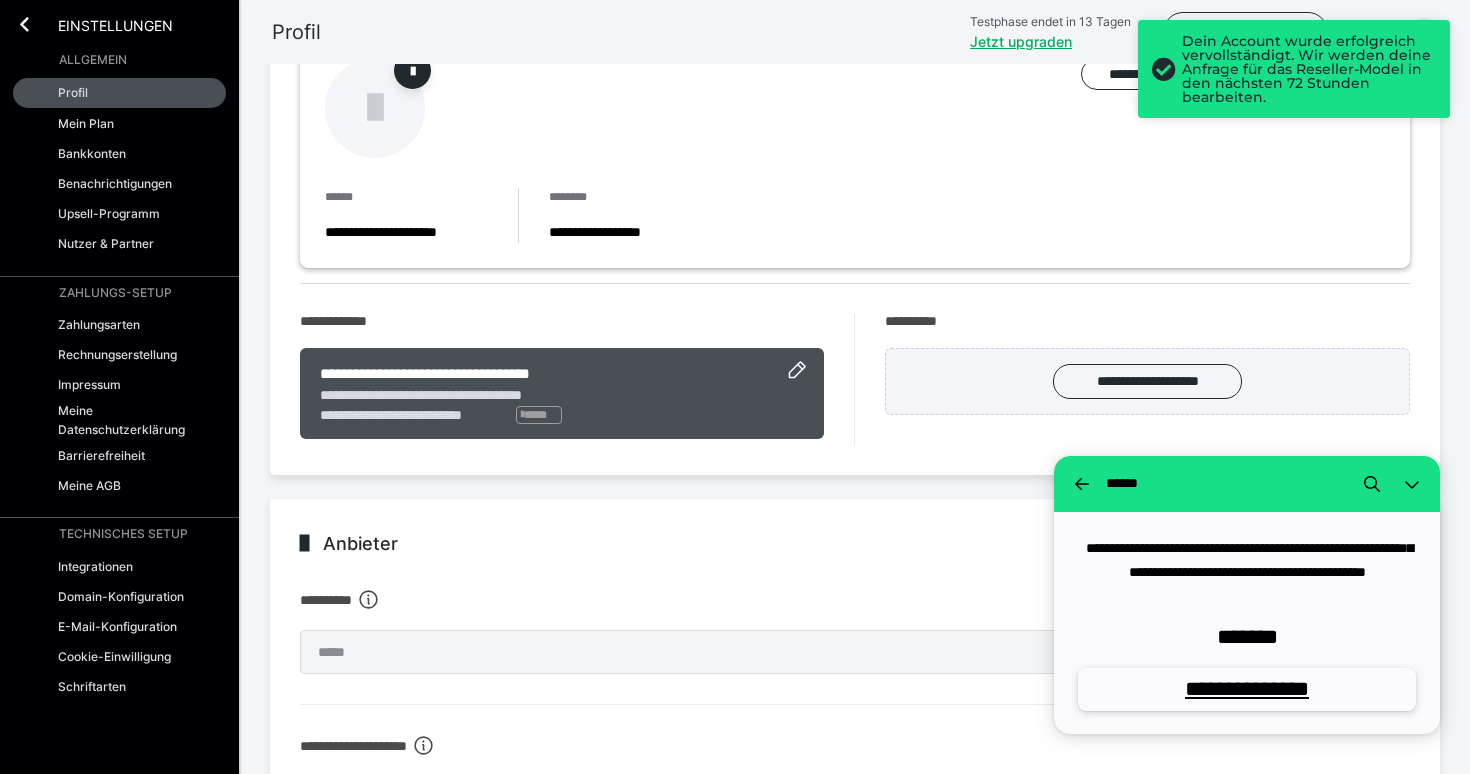 click on "*******" at bounding box center [1247, 637] 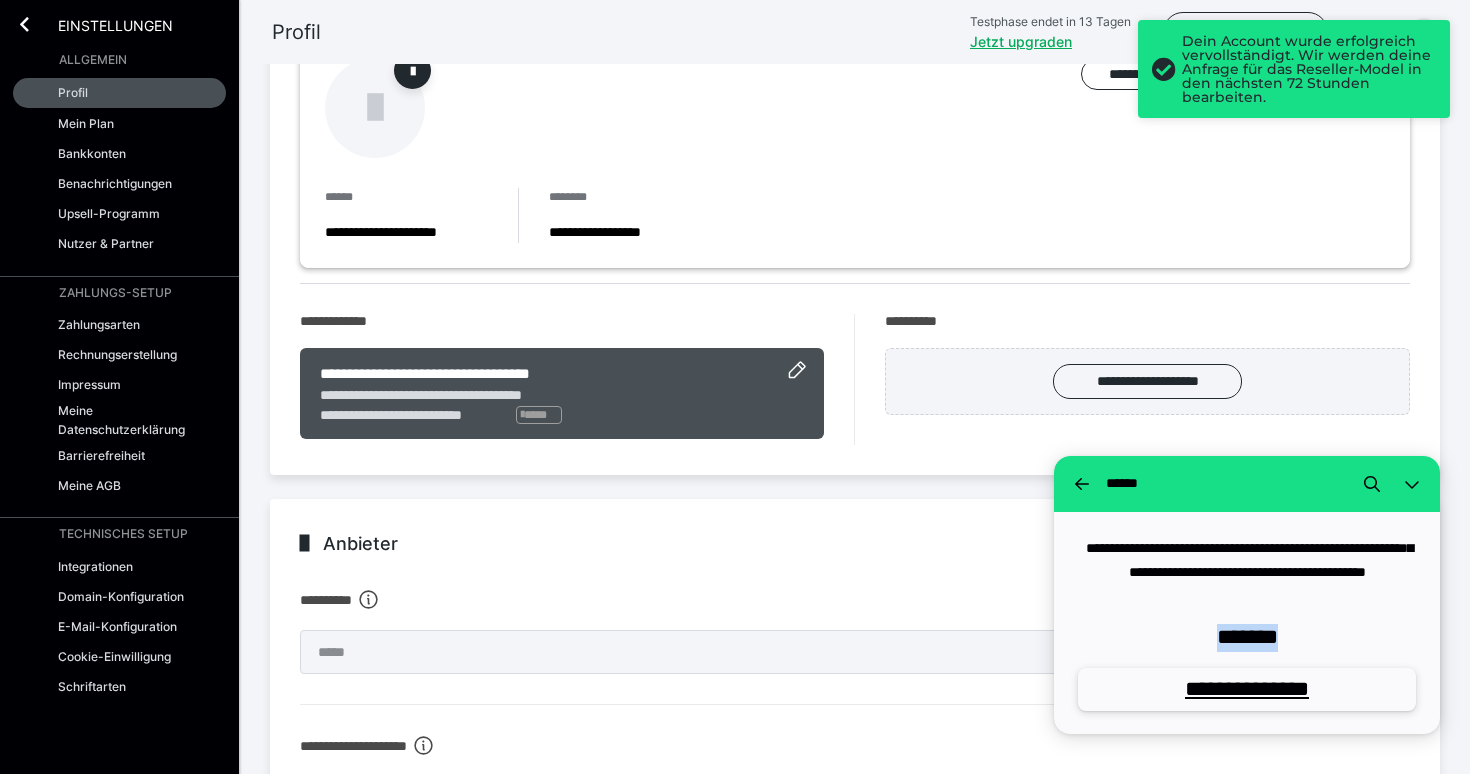 click on "*******" at bounding box center [1247, 637] 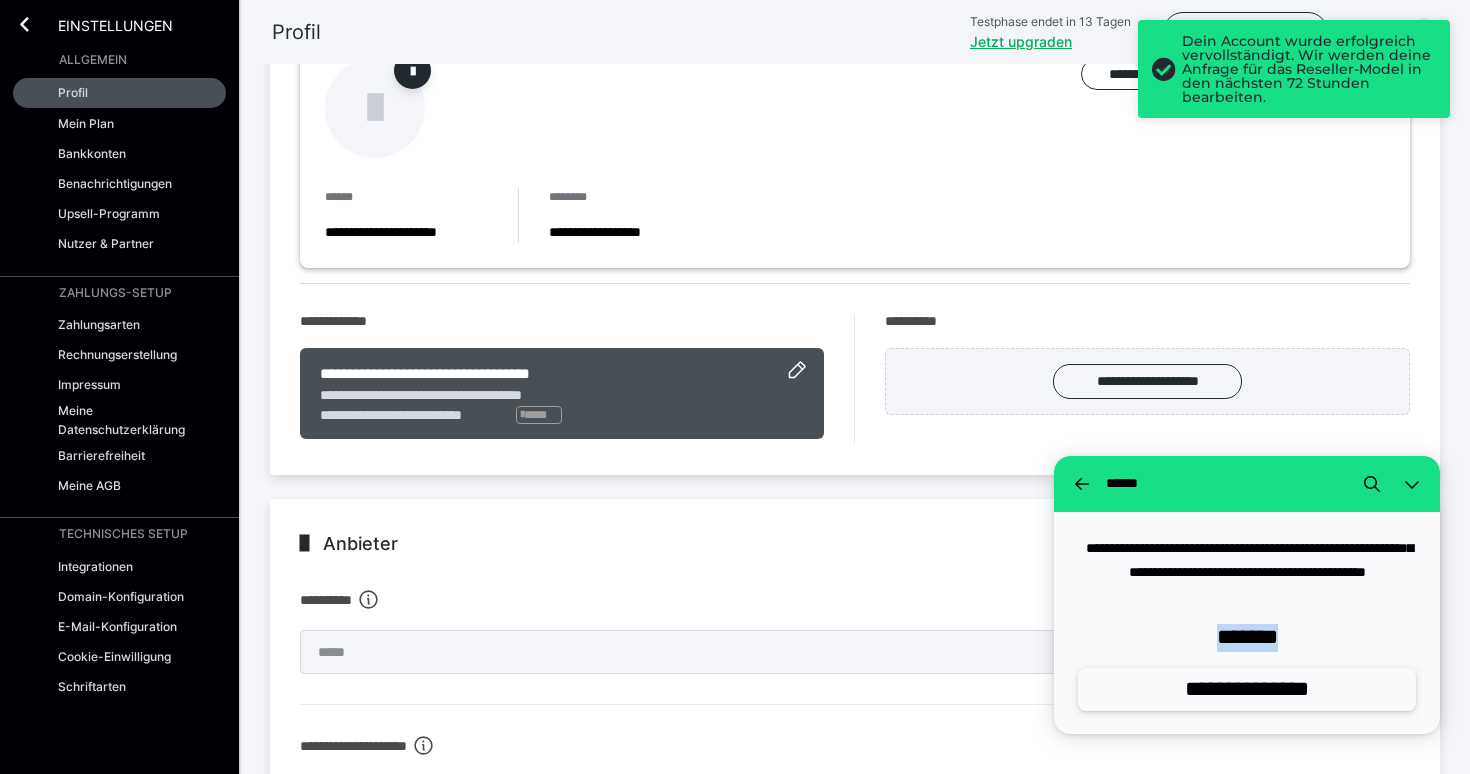 click on "**********" at bounding box center (1247, 689) 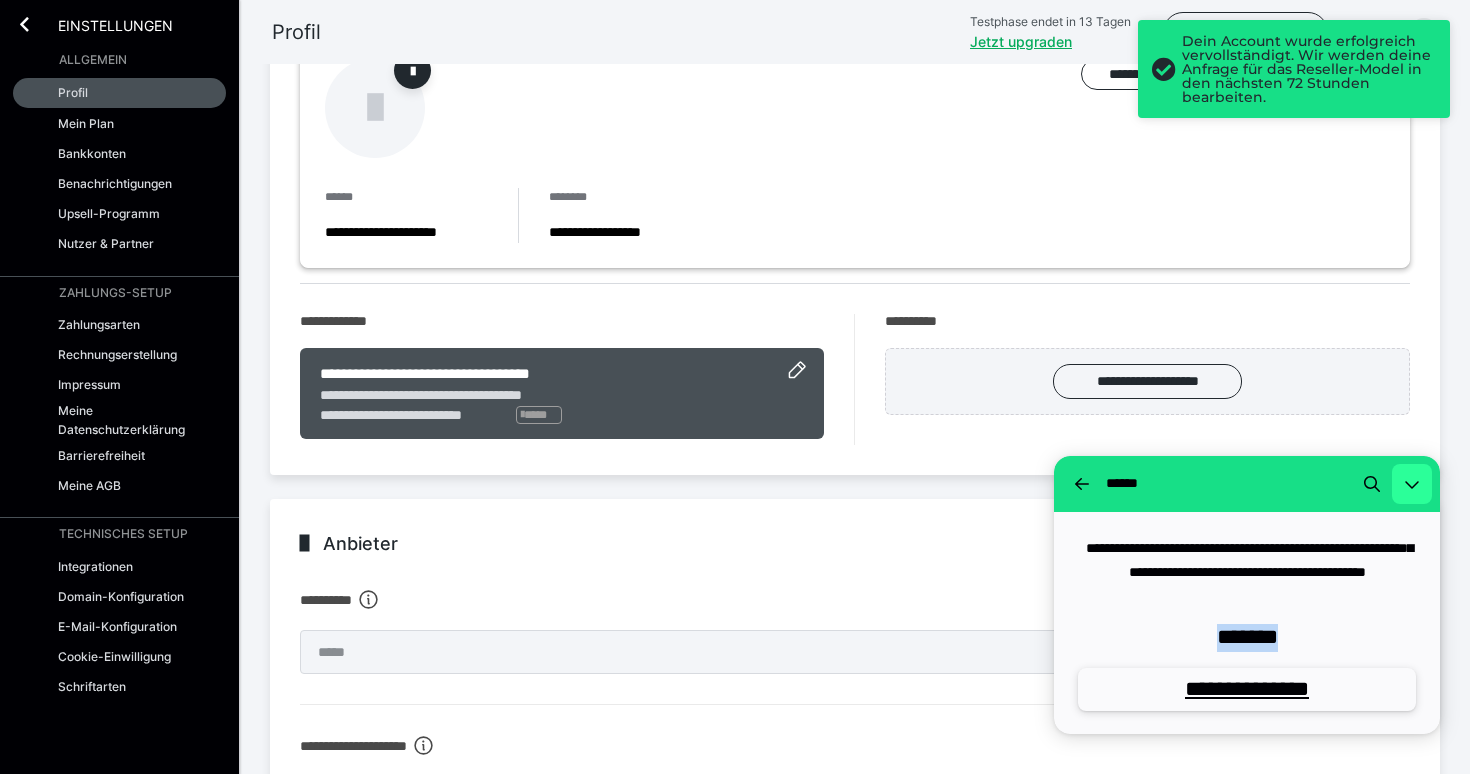 click at bounding box center (1412, 484) 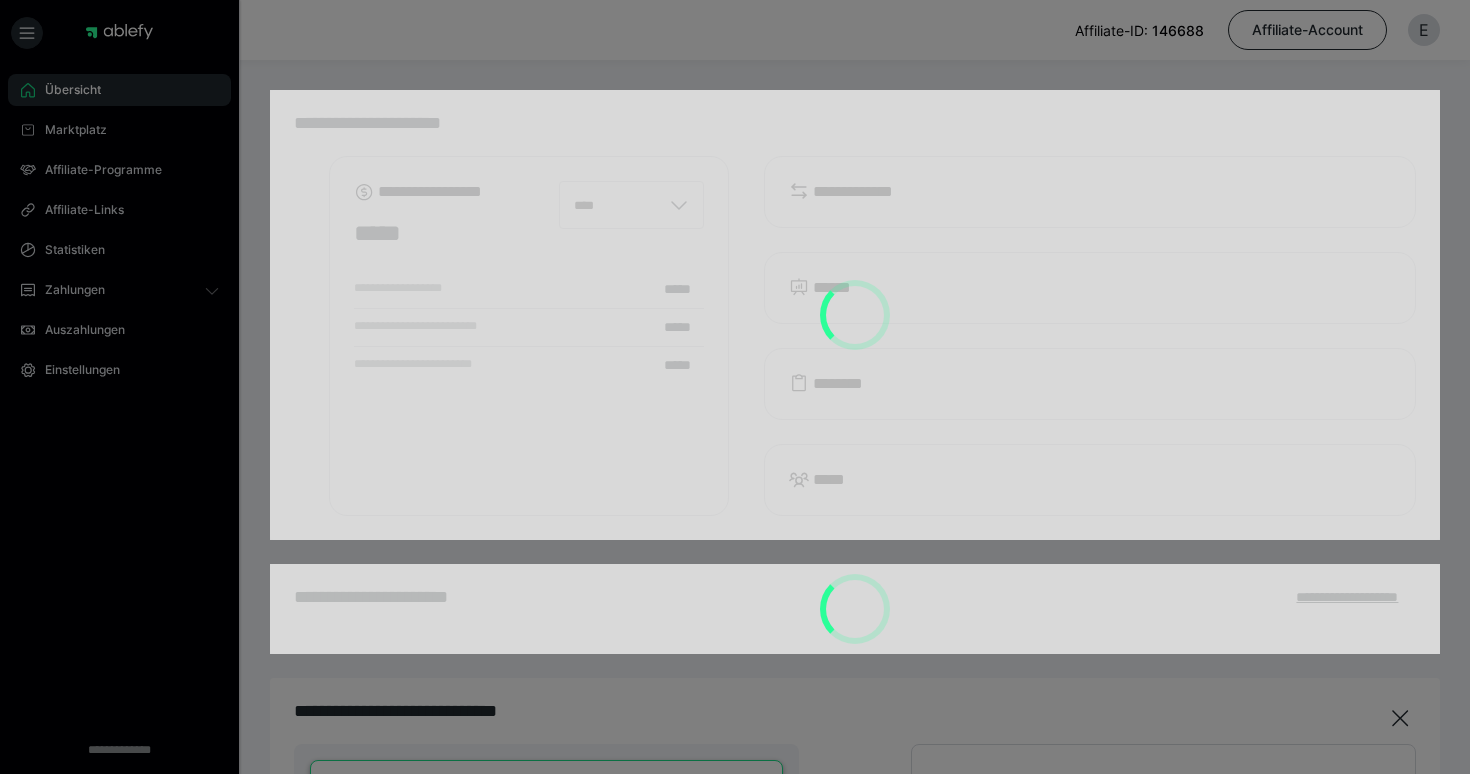 scroll, scrollTop: 0, scrollLeft: 0, axis: both 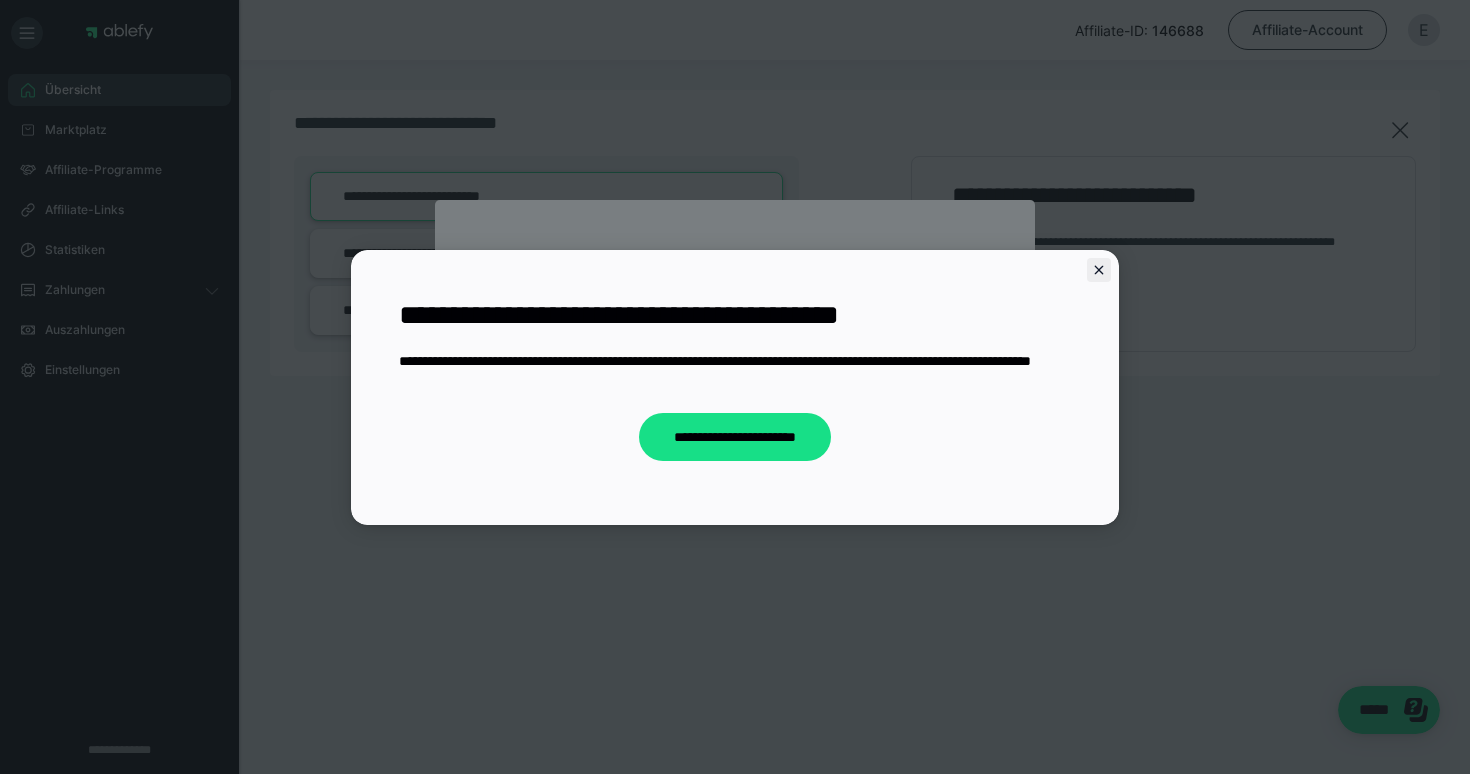 click 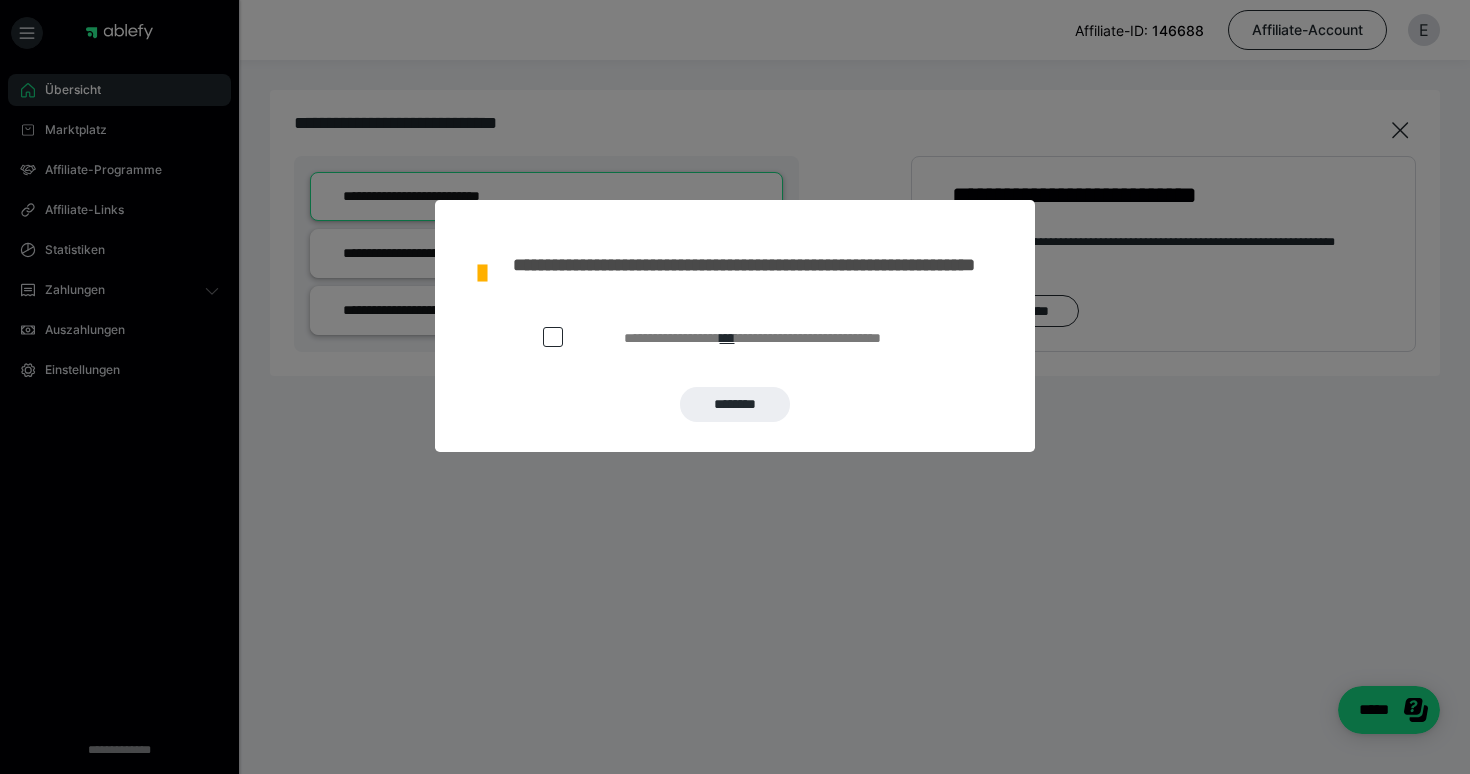 click at bounding box center [553, 337] 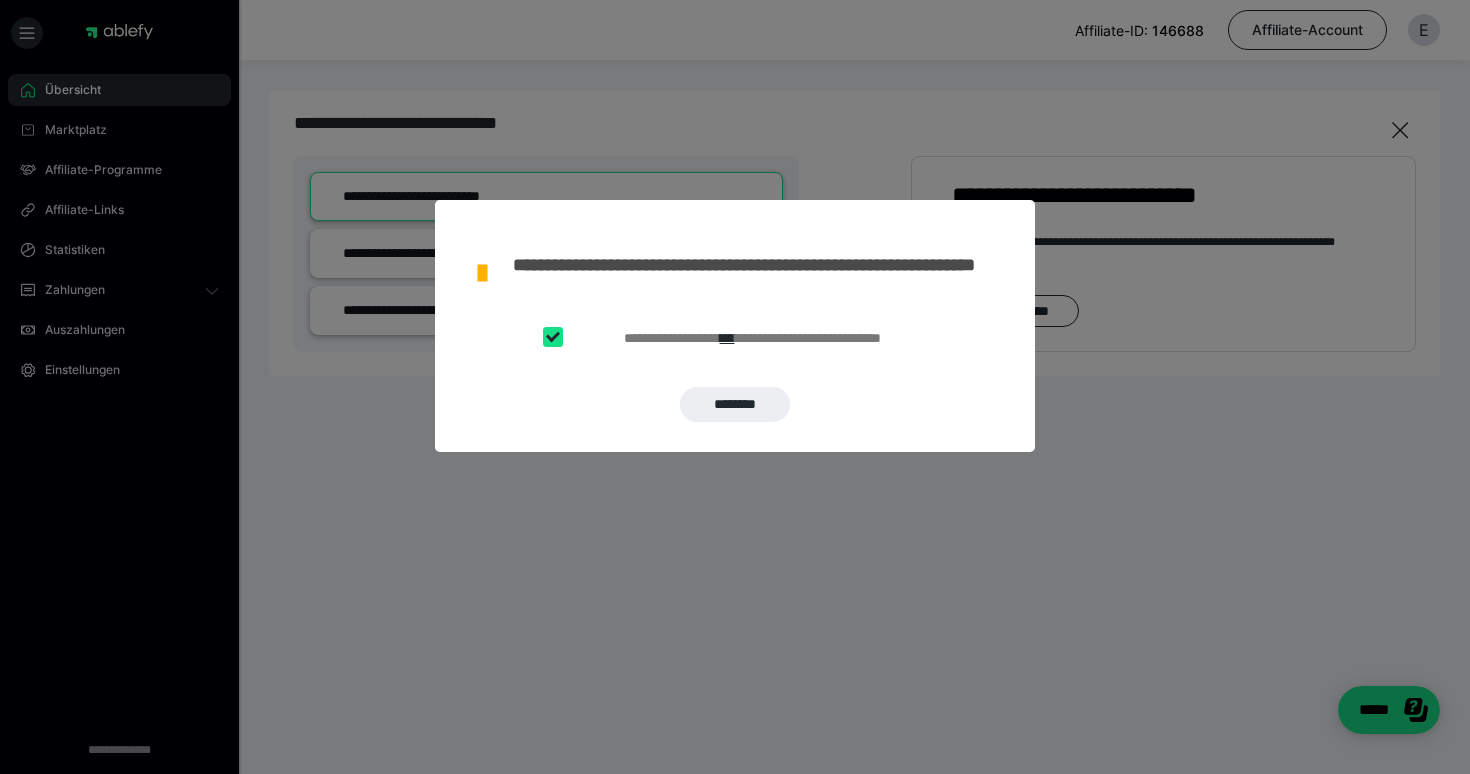 checkbox on "****" 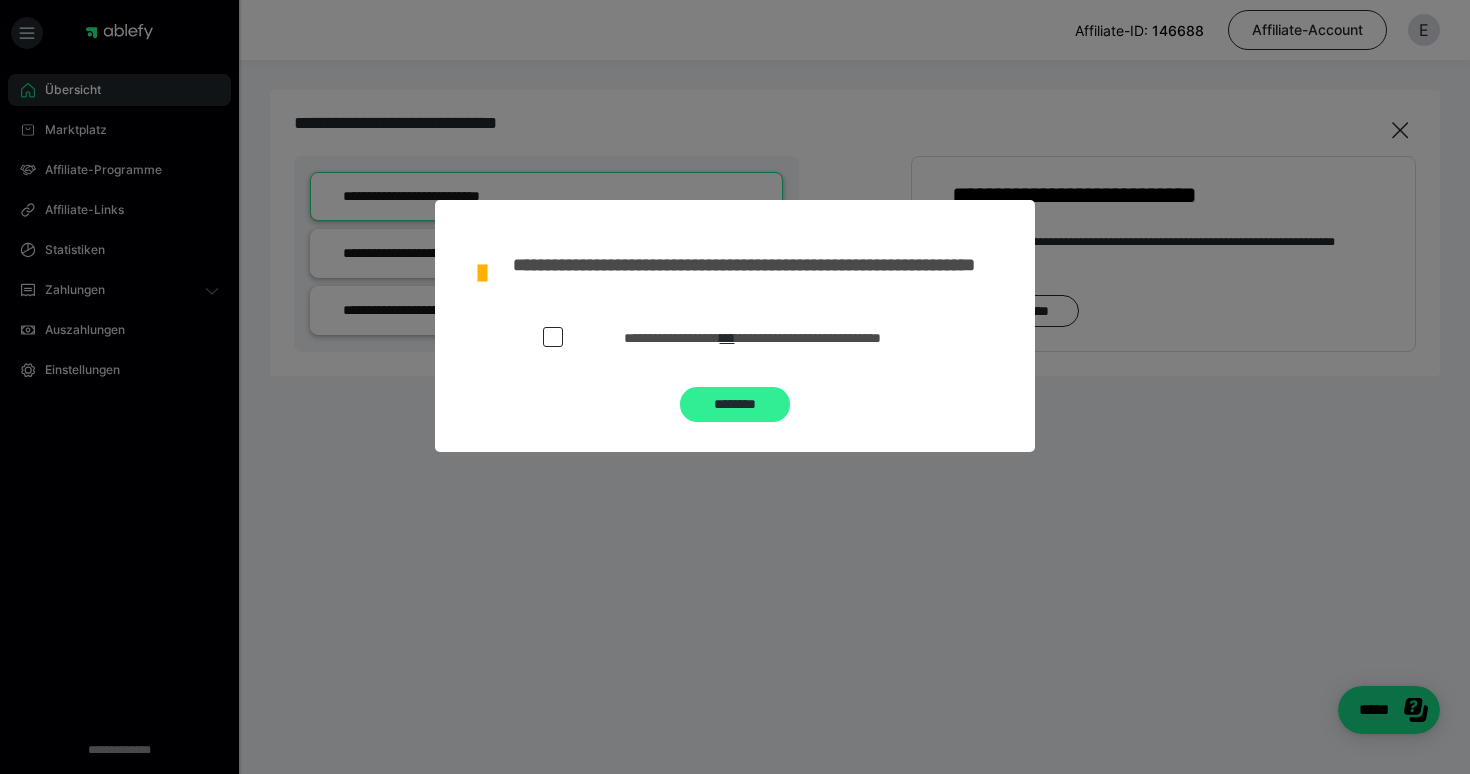 click on "********" at bounding box center (735, 404) 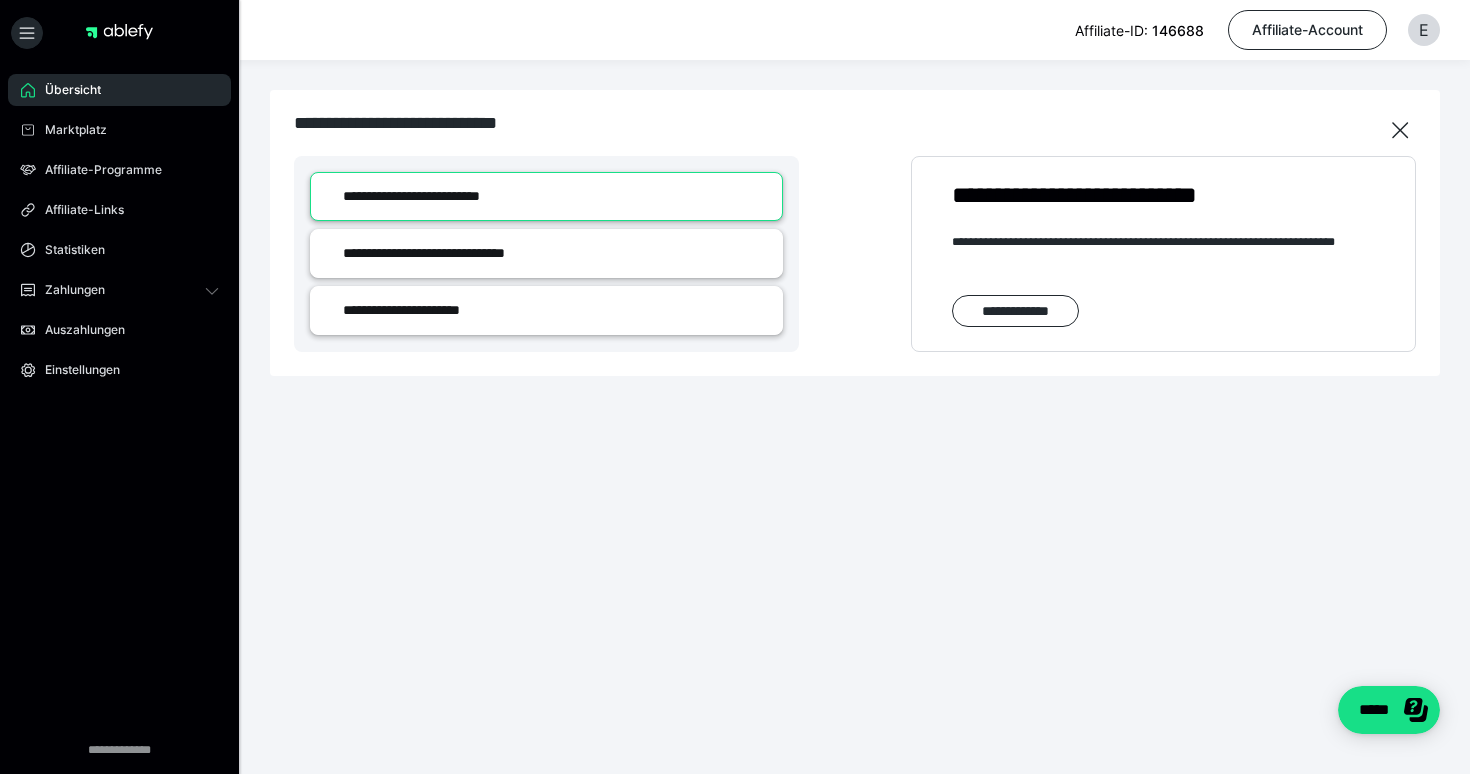 scroll, scrollTop: 0, scrollLeft: 0, axis: both 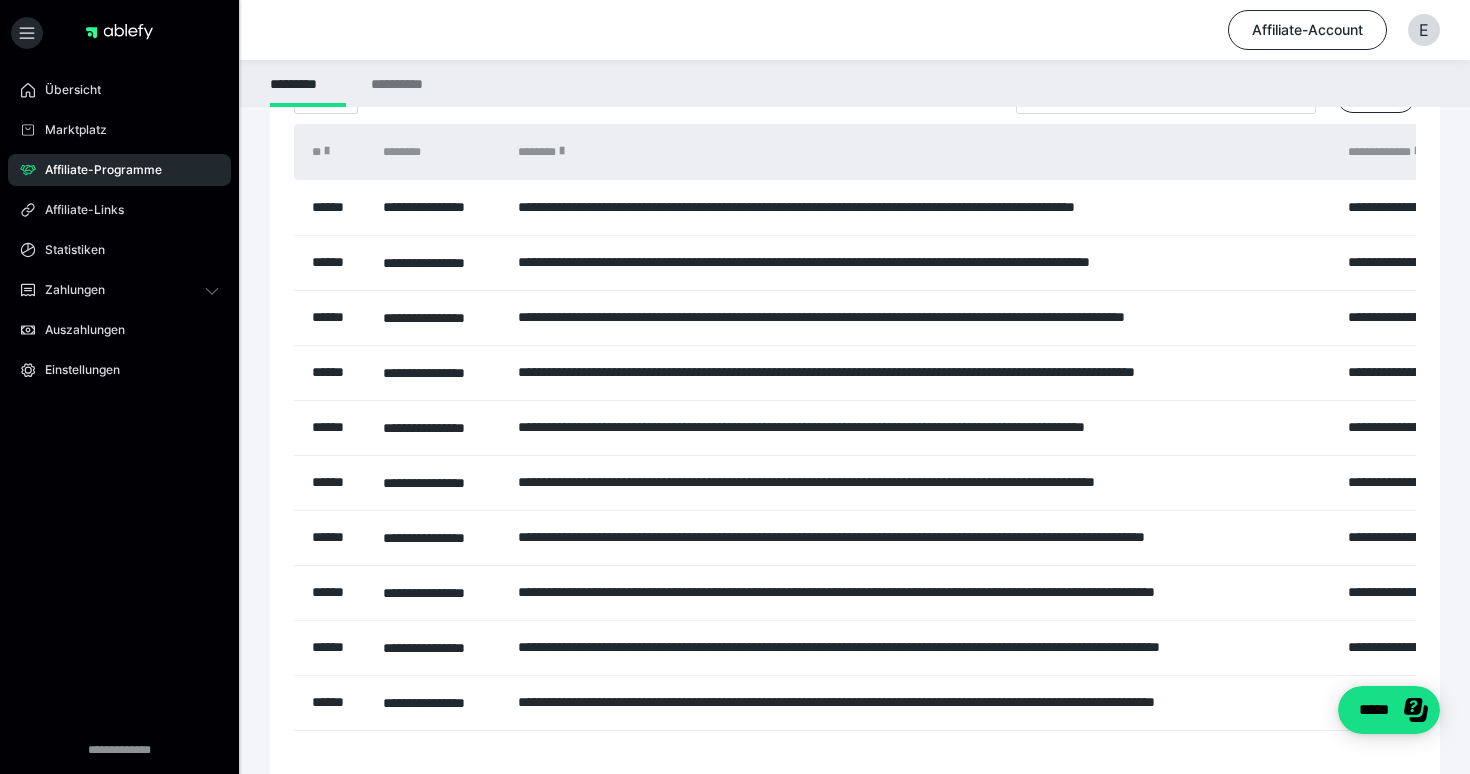 click on "**********" at bounding box center [923, 427] 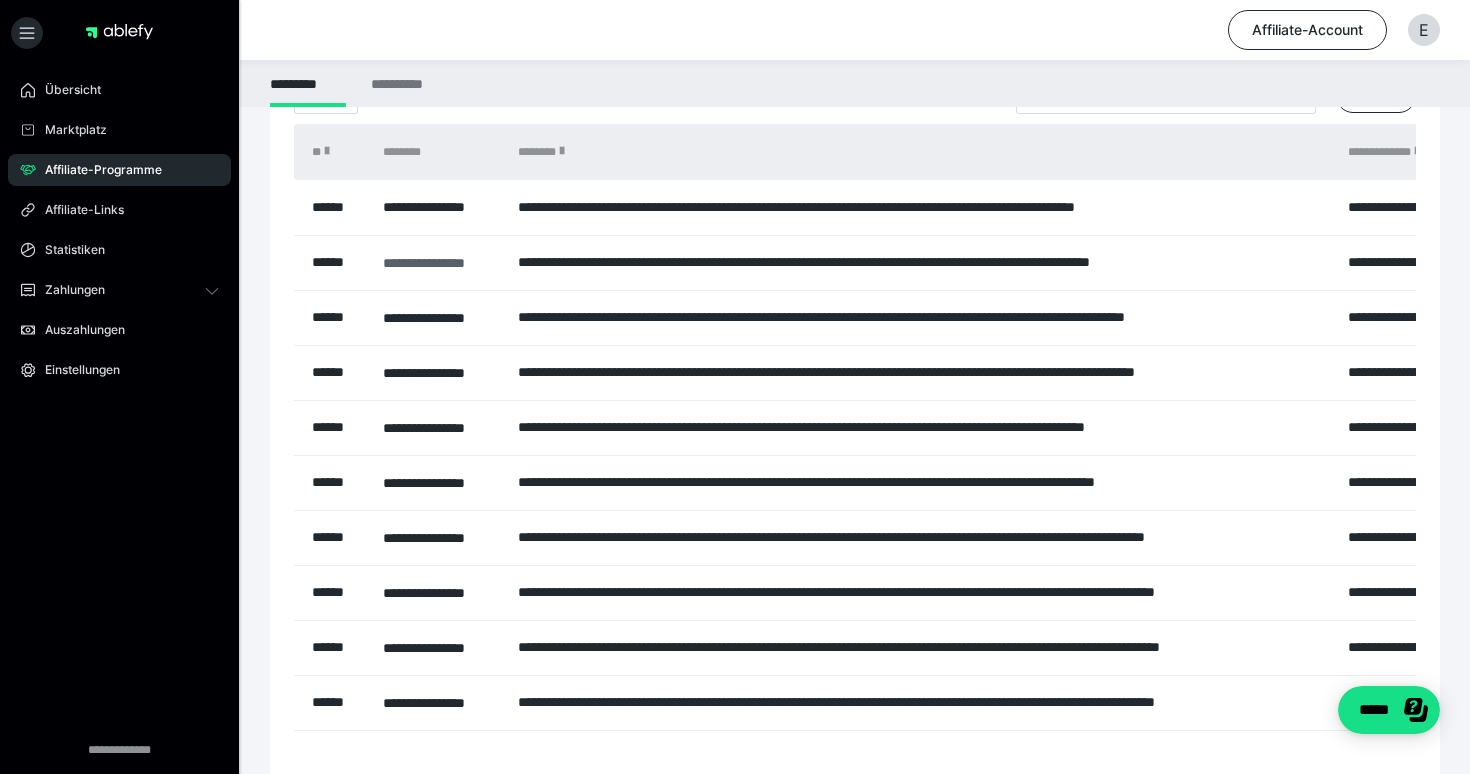 scroll, scrollTop: 0, scrollLeft: 0, axis: both 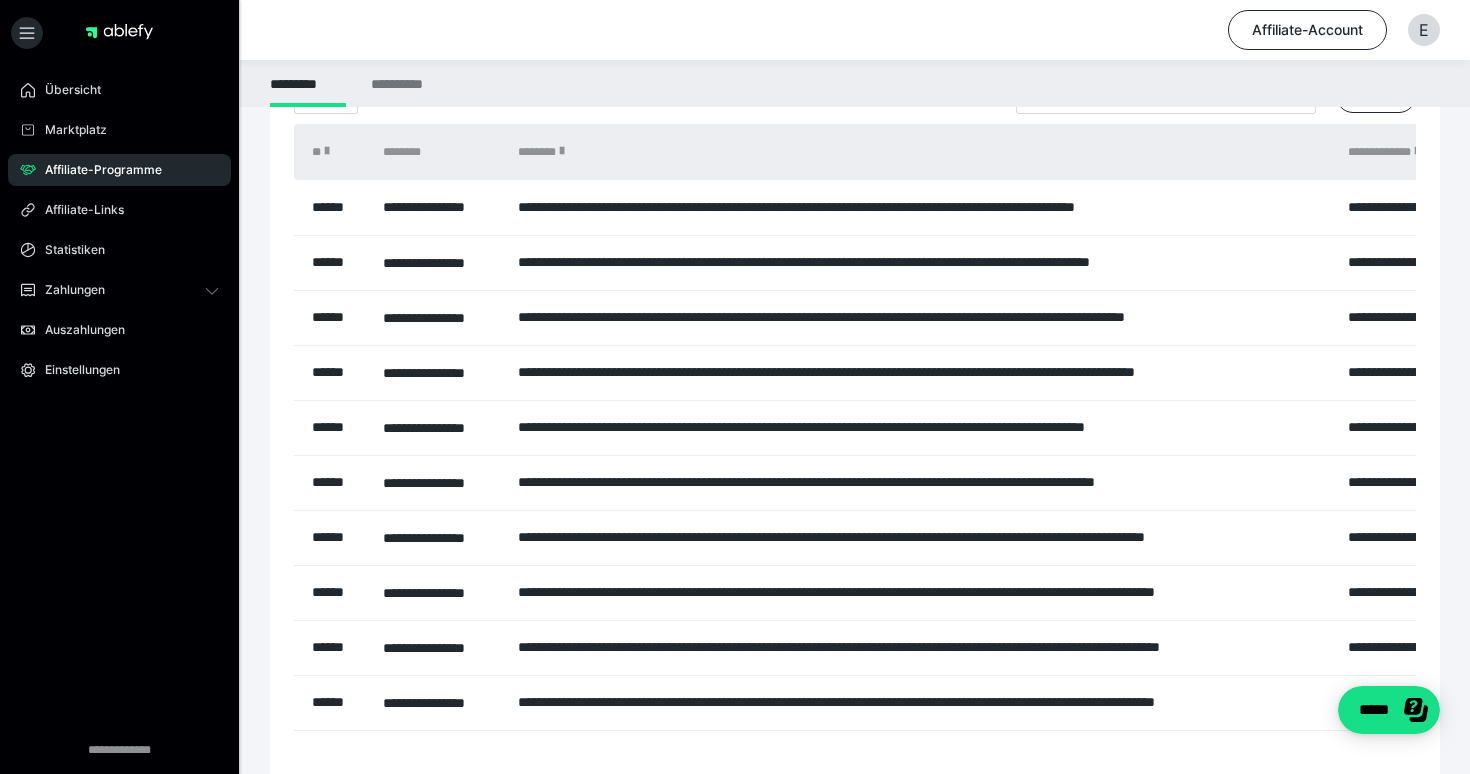 click on "**********" at bounding box center (923, 262) 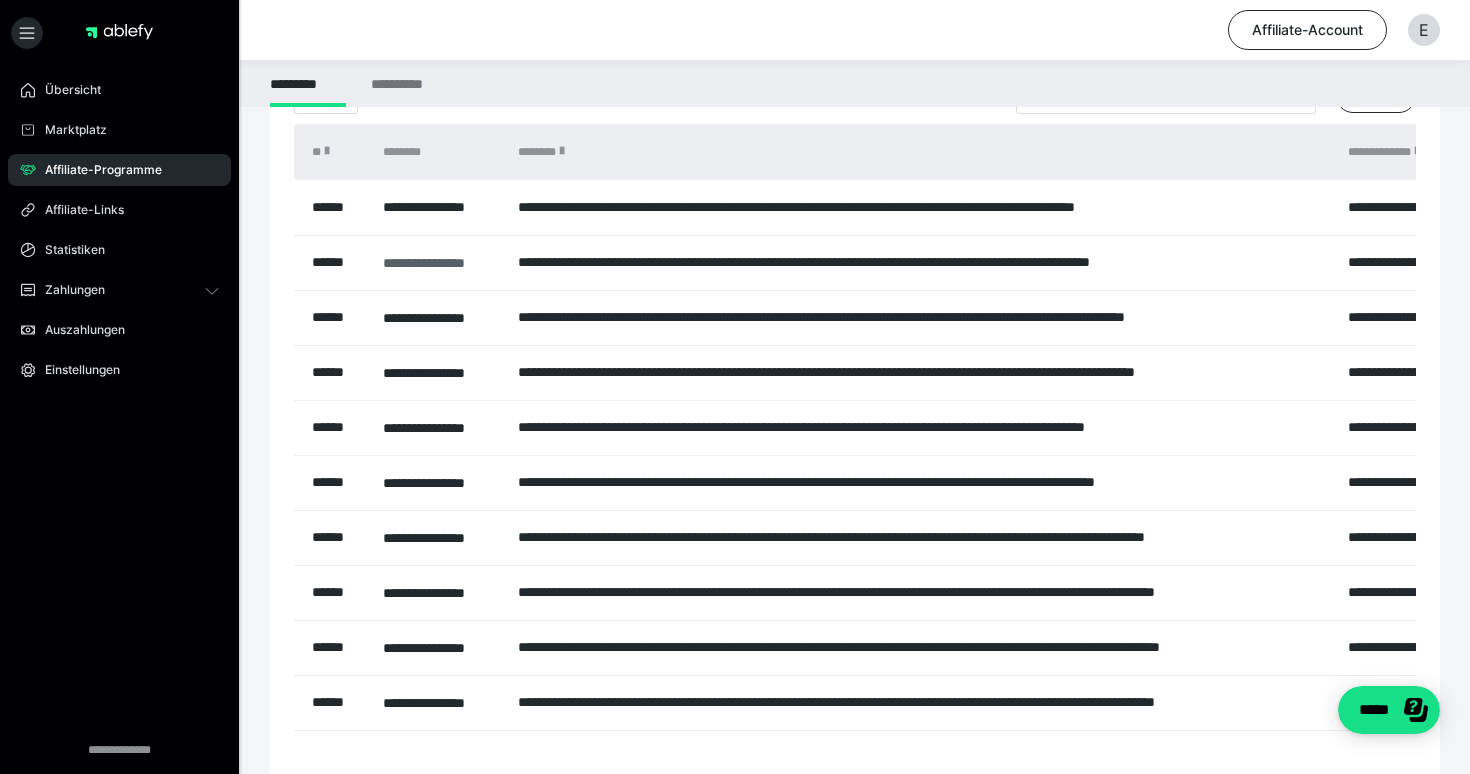 click on "**********" at bounding box center [440, 263] 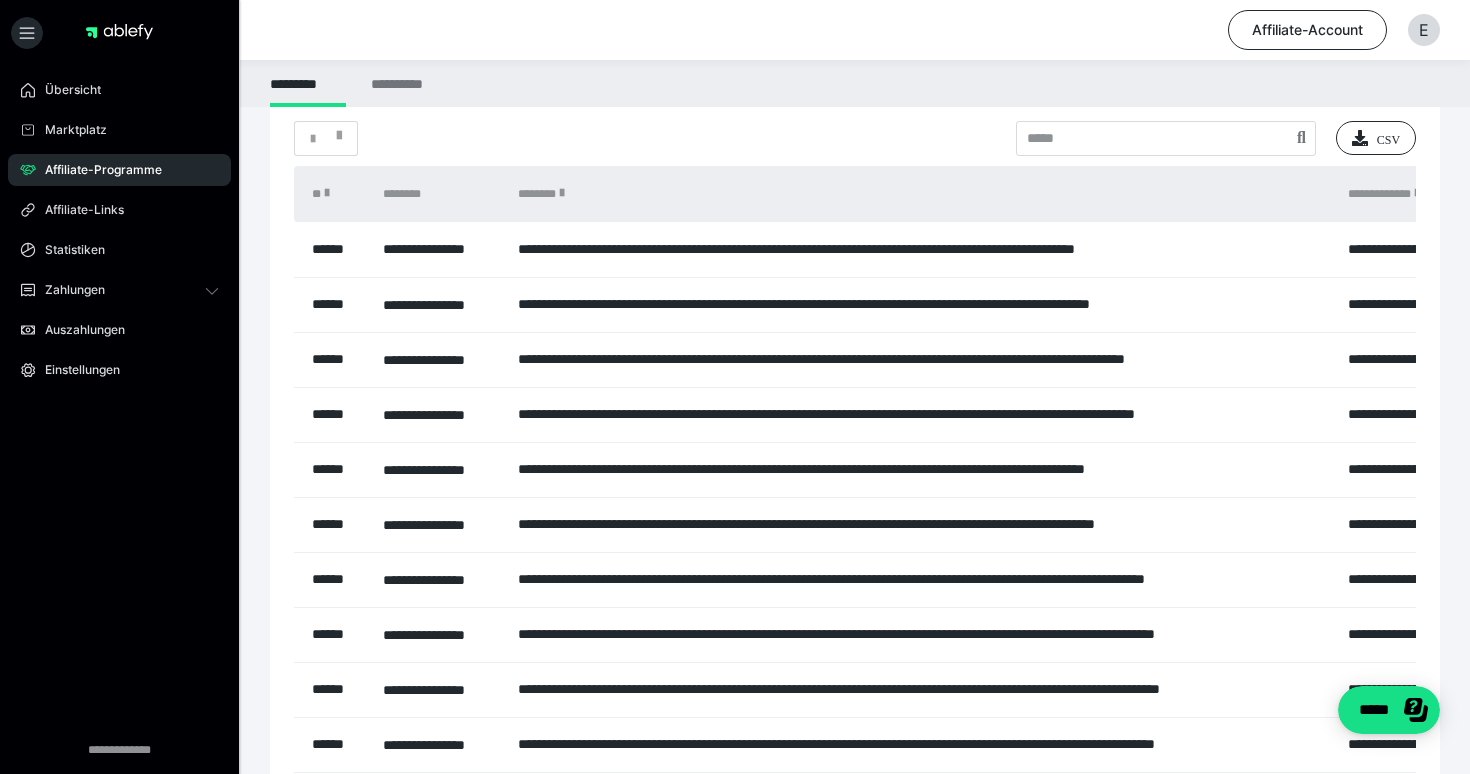 scroll, scrollTop: 76, scrollLeft: 0, axis: vertical 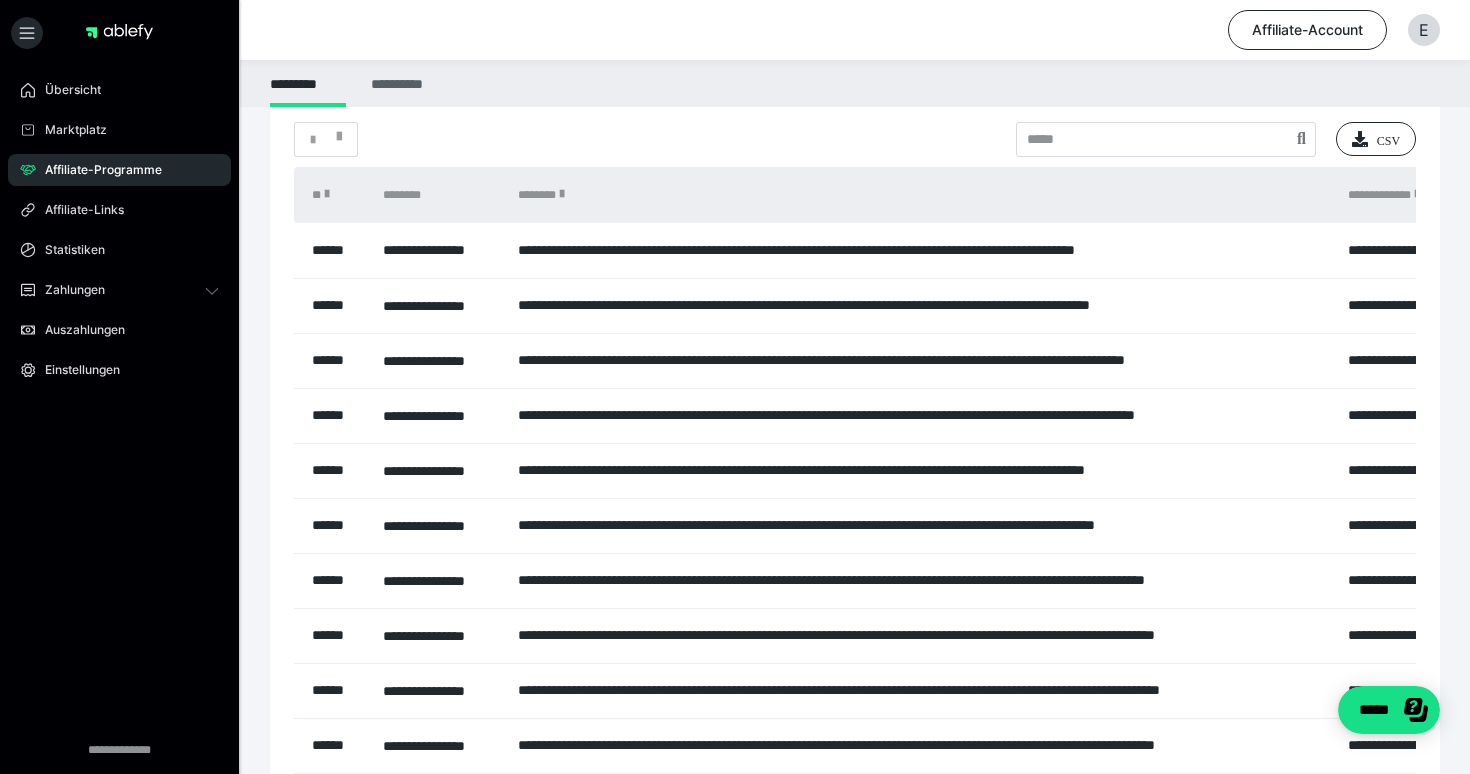 click on "**********" at bounding box center [400, 83] 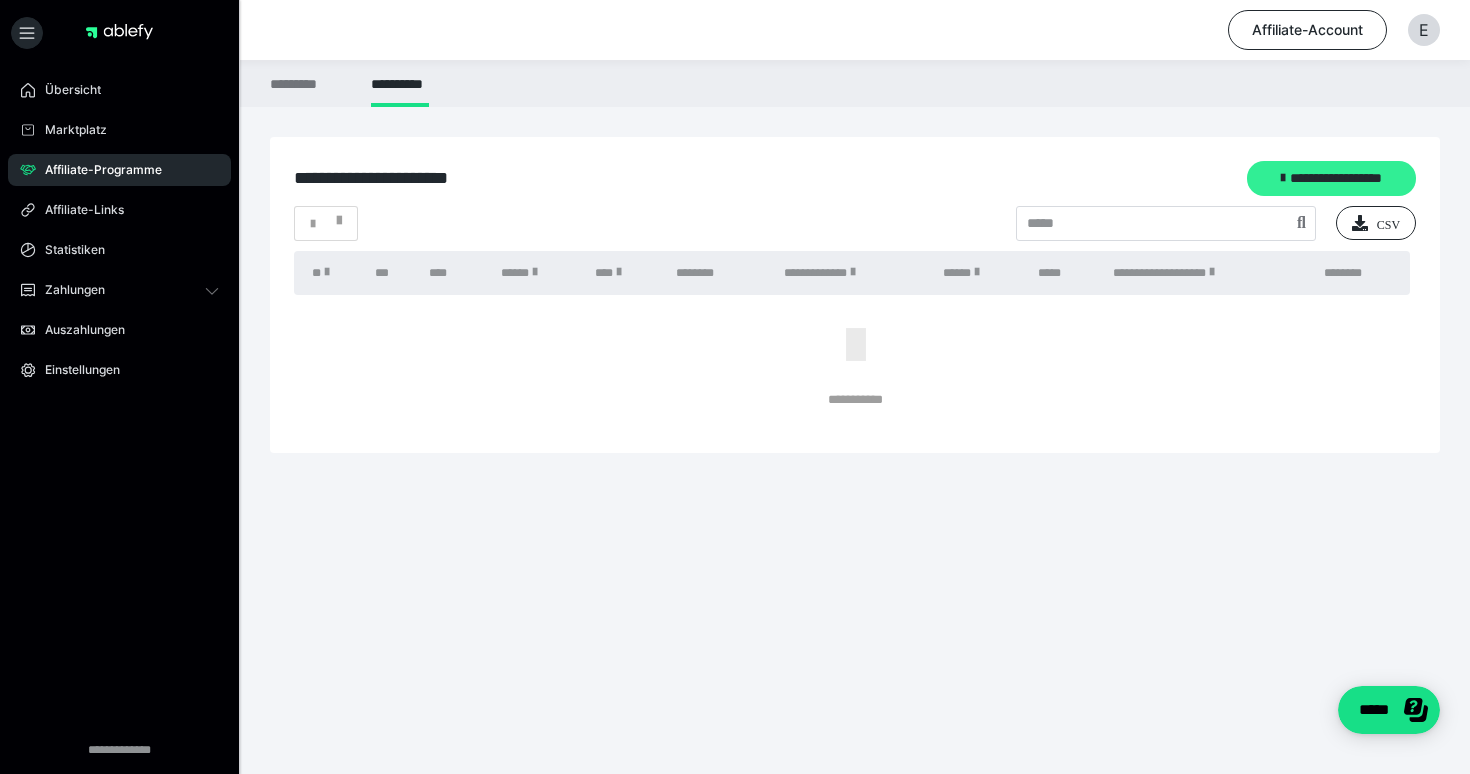 click on "**********" at bounding box center (1331, 178) 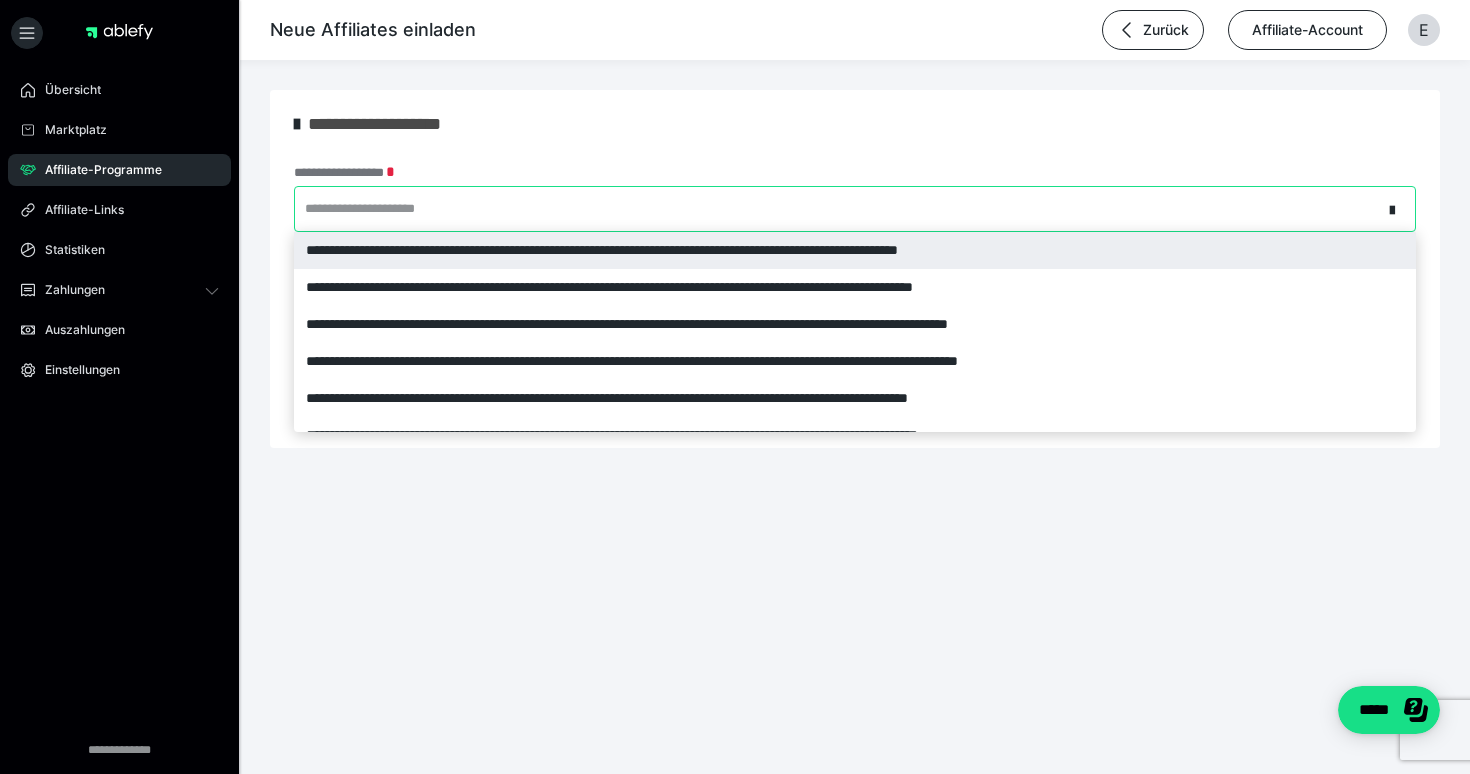 click on "**********" at bounding box center (838, 209) 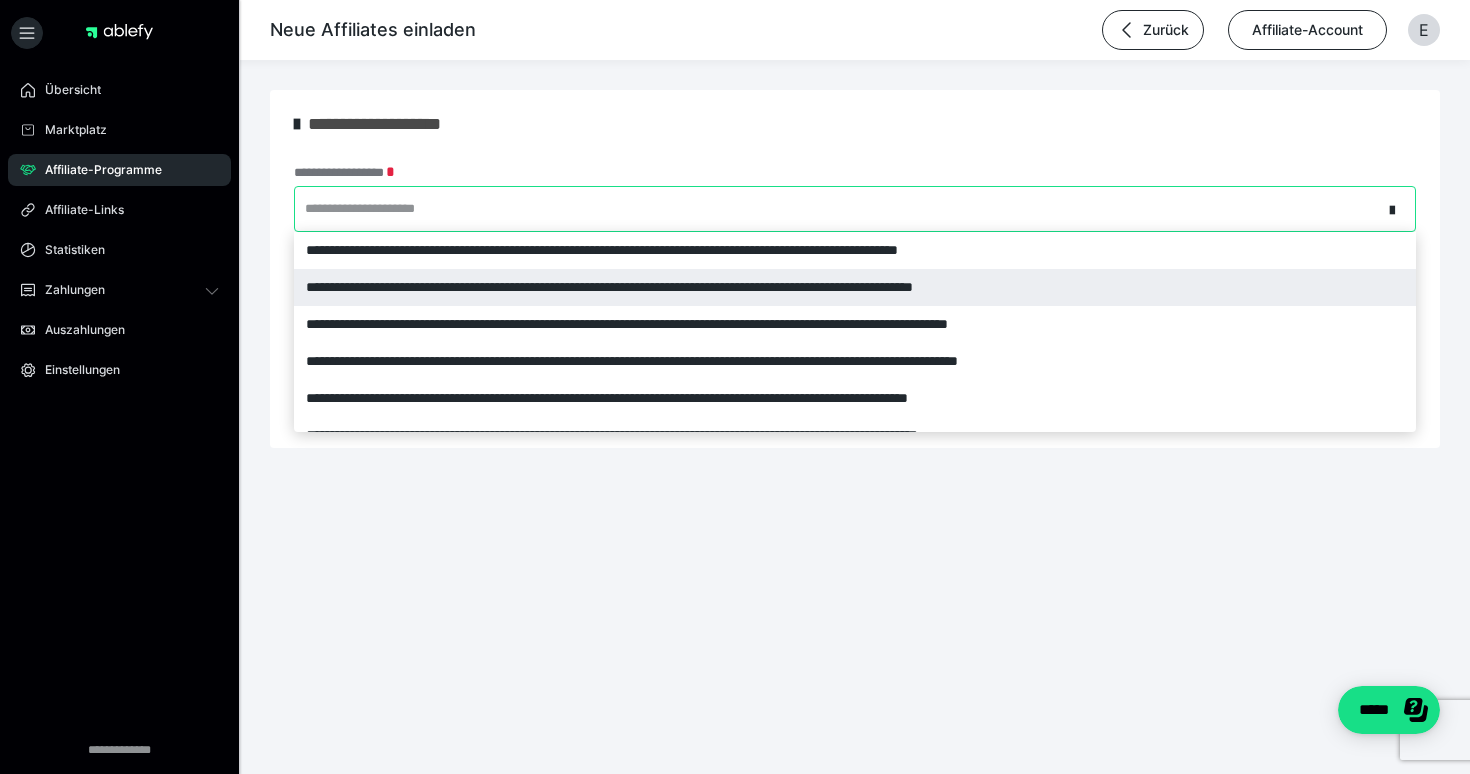 click on "**********" at bounding box center [855, 287] 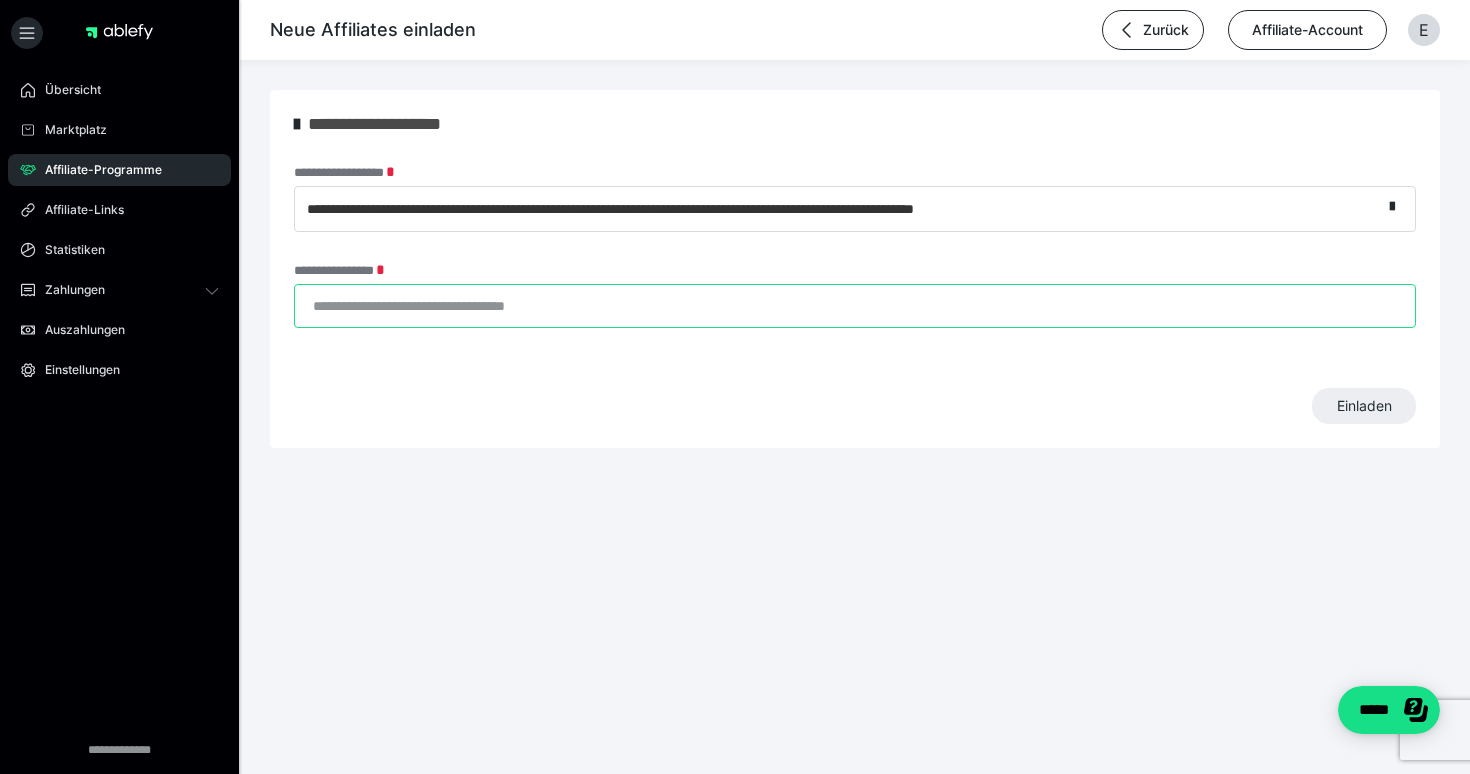 click on "**********" at bounding box center [855, 306] 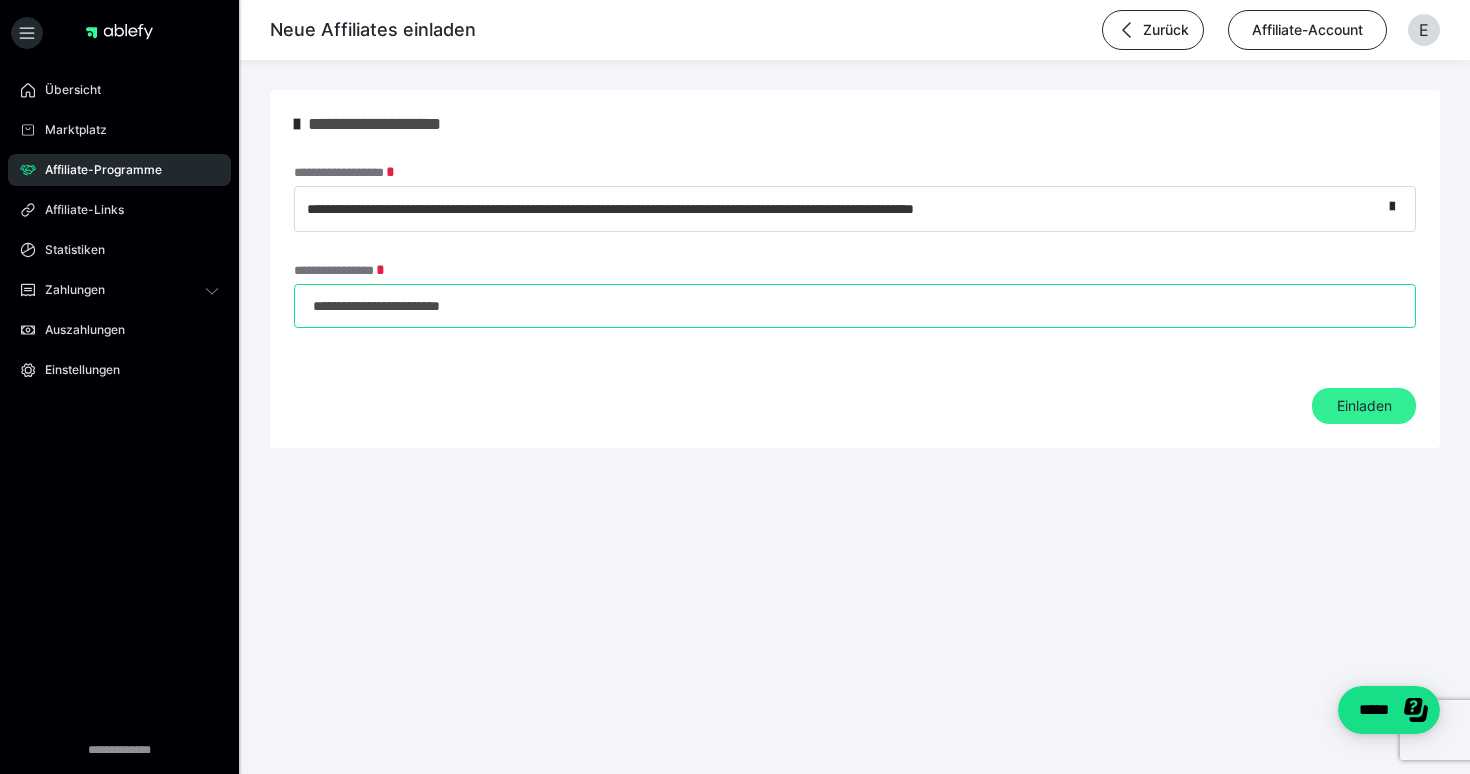 type on "**********" 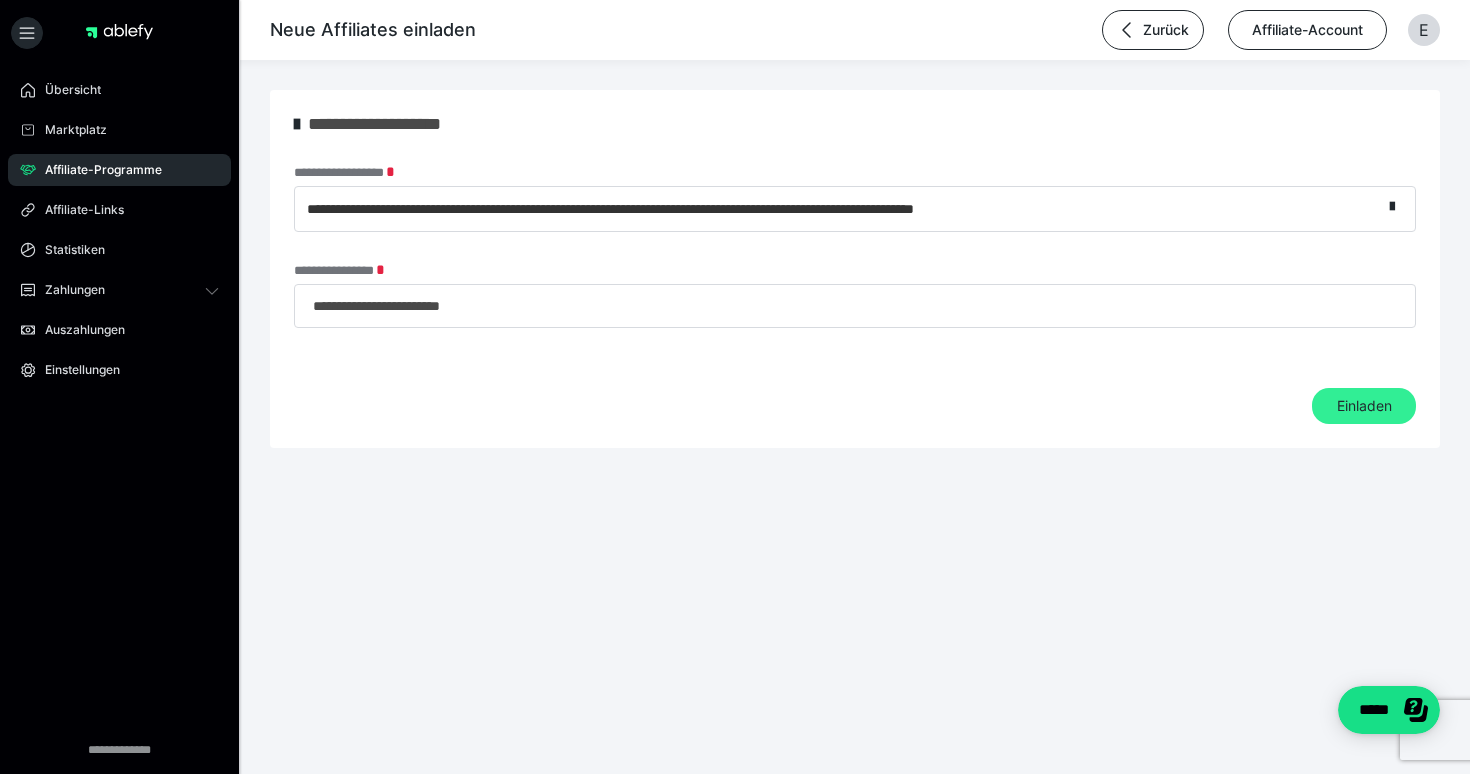 click on "Einladen" at bounding box center [1364, 406] 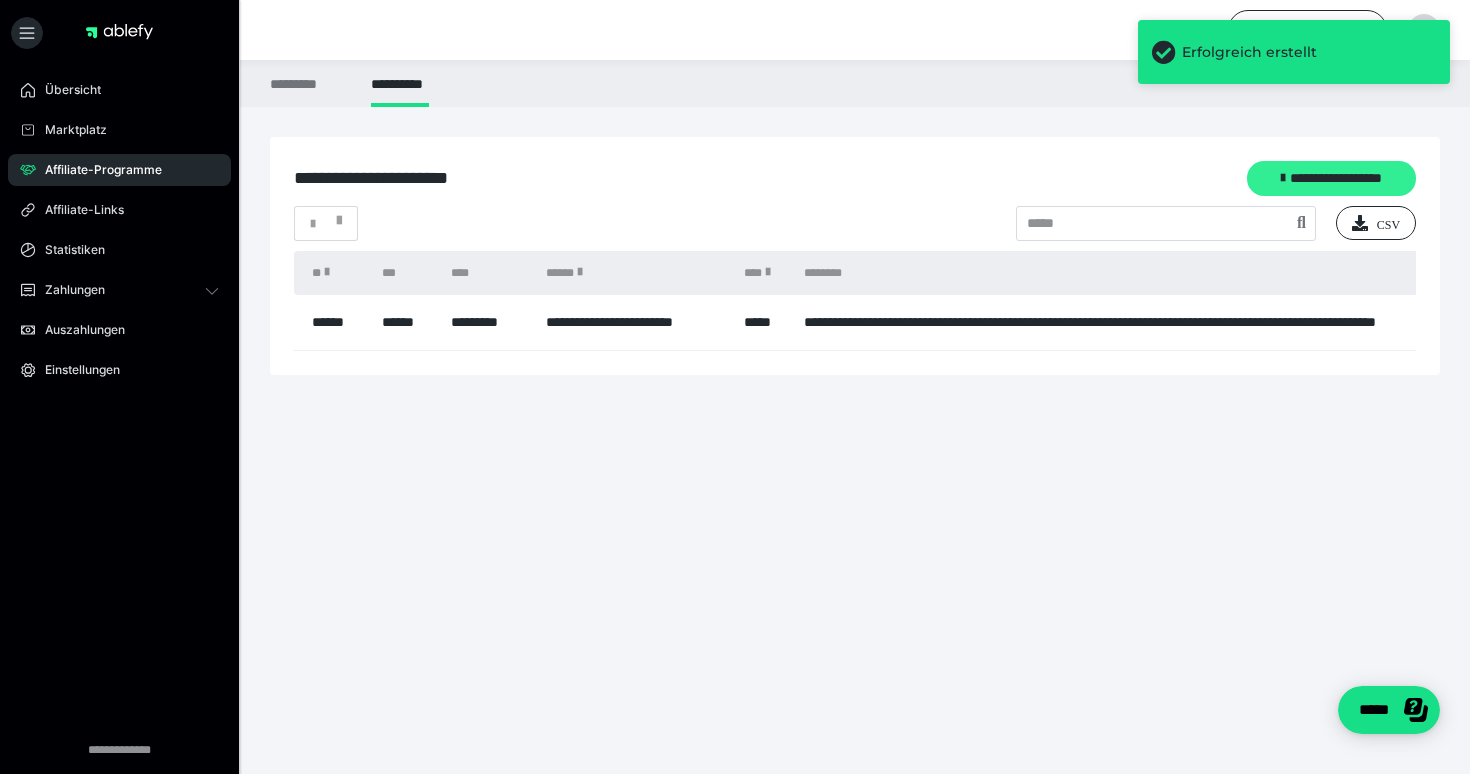 click on "**********" at bounding box center [1331, 178] 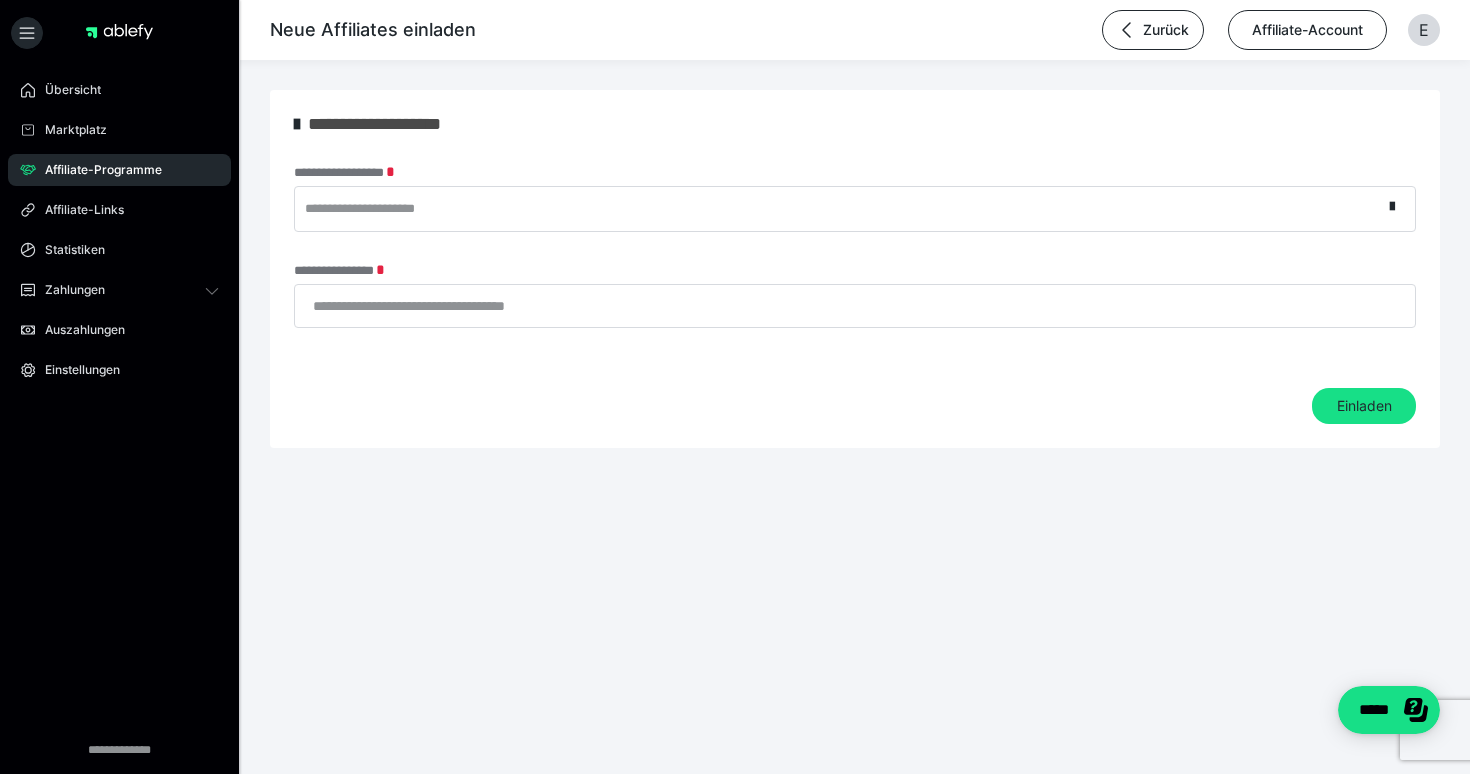 click on "**********" at bounding box center [838, 209] 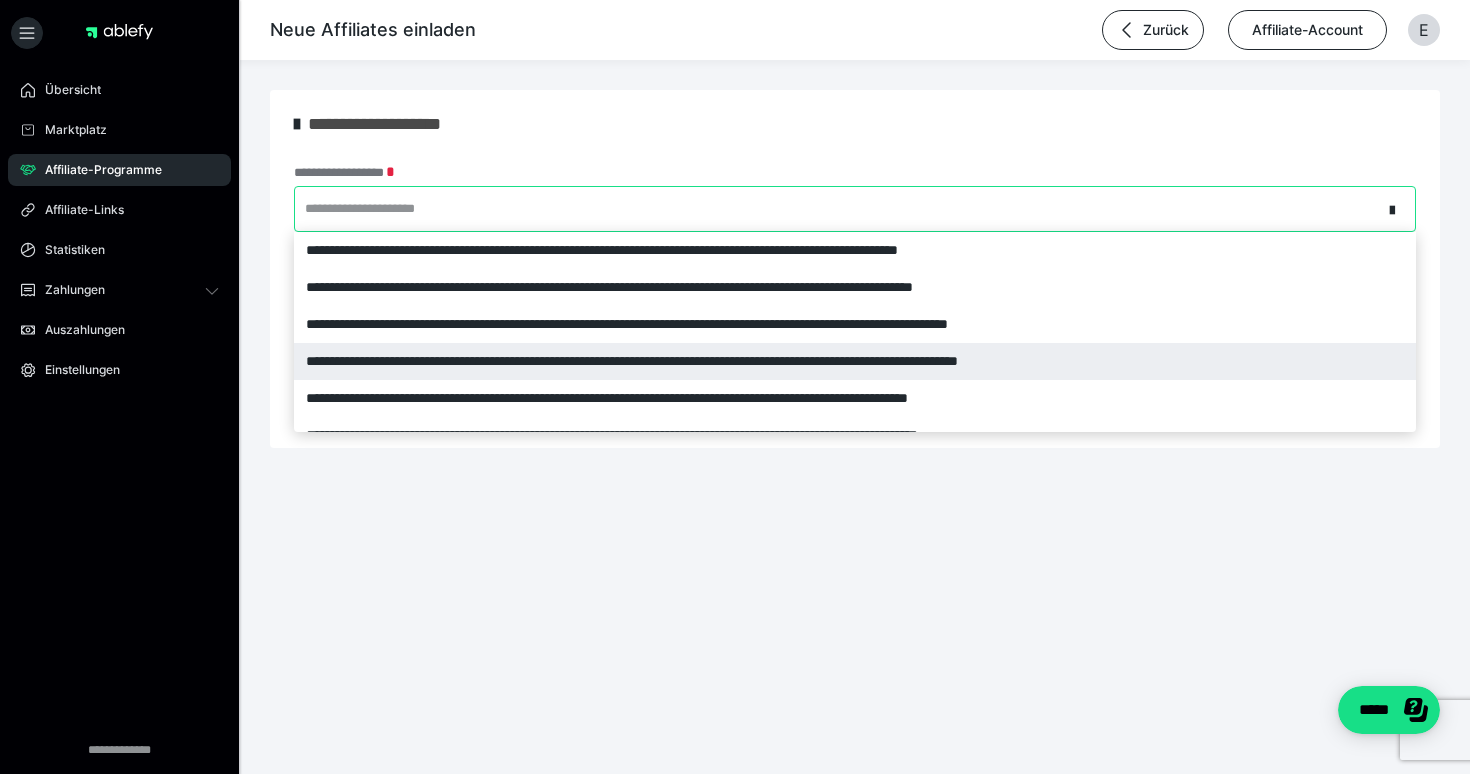 click on "**********" at bounding box center [855, 361] 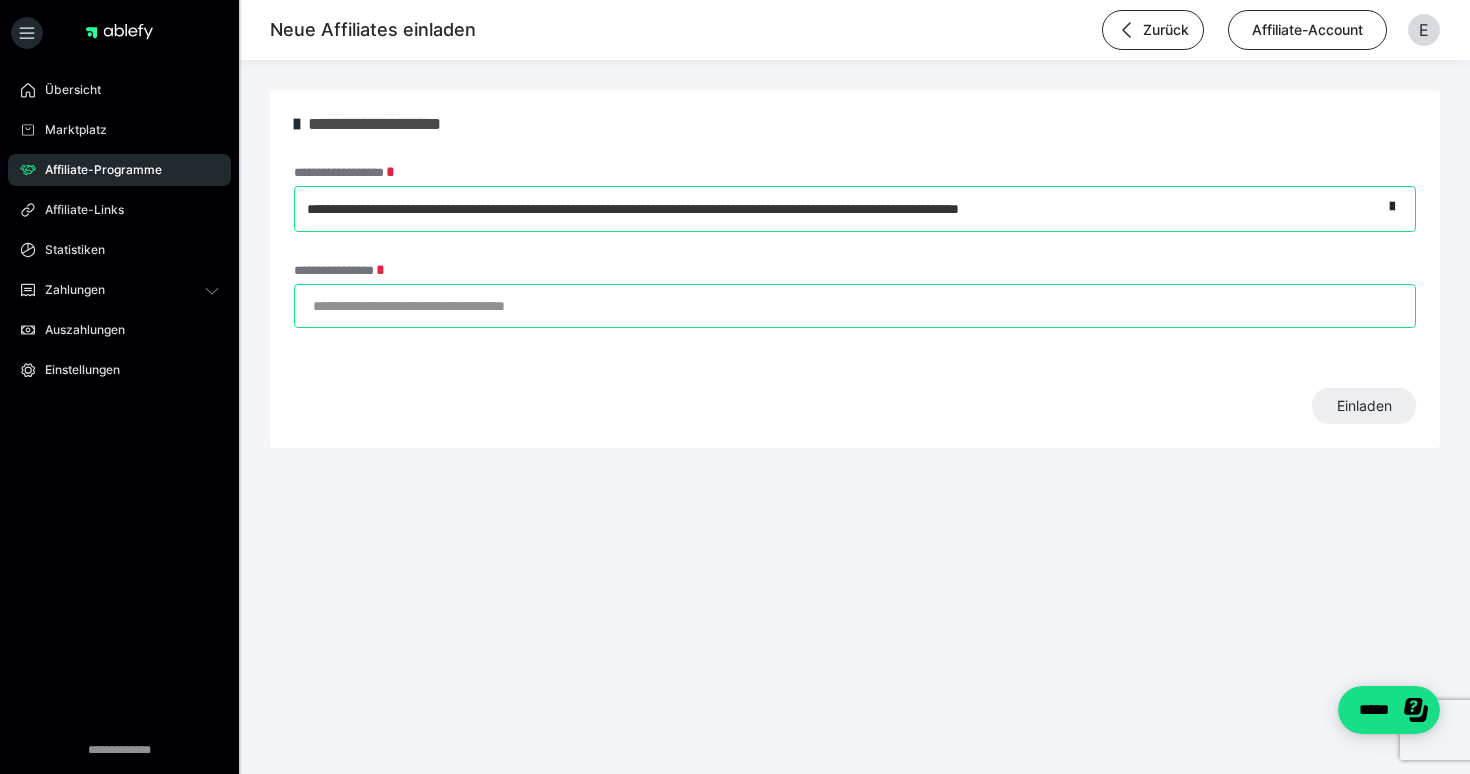 click on "**********" at bounding box center [855, 306] 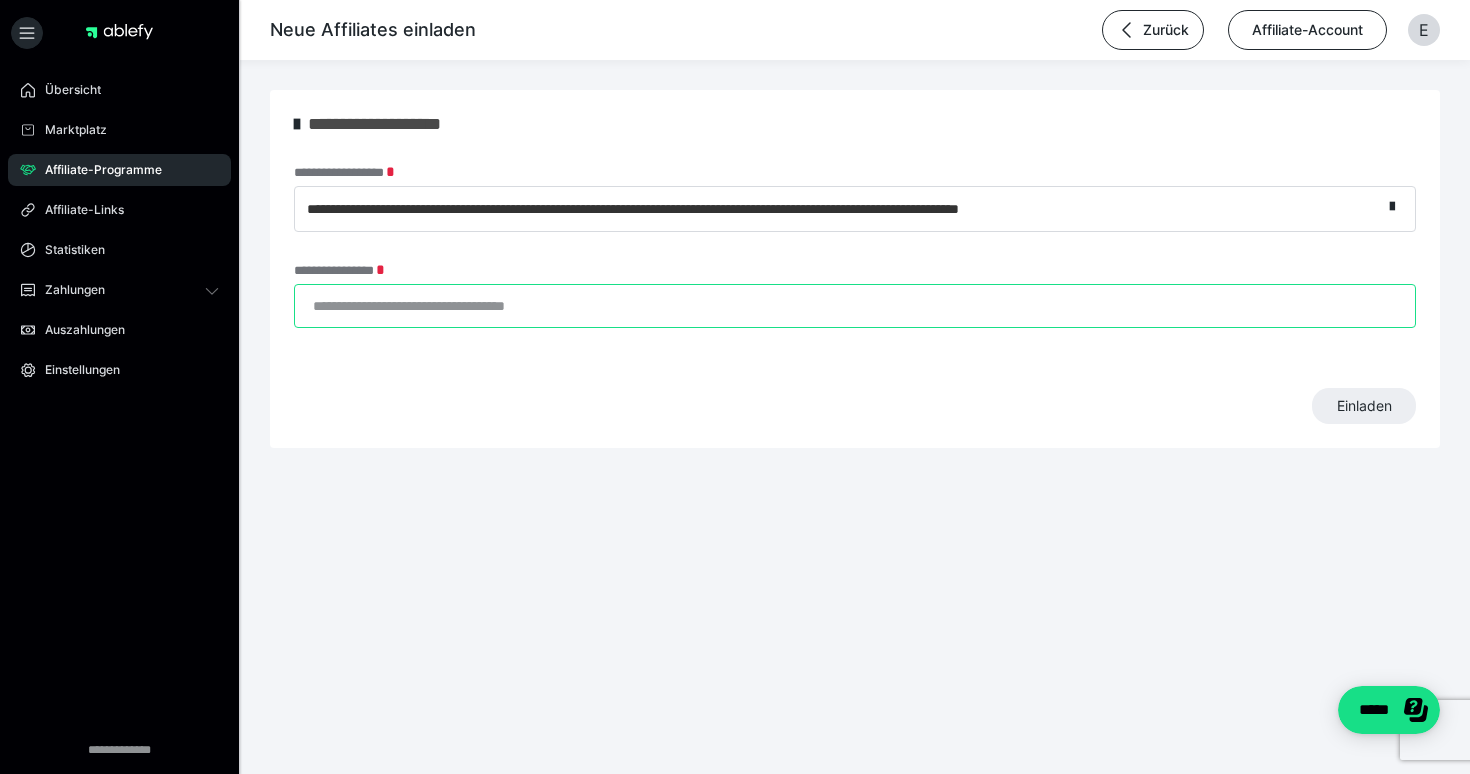 paste on "**********" 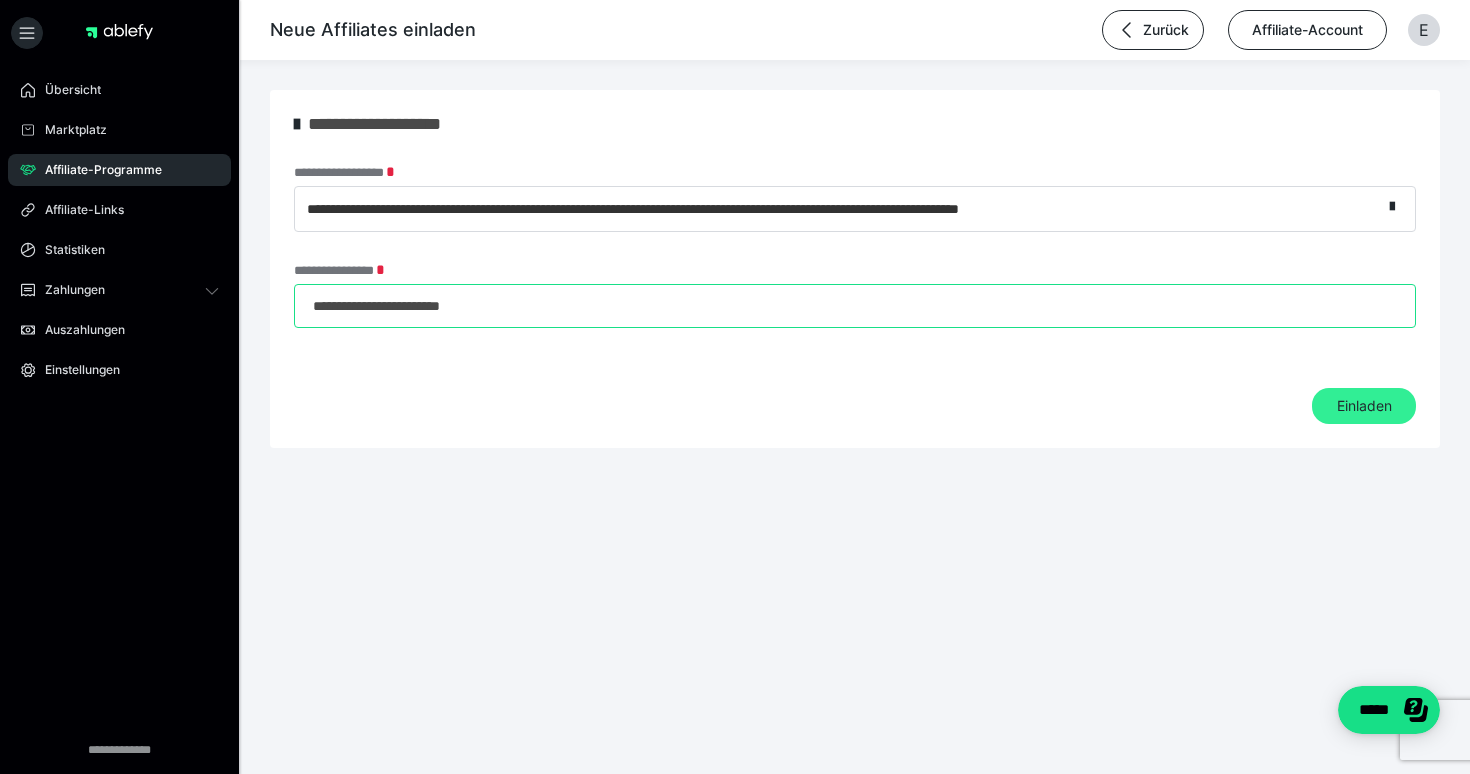 type on "**********" 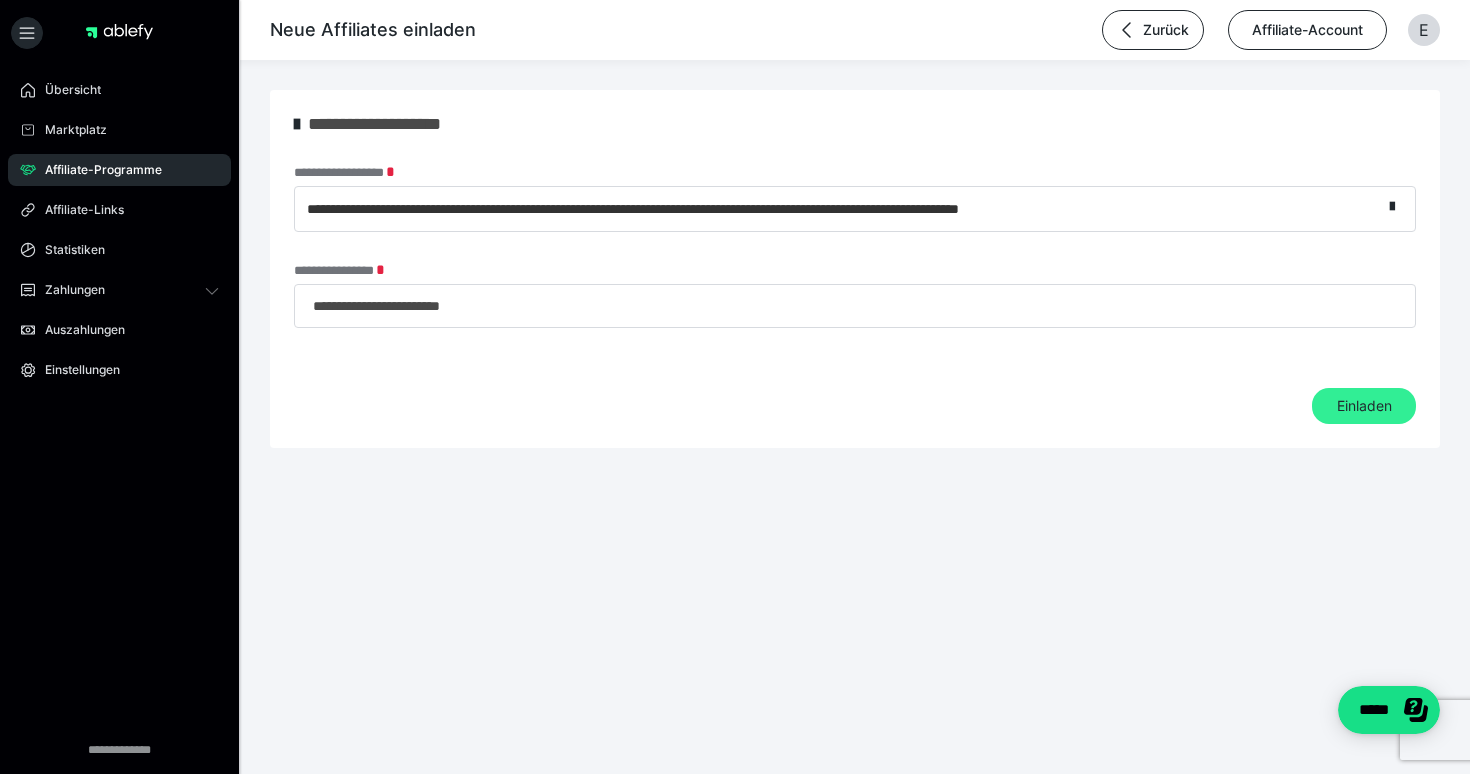 click on "Einladen" at bounding box center [1364, 406] 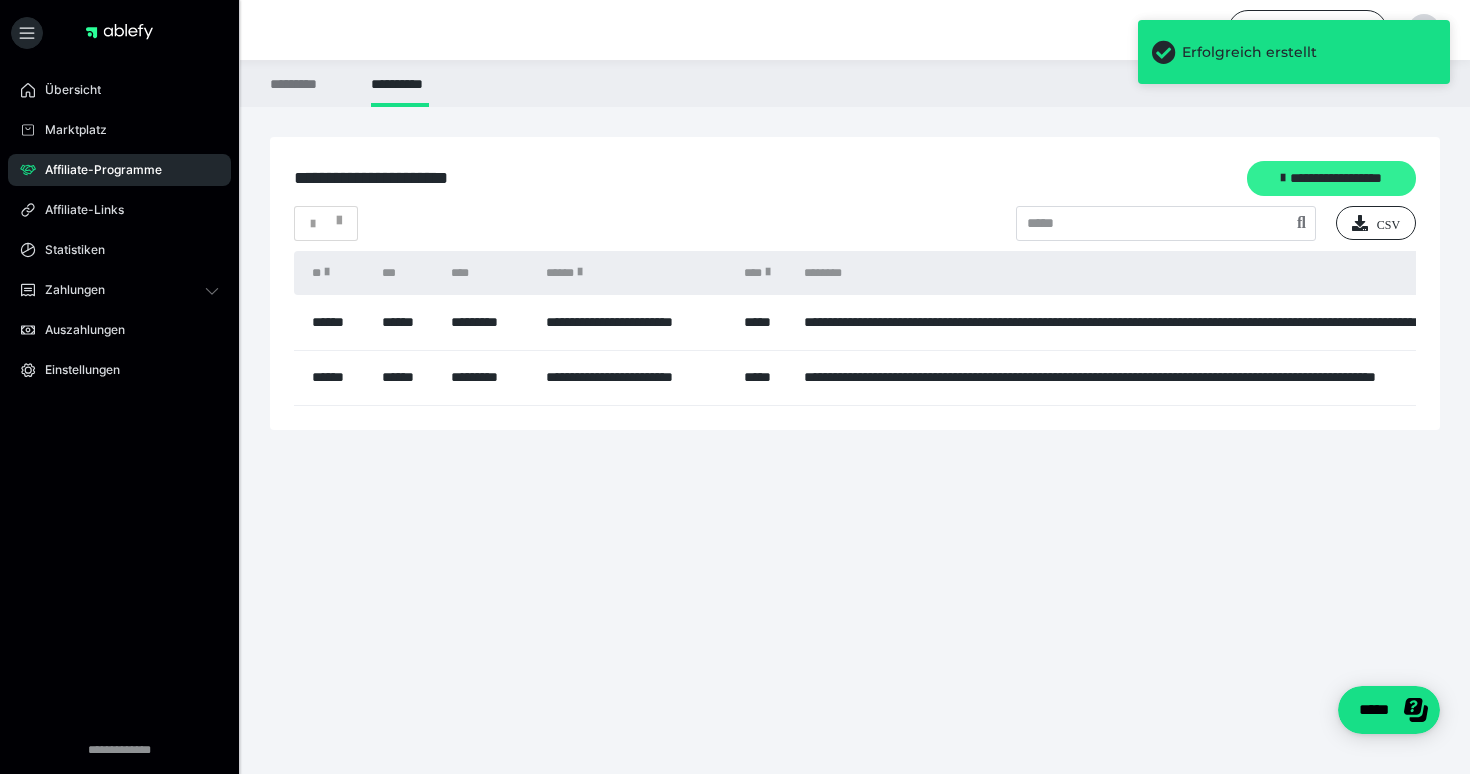 click on "**********" at bounding box center (1331, 178) 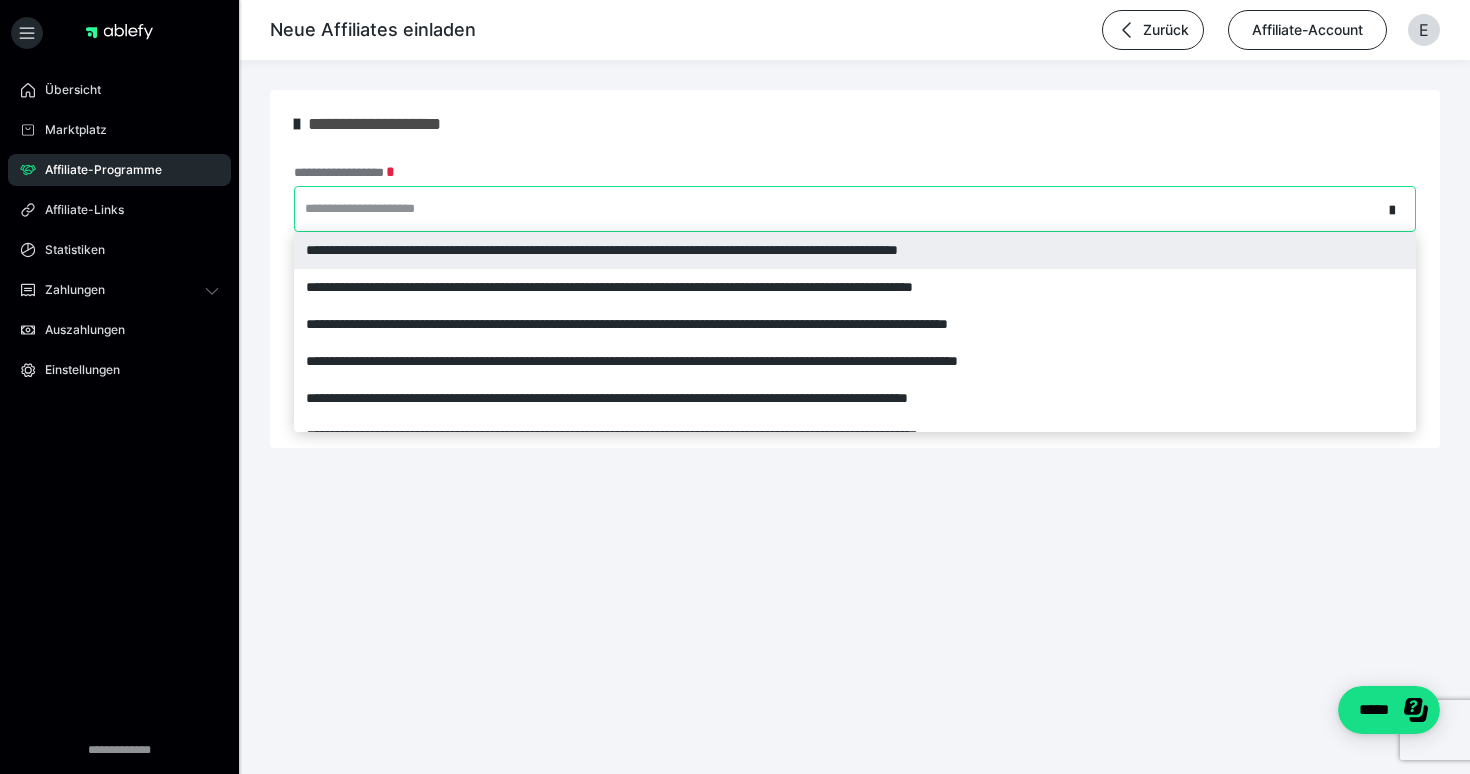 click on "**********" at bounding box center [838, 209] 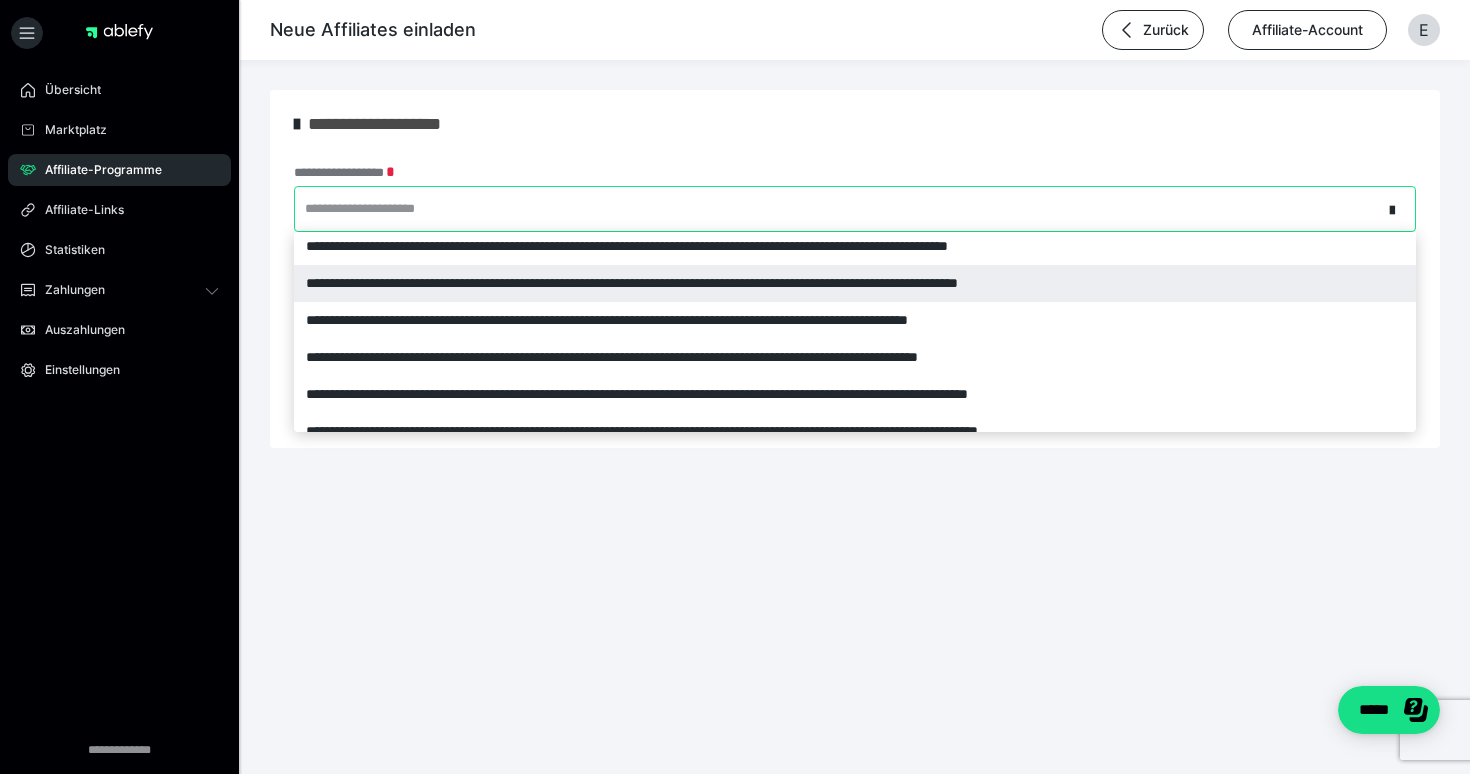scroll, scrollTop: 79, scrollLeft: 0, axis: vertical 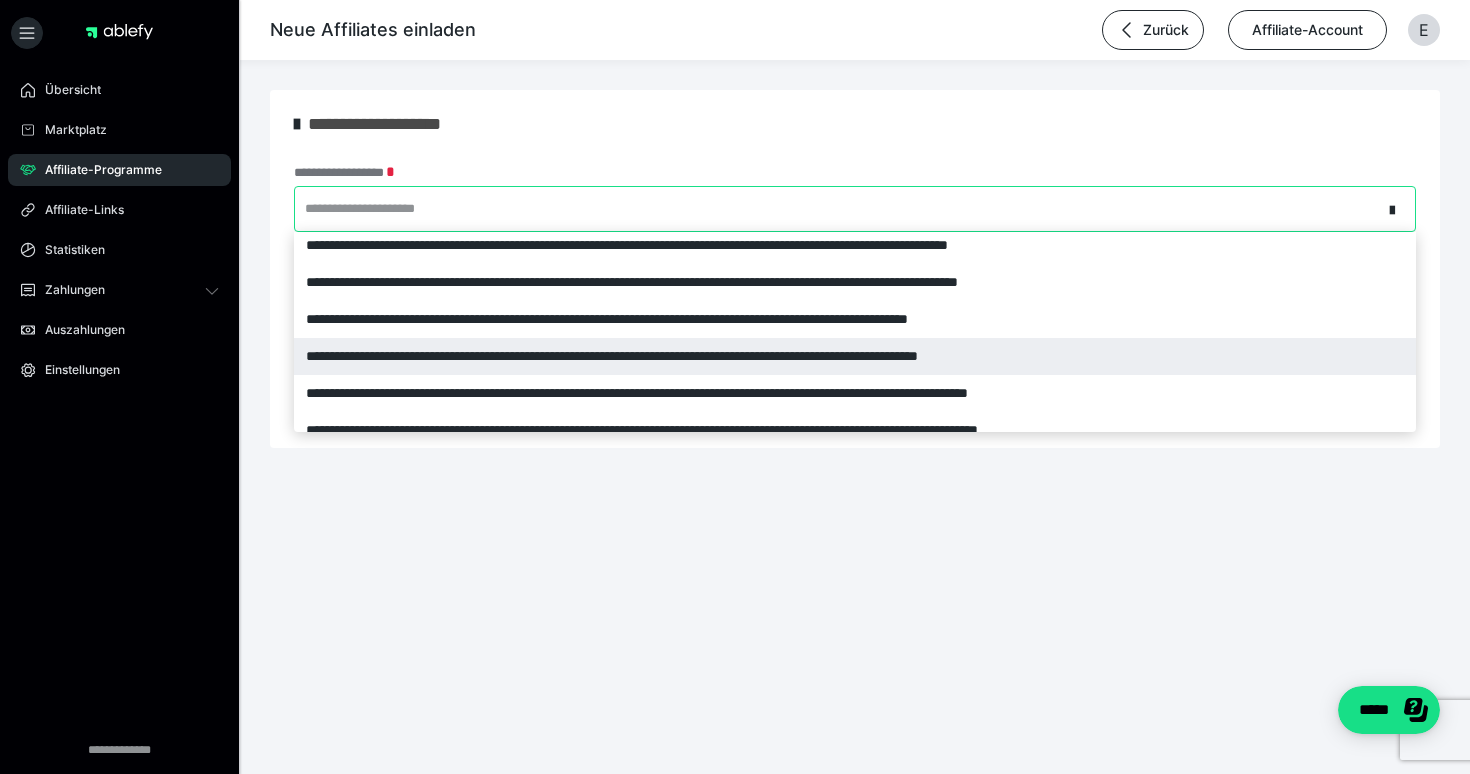 click on "**********" at bounding box center (855, 356) 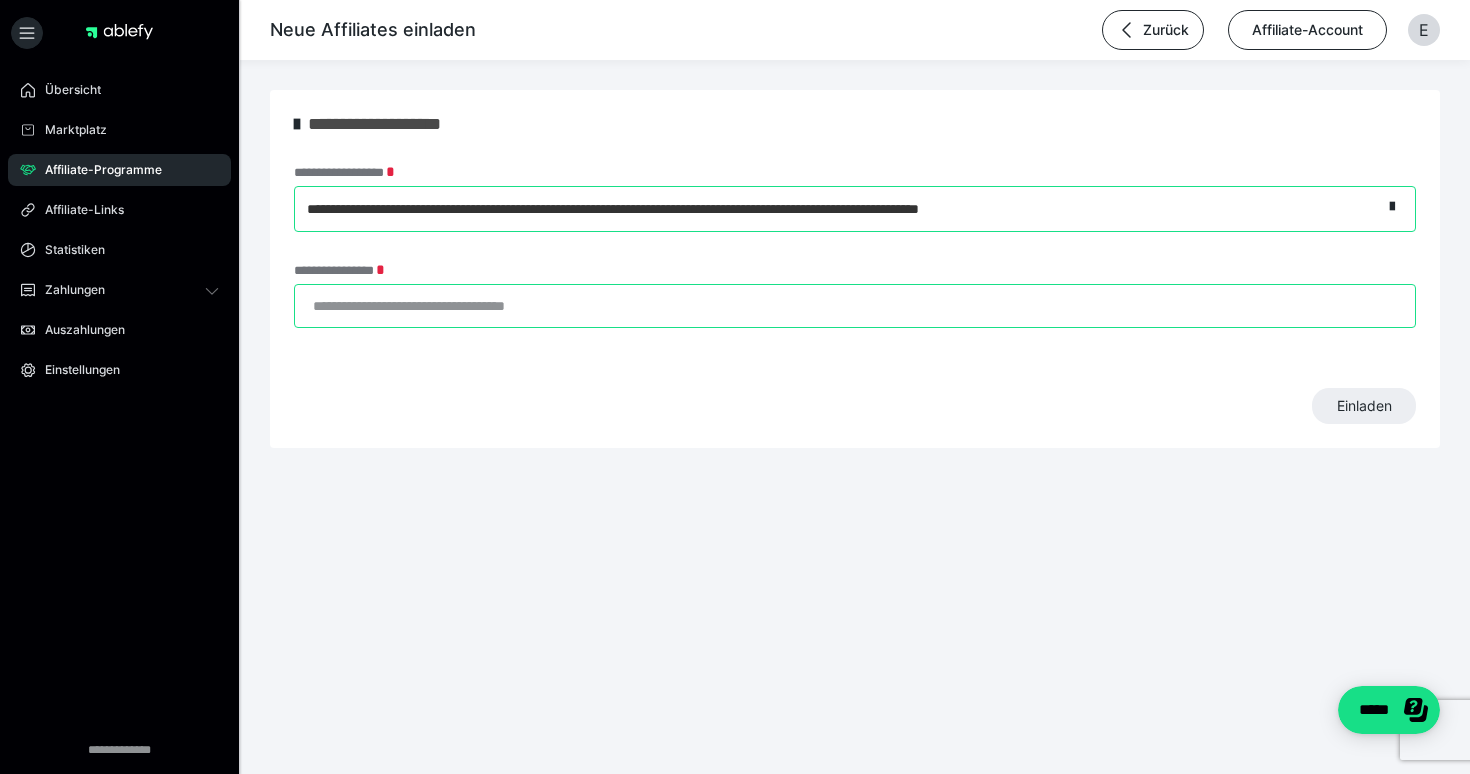 click on "**********" at bounding box center (855, 306) 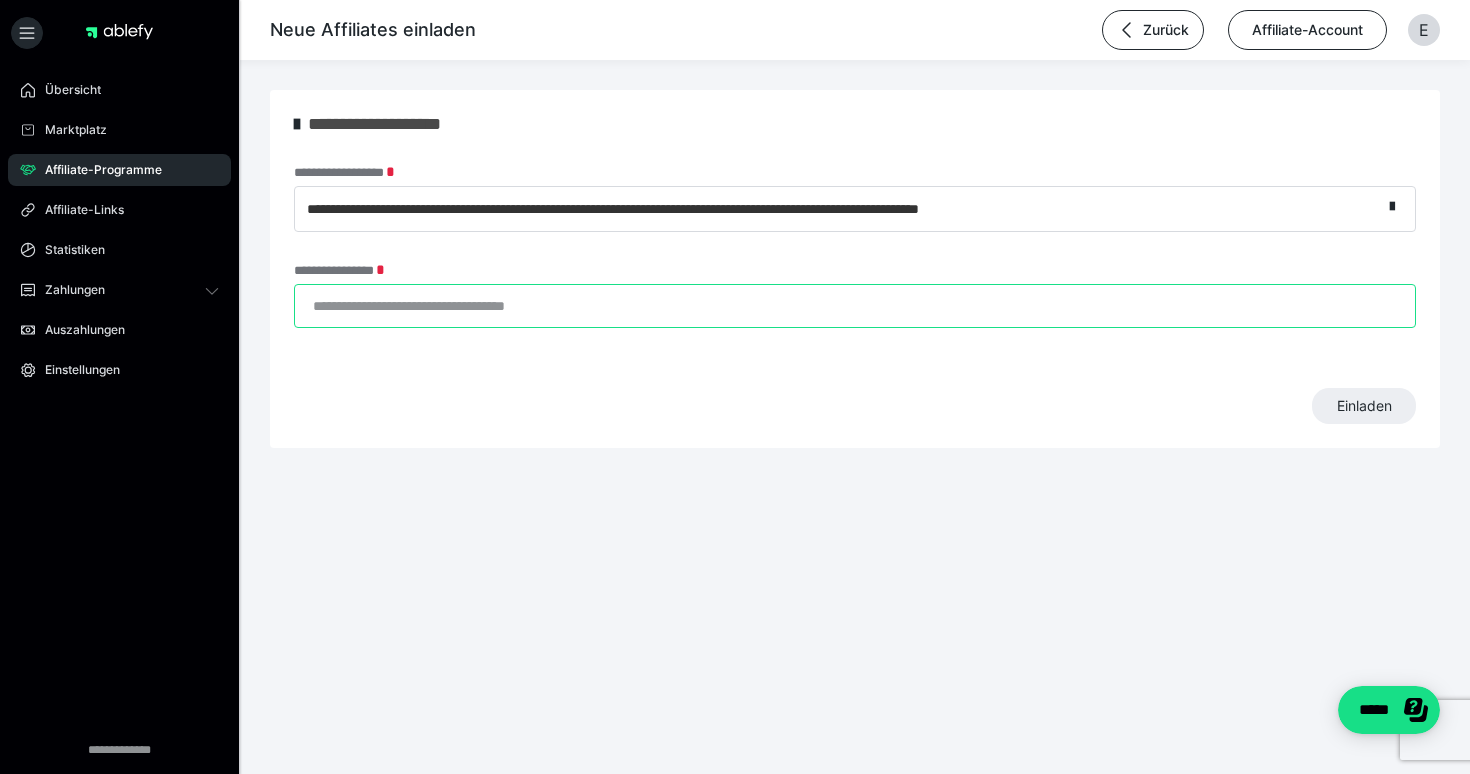 paste on "**********" 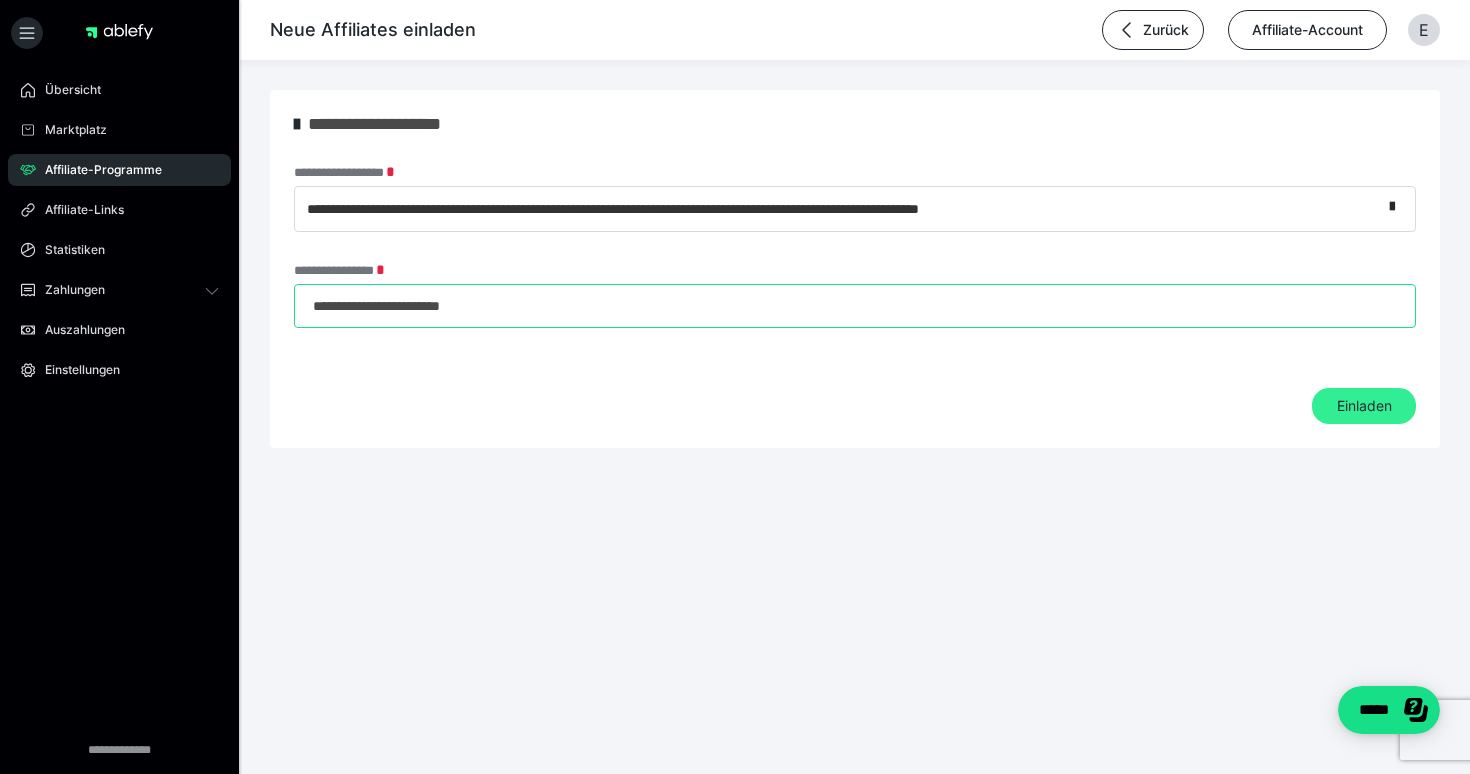 type on "**********" 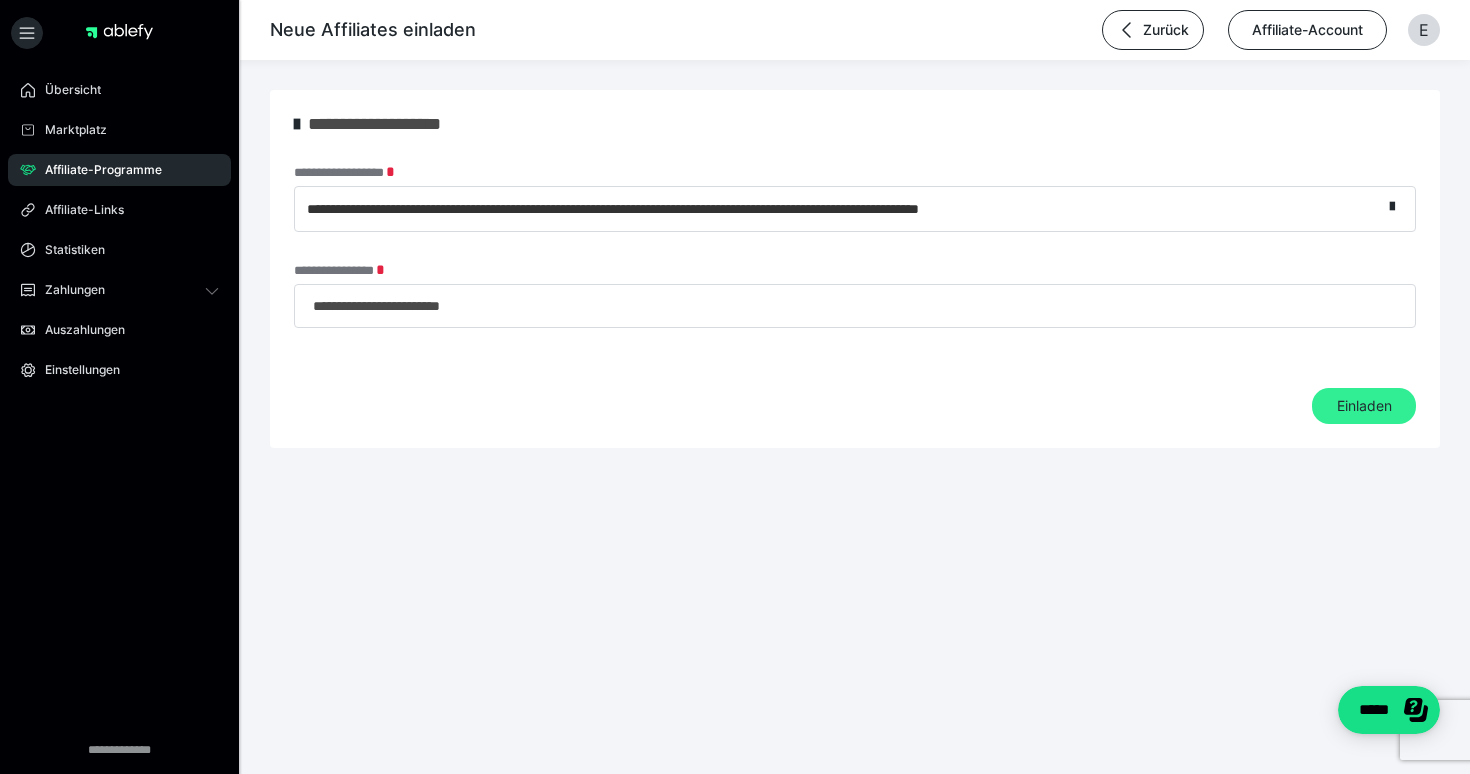 click on "Einladen" at bounding box center (1364, 406) 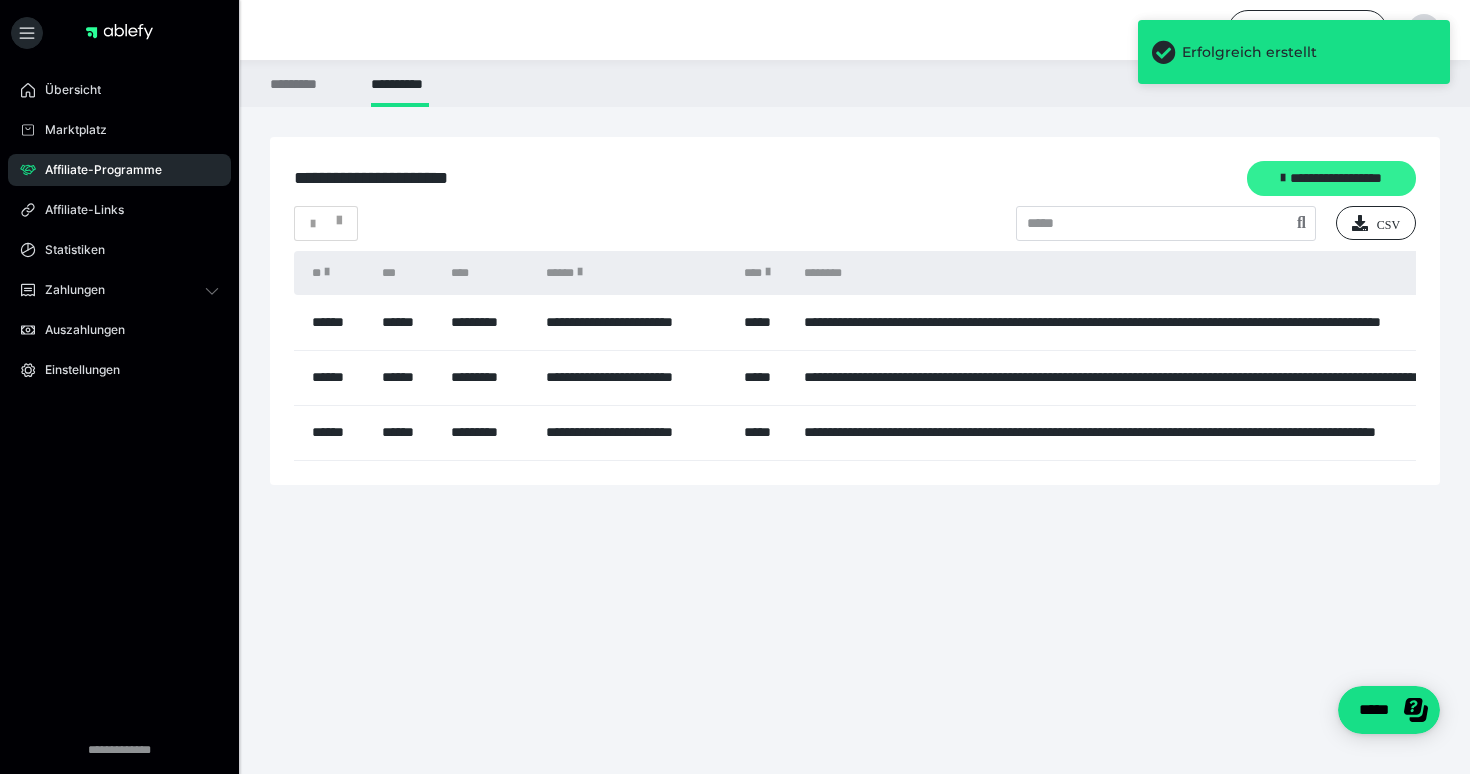 click on "**********" at bounding box center [1331, 178] 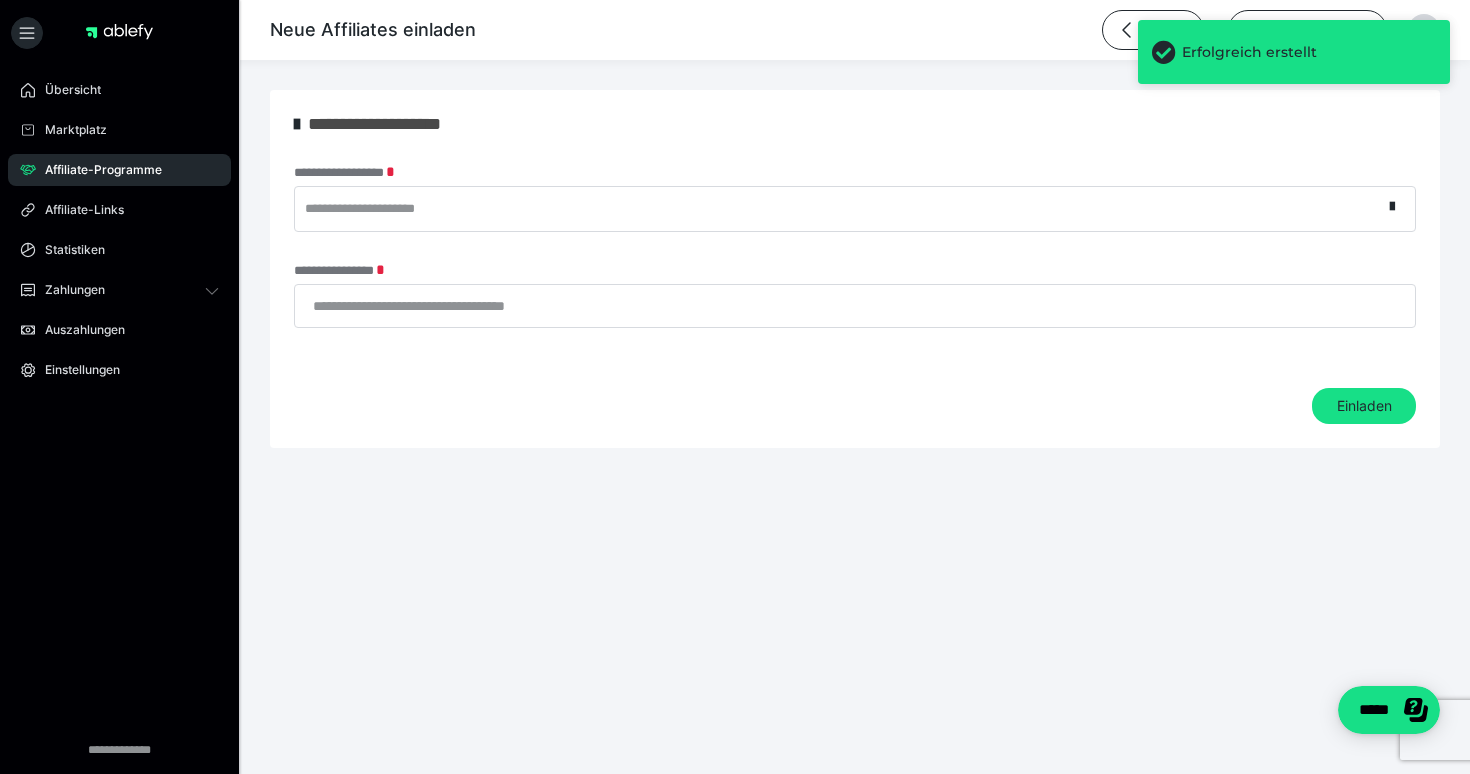 click on "**********" at bounding box center [838, 209] 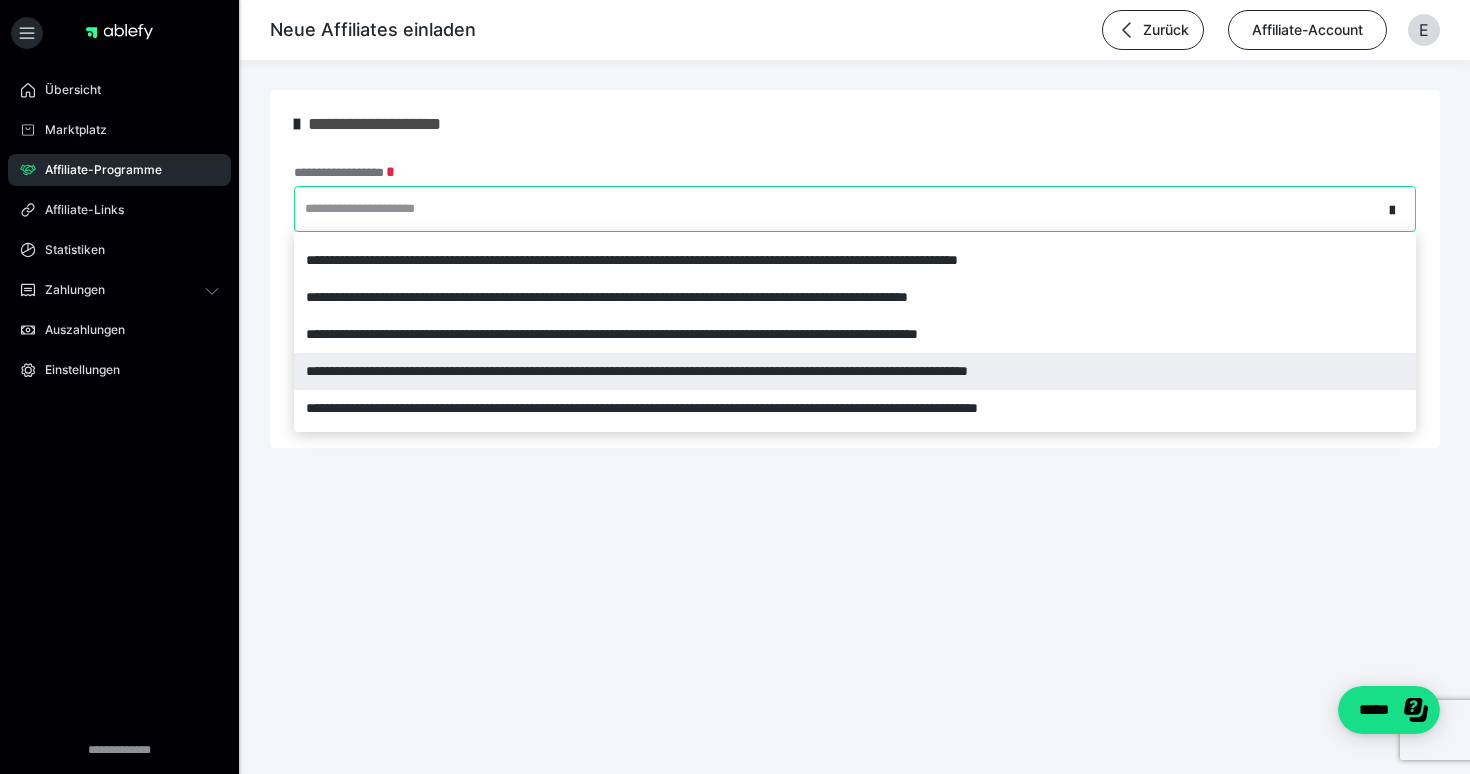 scroll, scrollTop: 105, scrollLeft: 0, axis: vertical 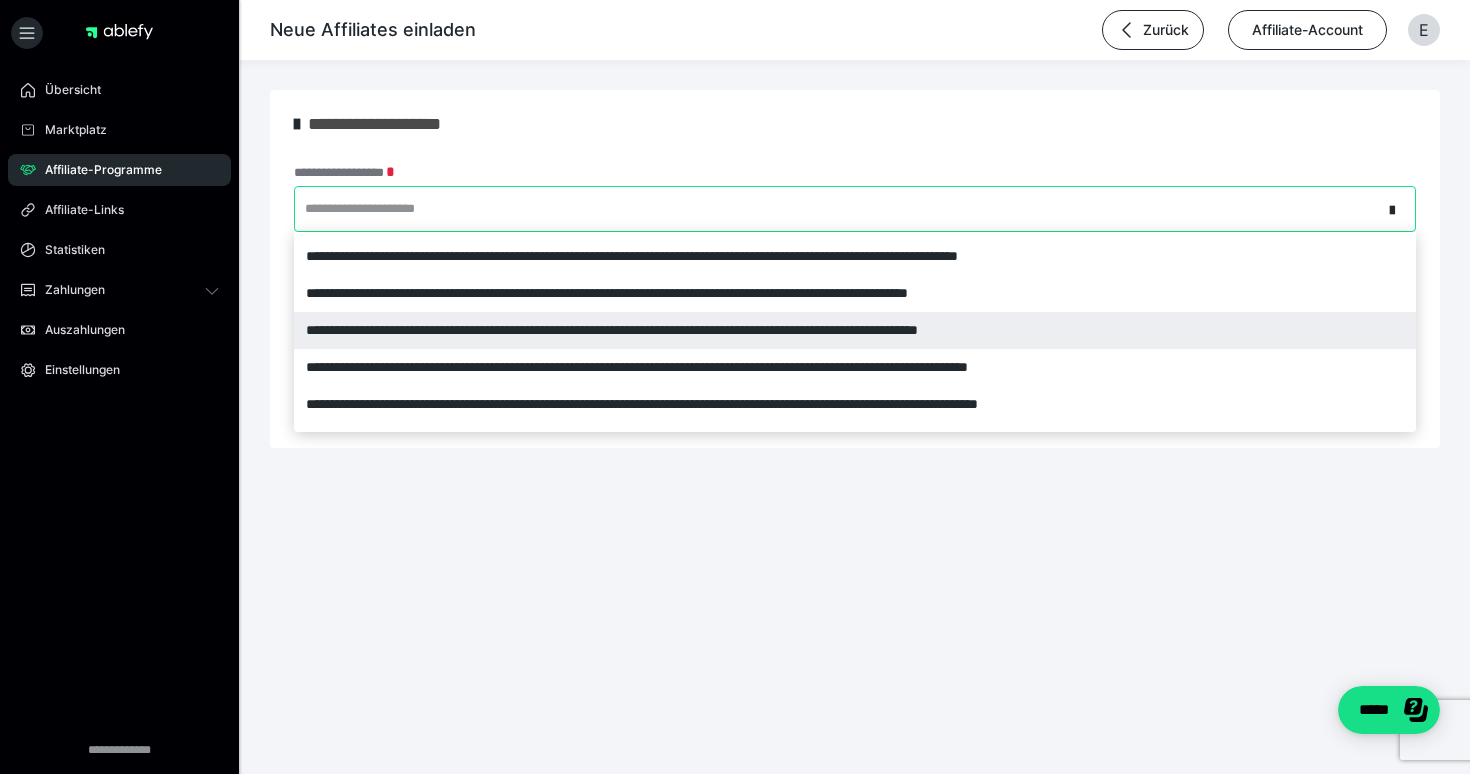 click on "**********" at bounding box center (855, 330) 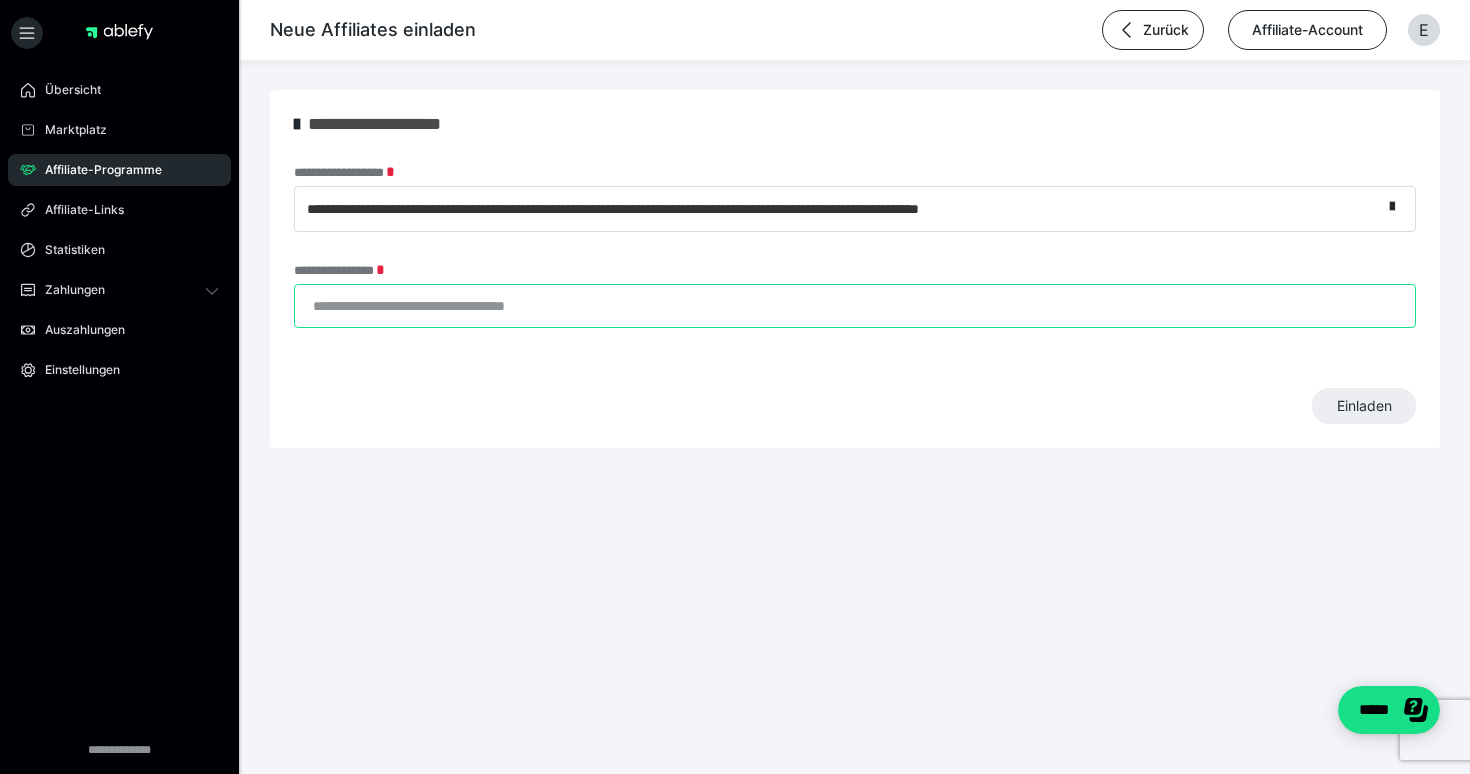 click on "**********" at bounding box center [855, 306] 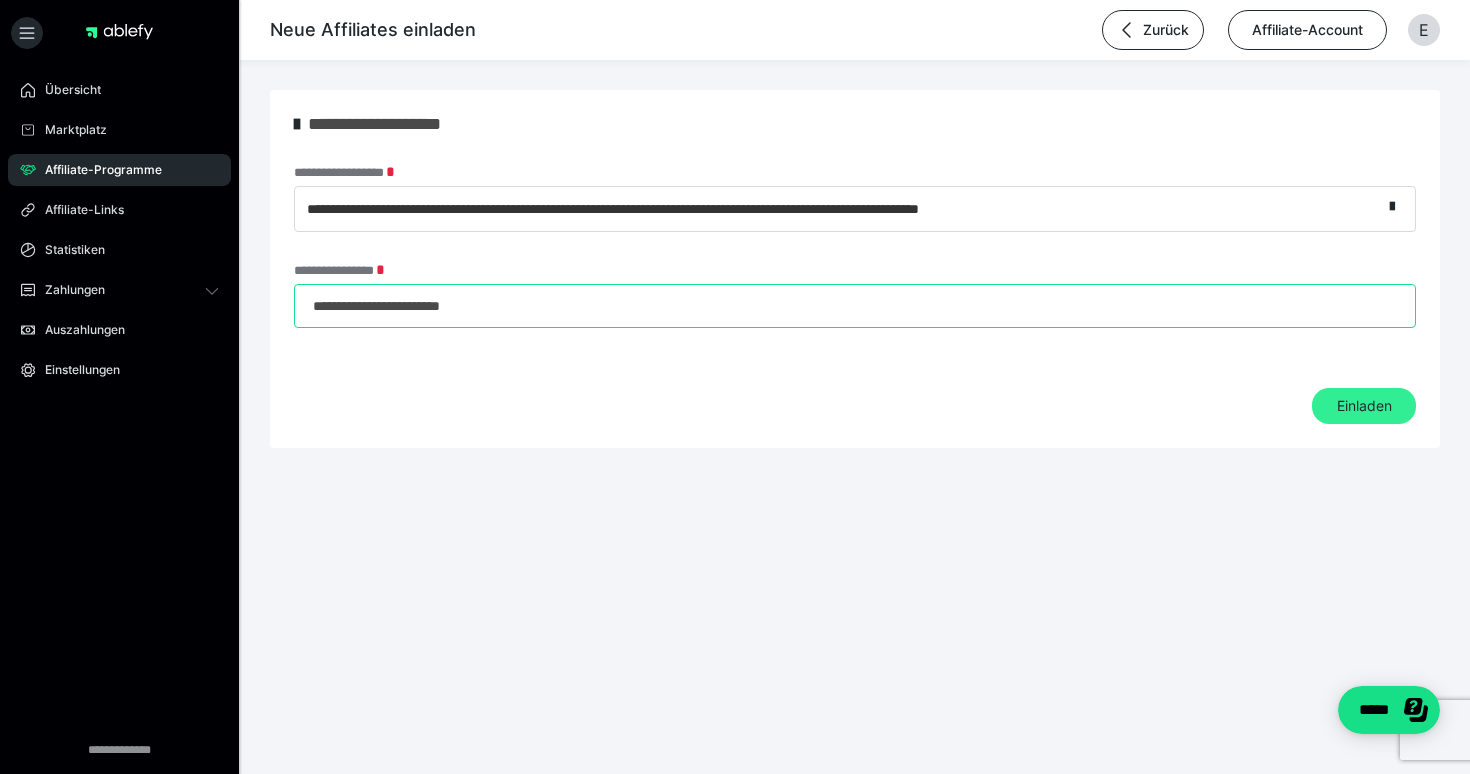 type on "**********" 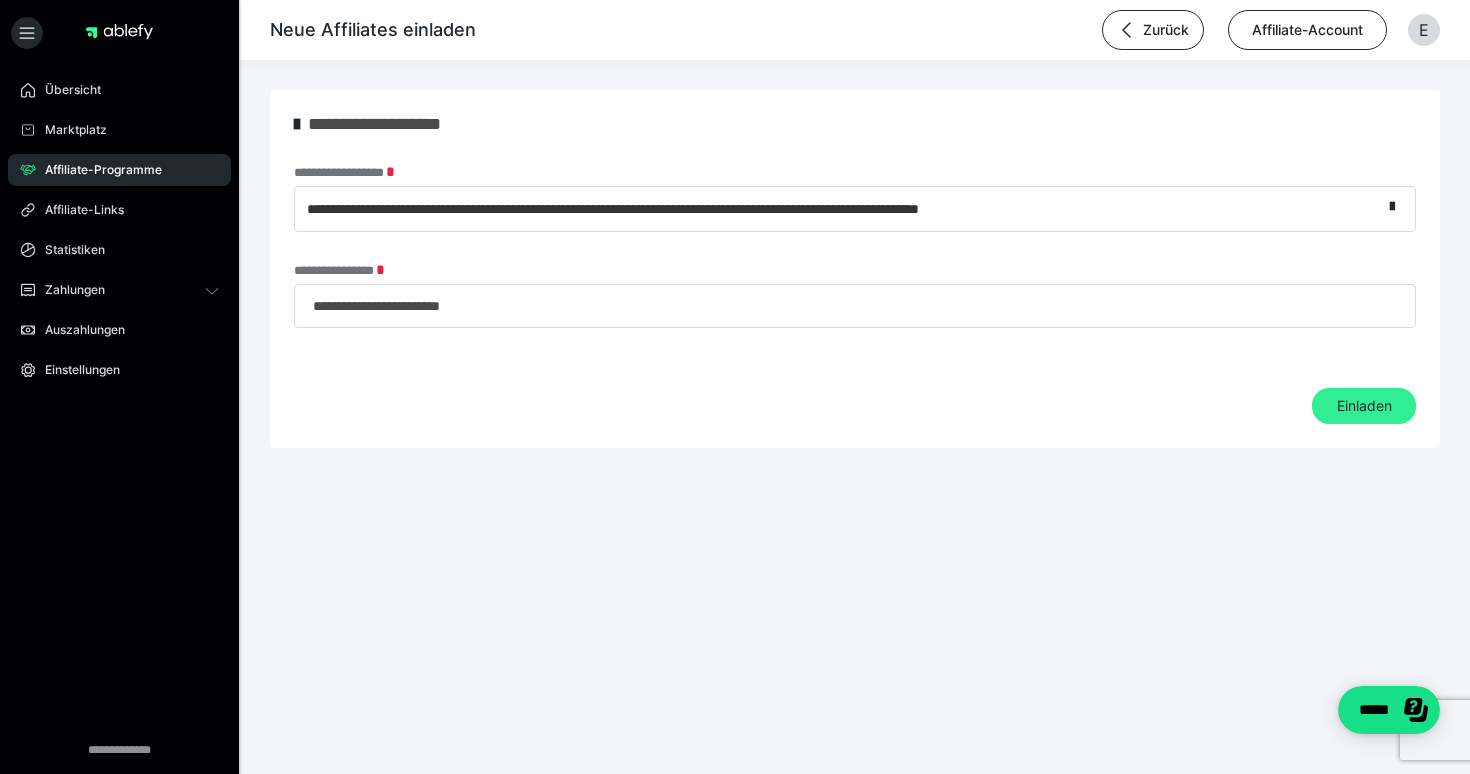 click on "Einladen" at bounding box center [1364, 406] 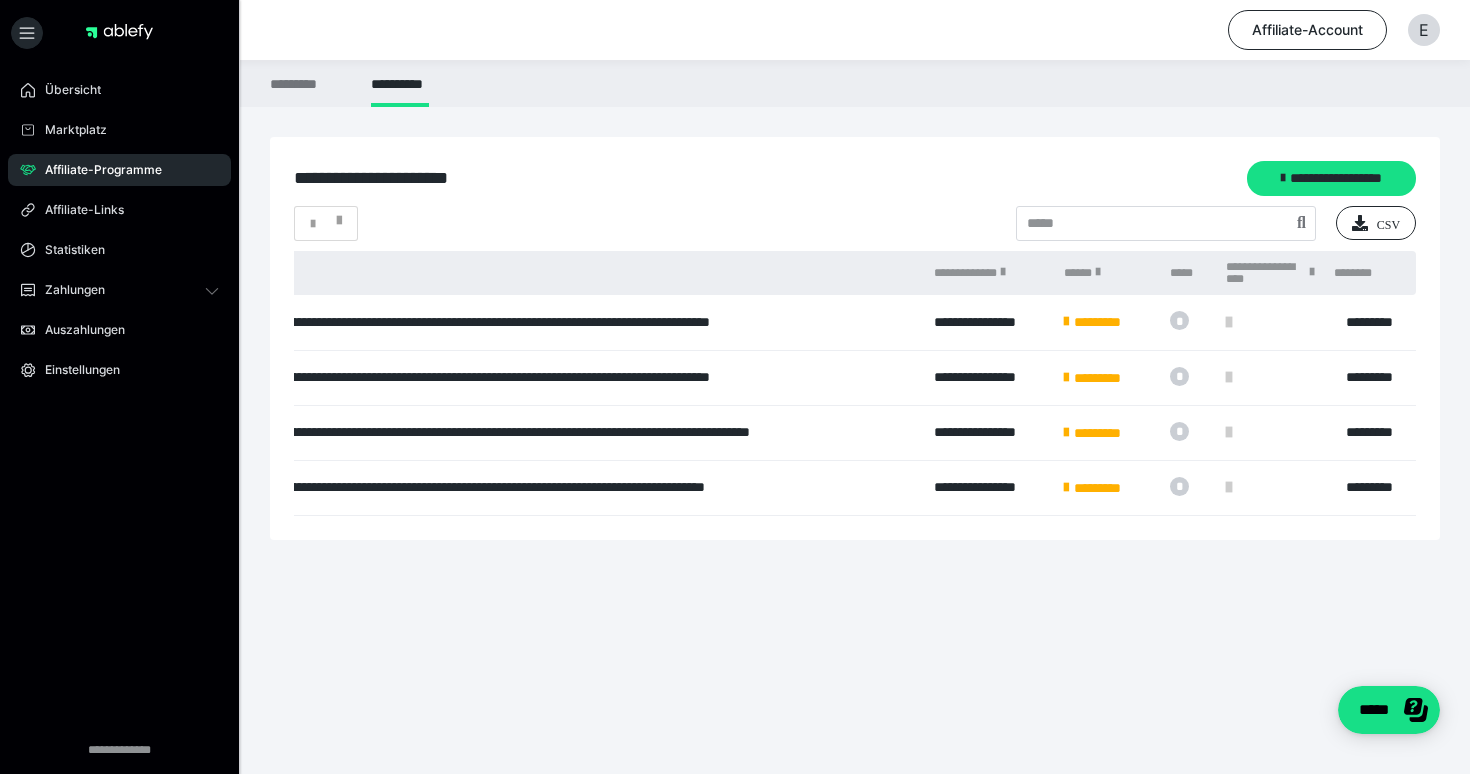 scroll, scrollTop: 0, scrollLeft: 671, axis: horizontal 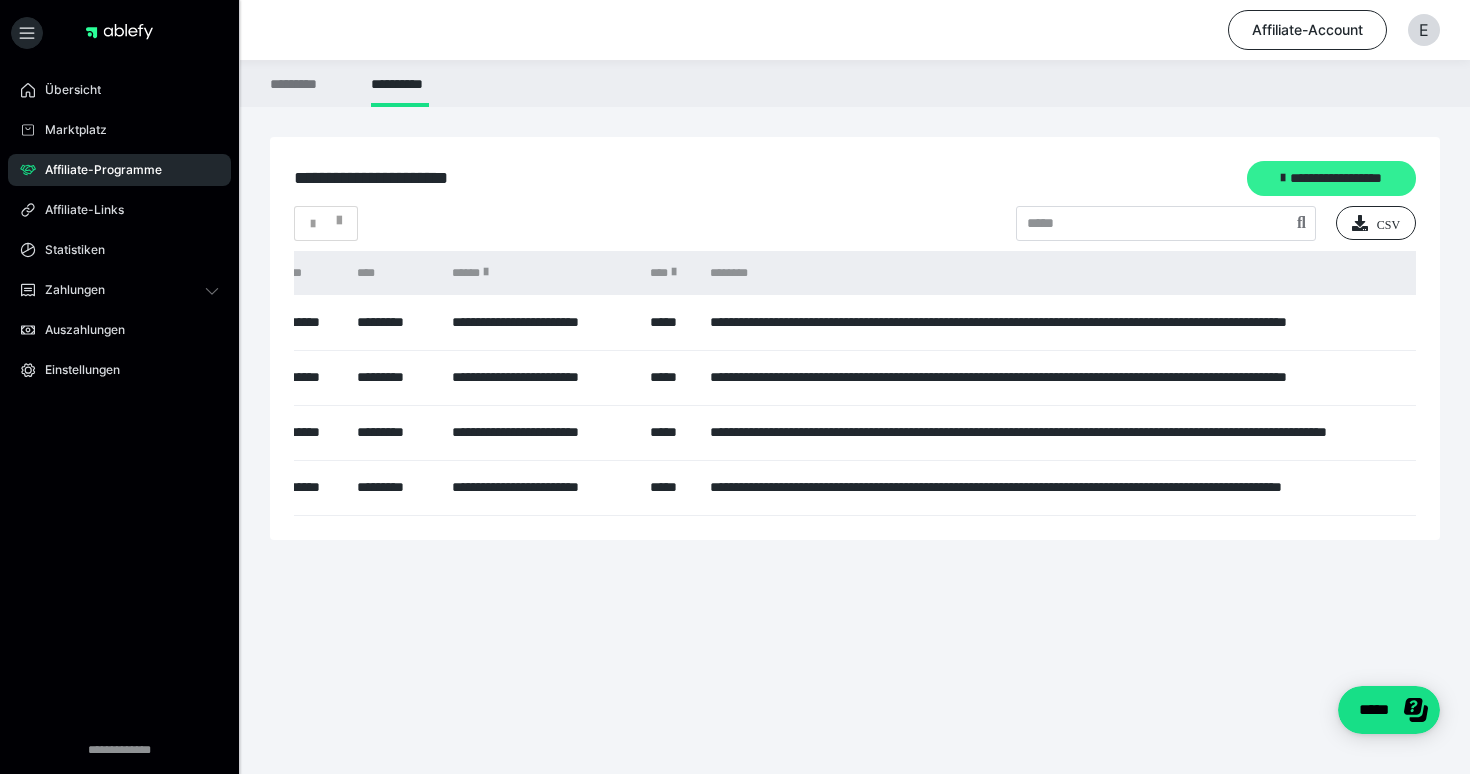 click on "**********" at bounding box center [1331, 178] 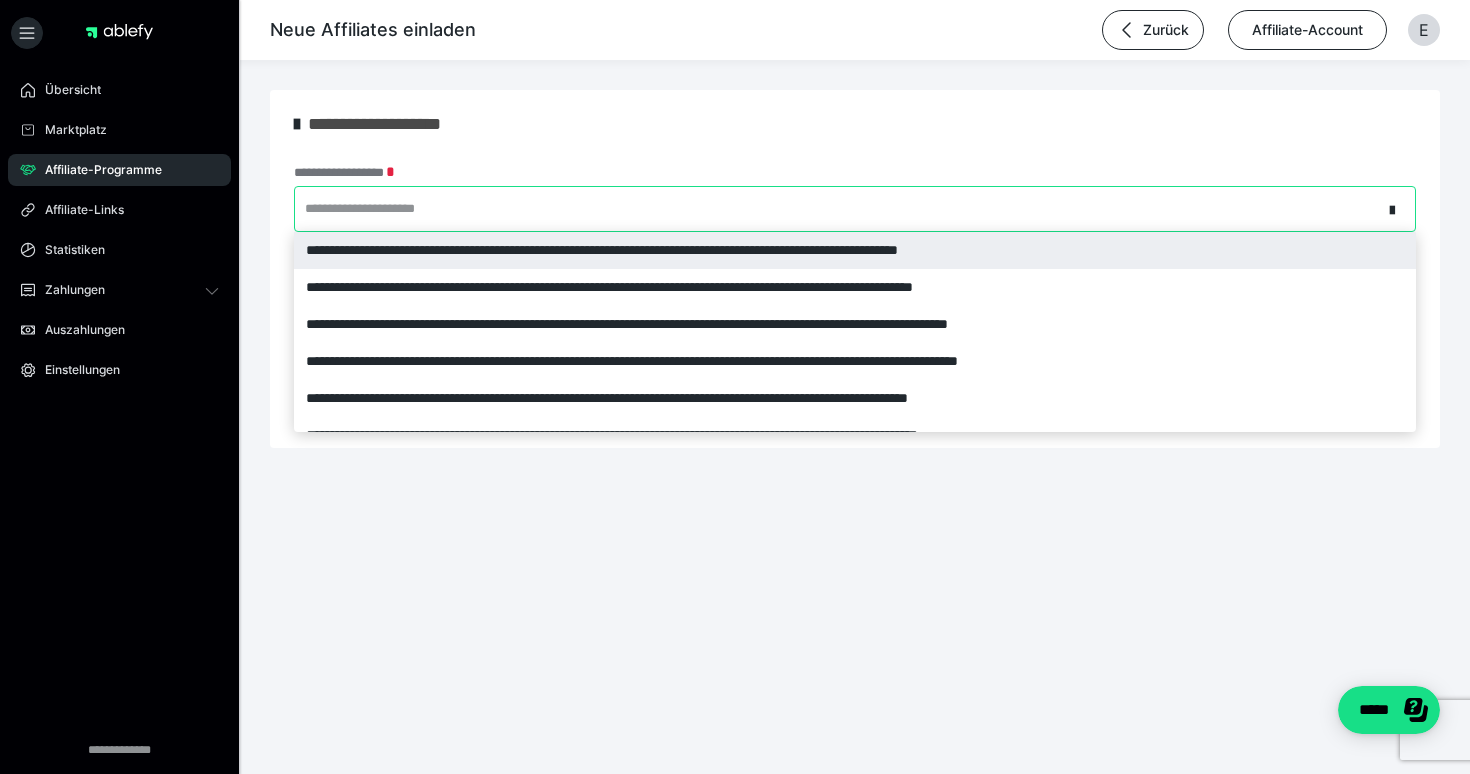 click on "**********" at bounding box center (838, 209) 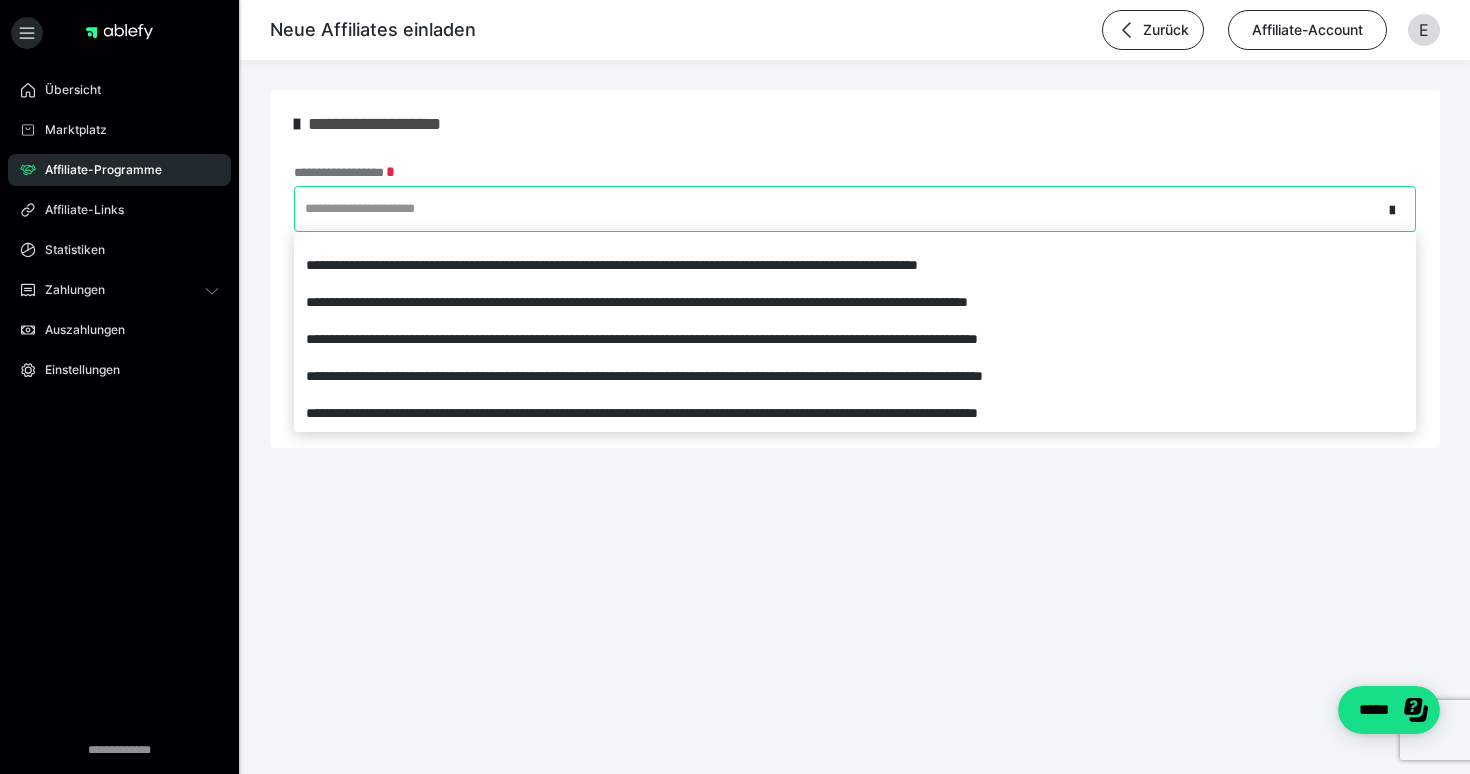 scroll, scrollTop: 170, scrollLeft: 0, axis: vertical 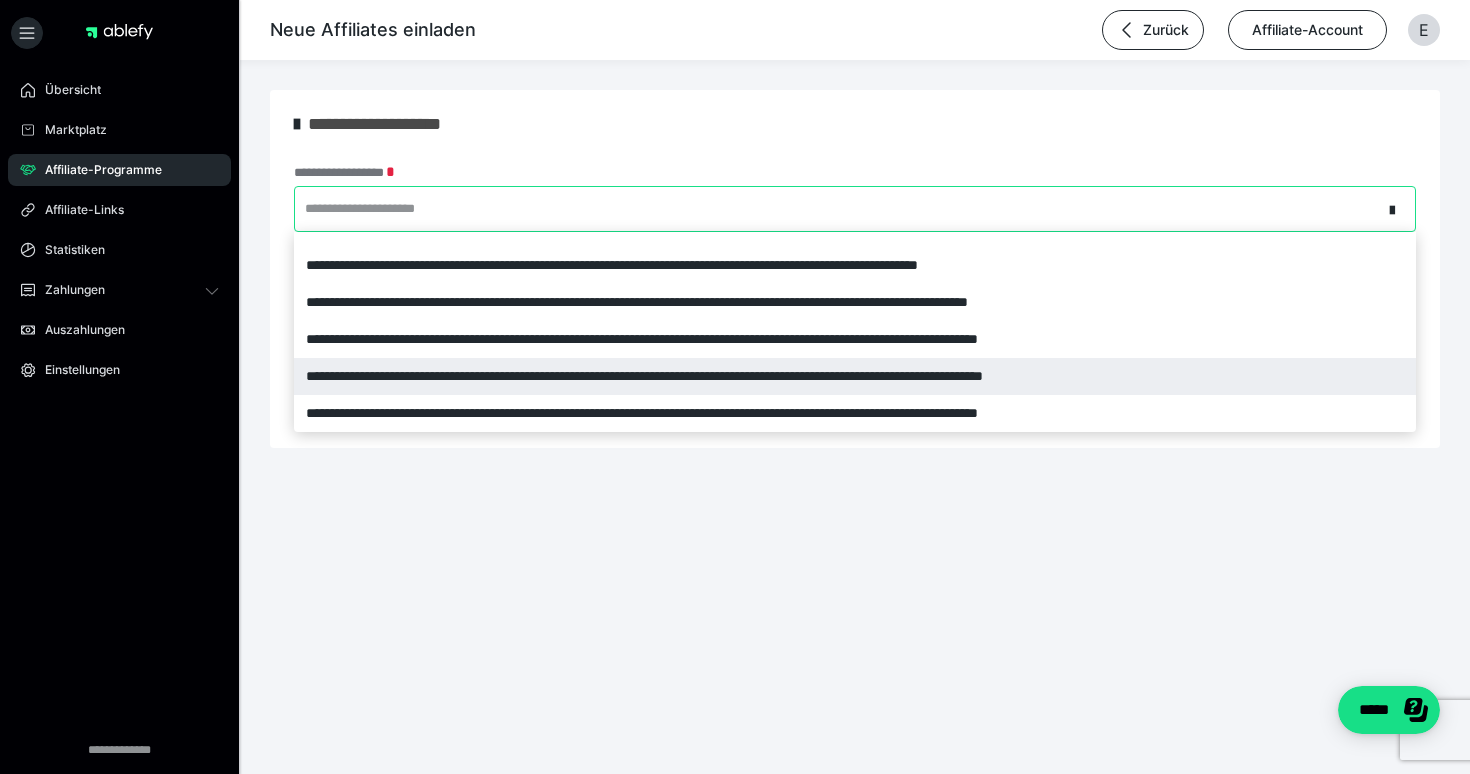 click on "**********" at bounding box center (855, 376) 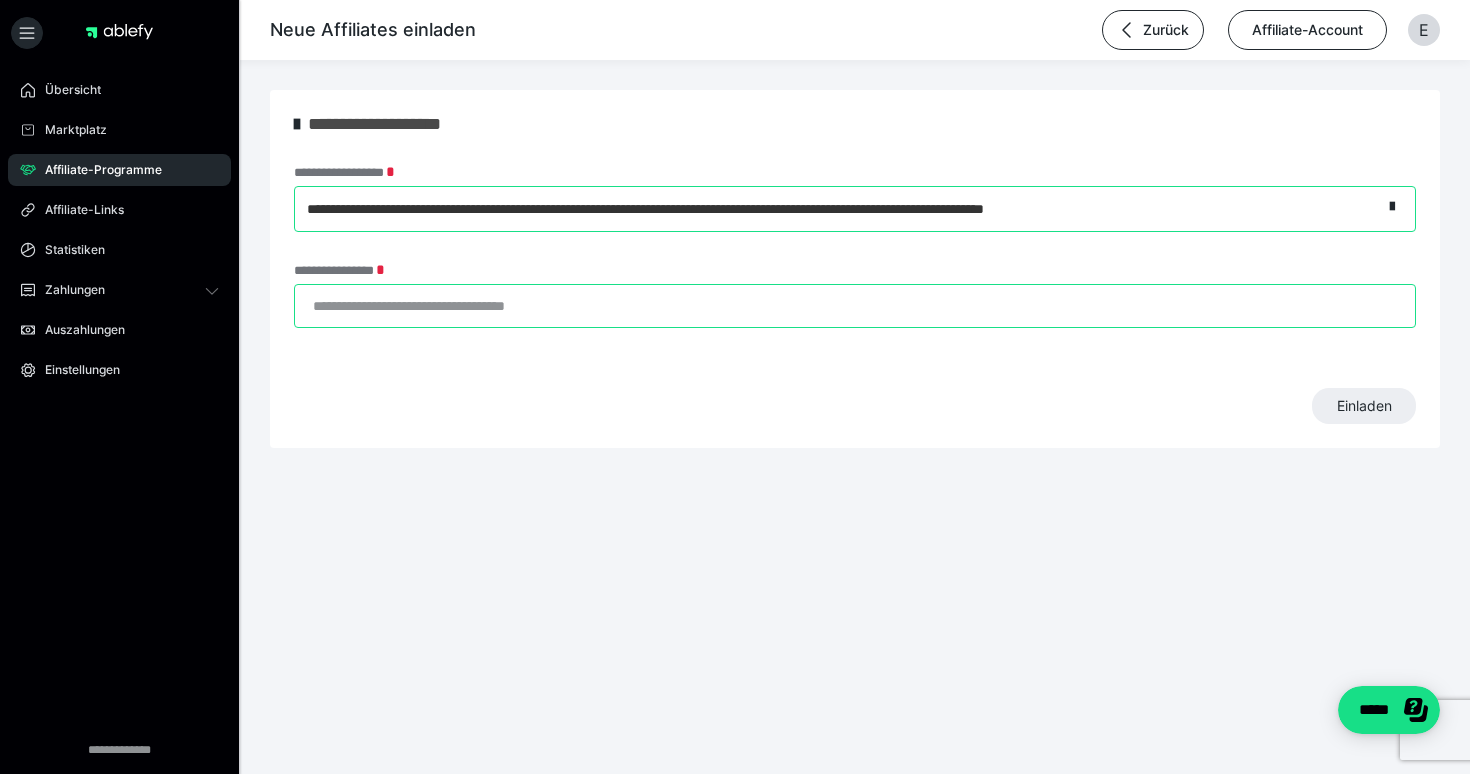 click on "**********" at bounding box center [855, 306] 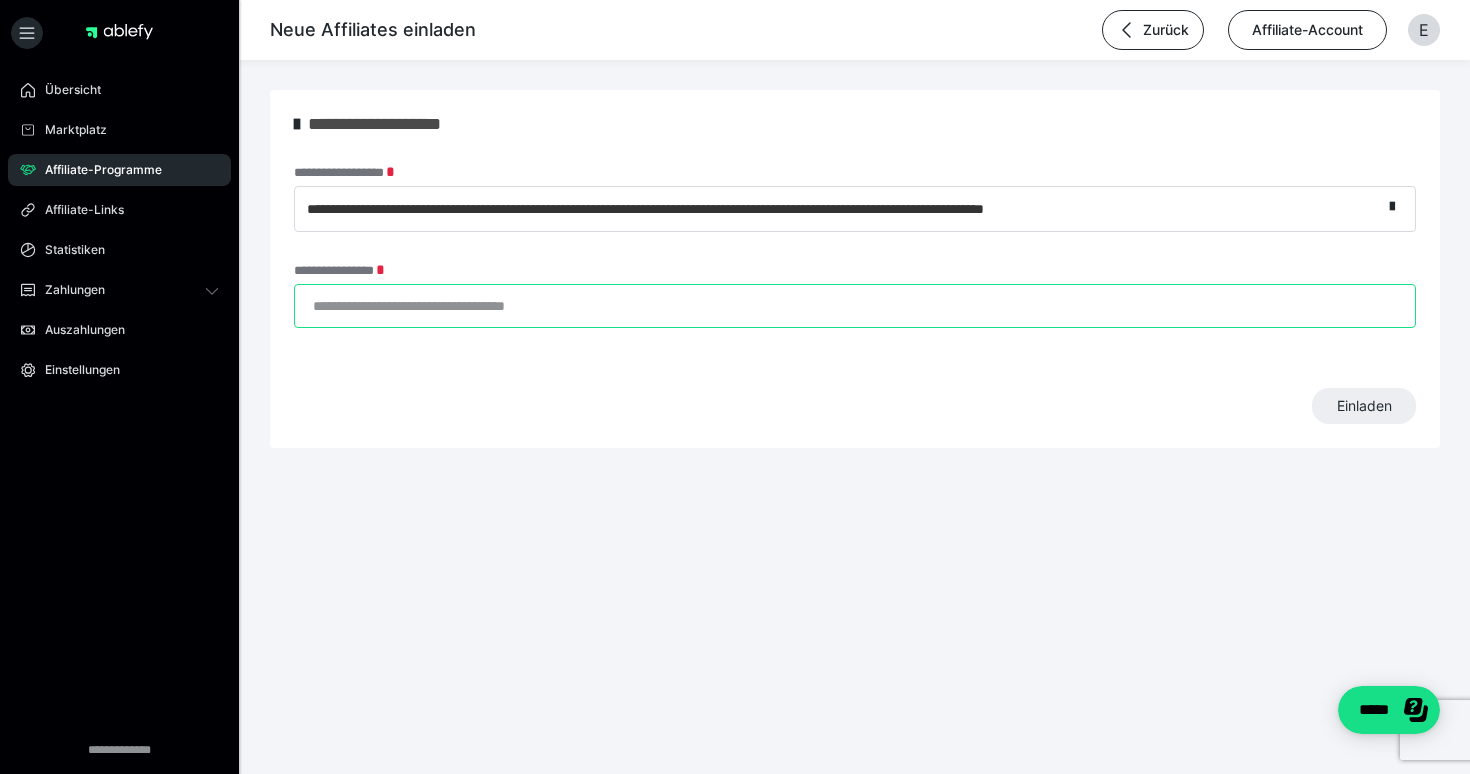 paste on "**********" 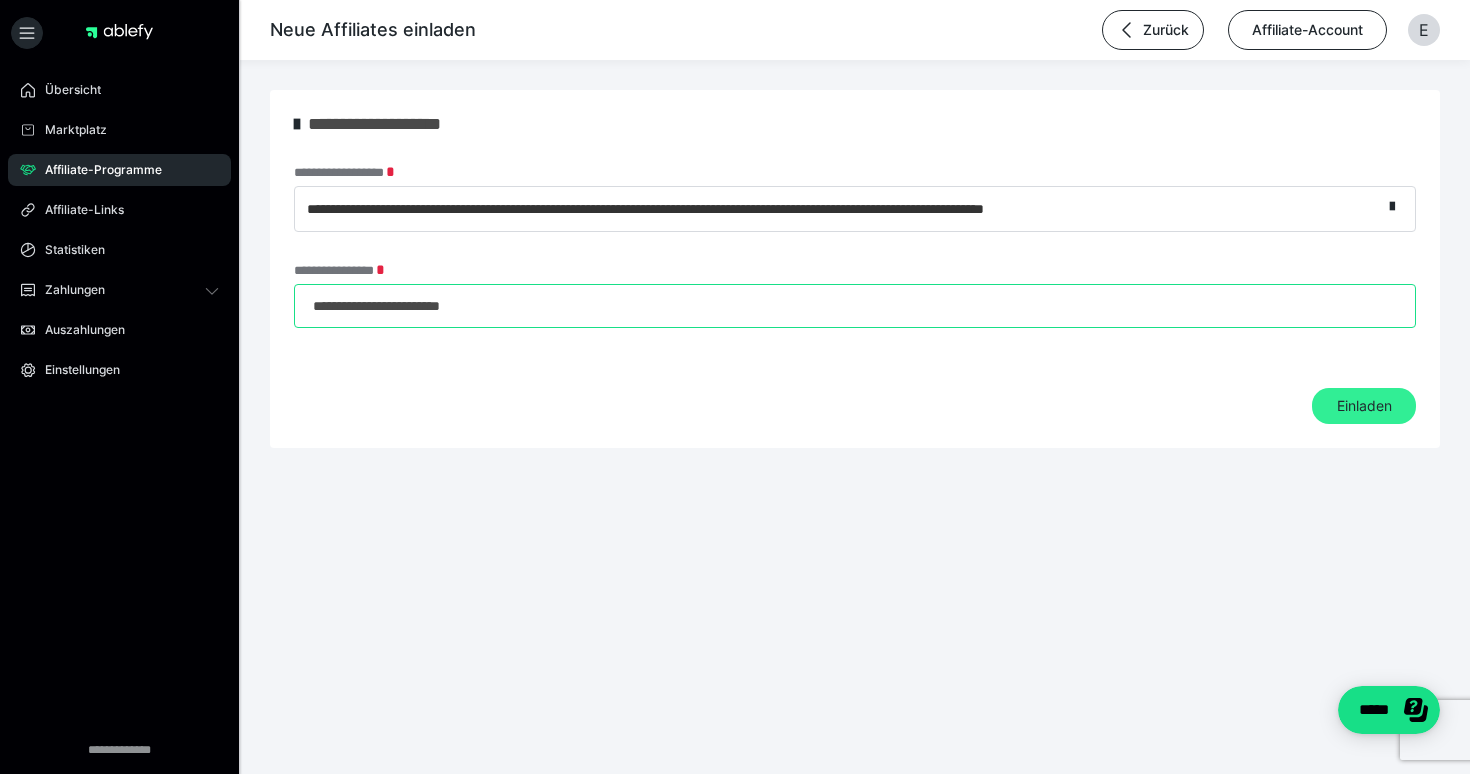 type on "**********" 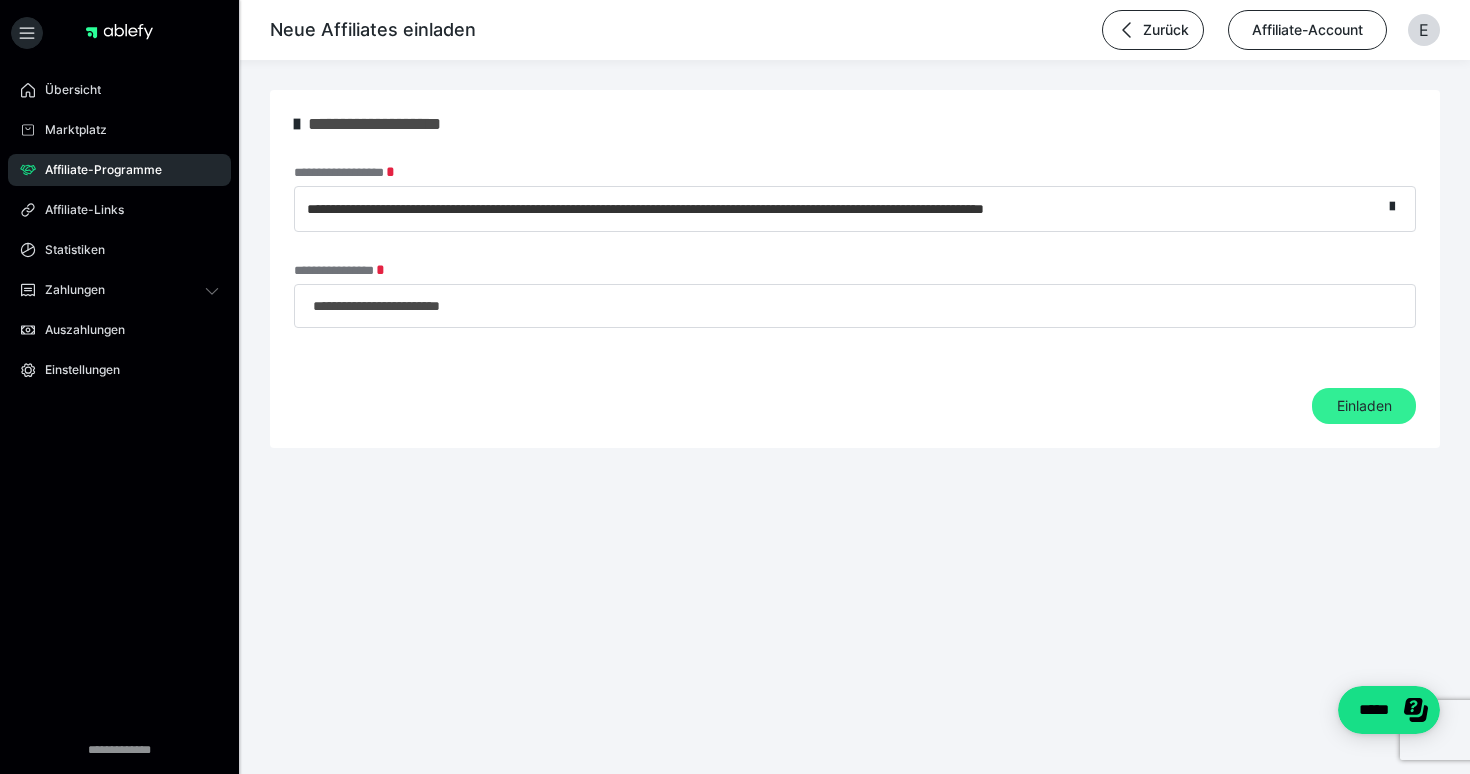click on "Einladen" at bounding box center [1364, 406] 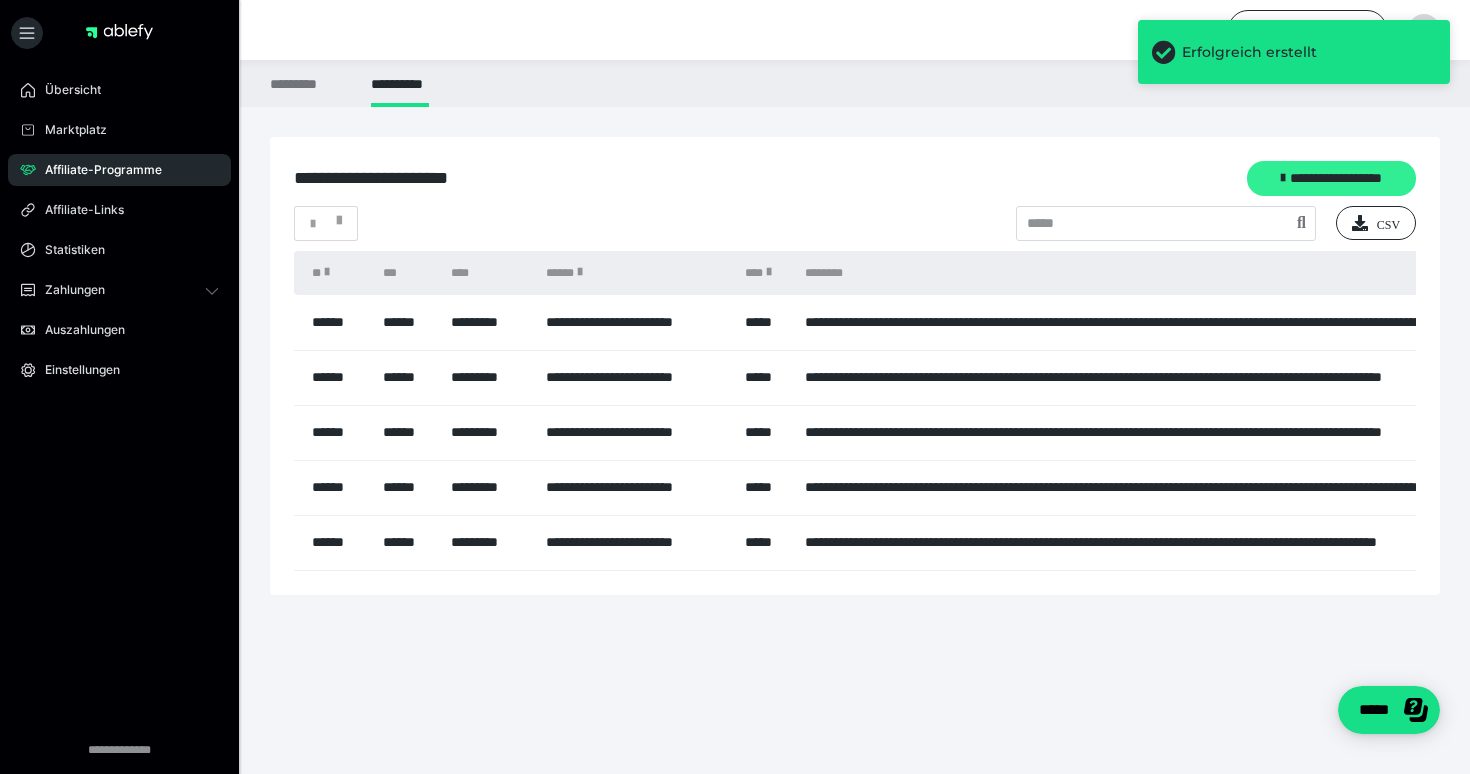click at bounding box center [1283, 178] 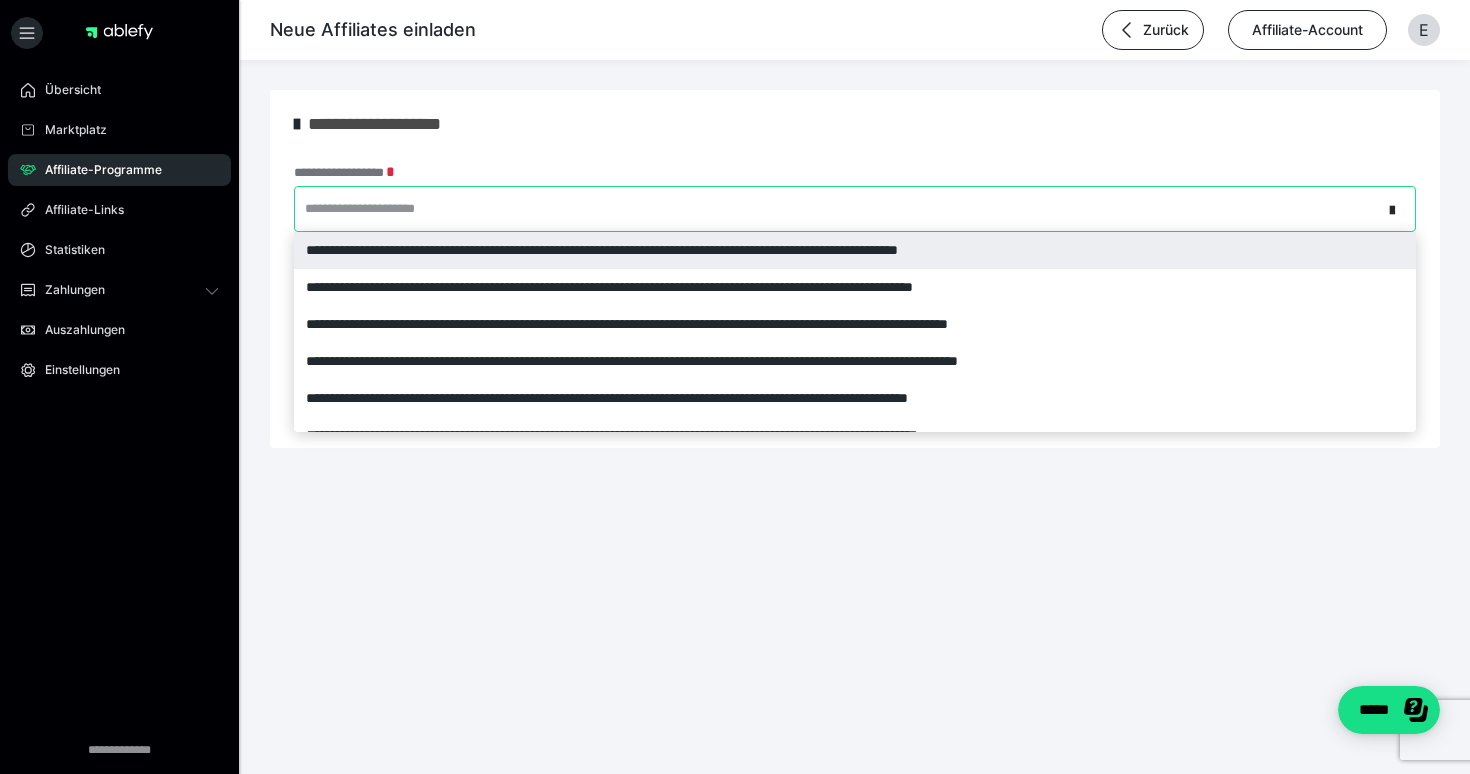 click on "**********" at bounding box center [838, 209] 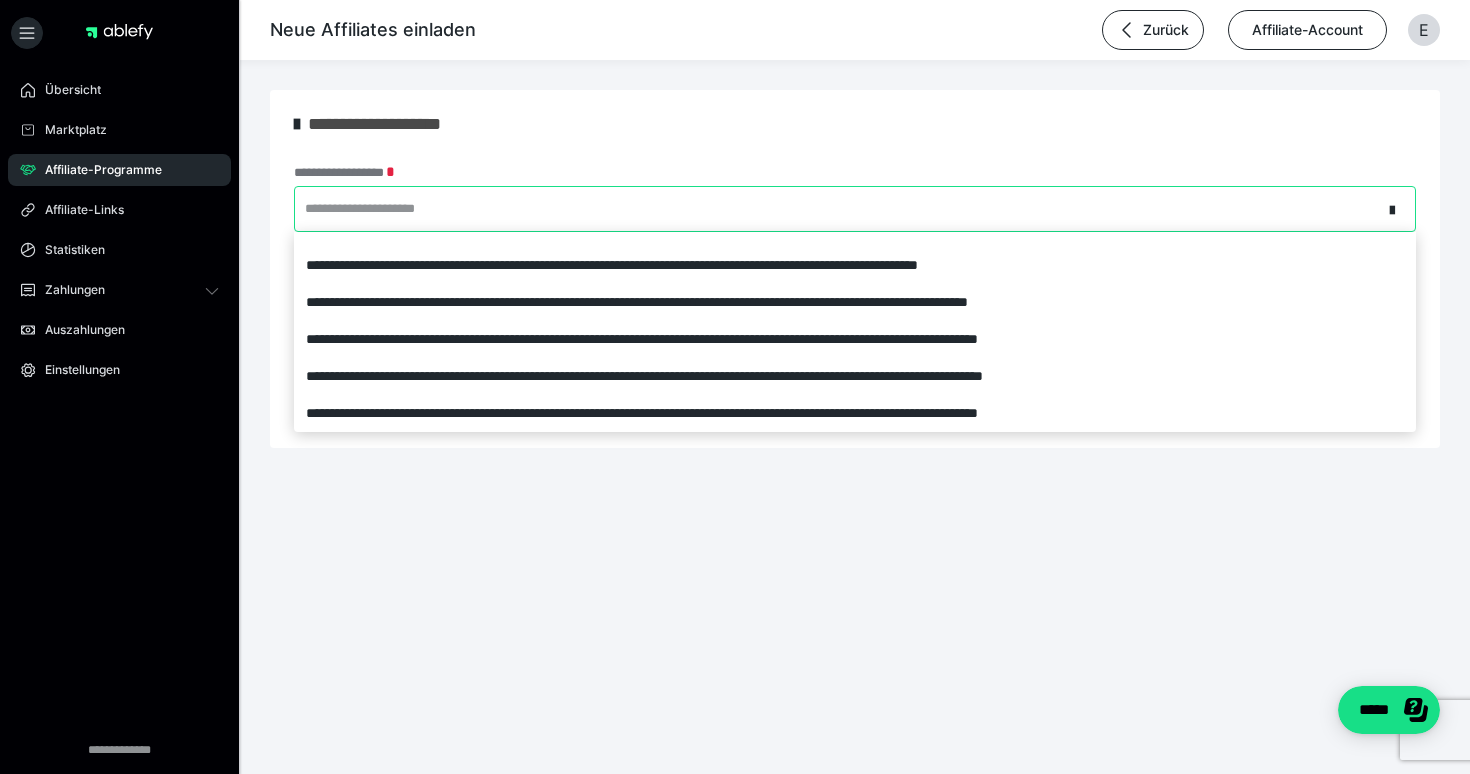 scroll, scrollTop: 170, scrollLeft: 0, axis: vertical 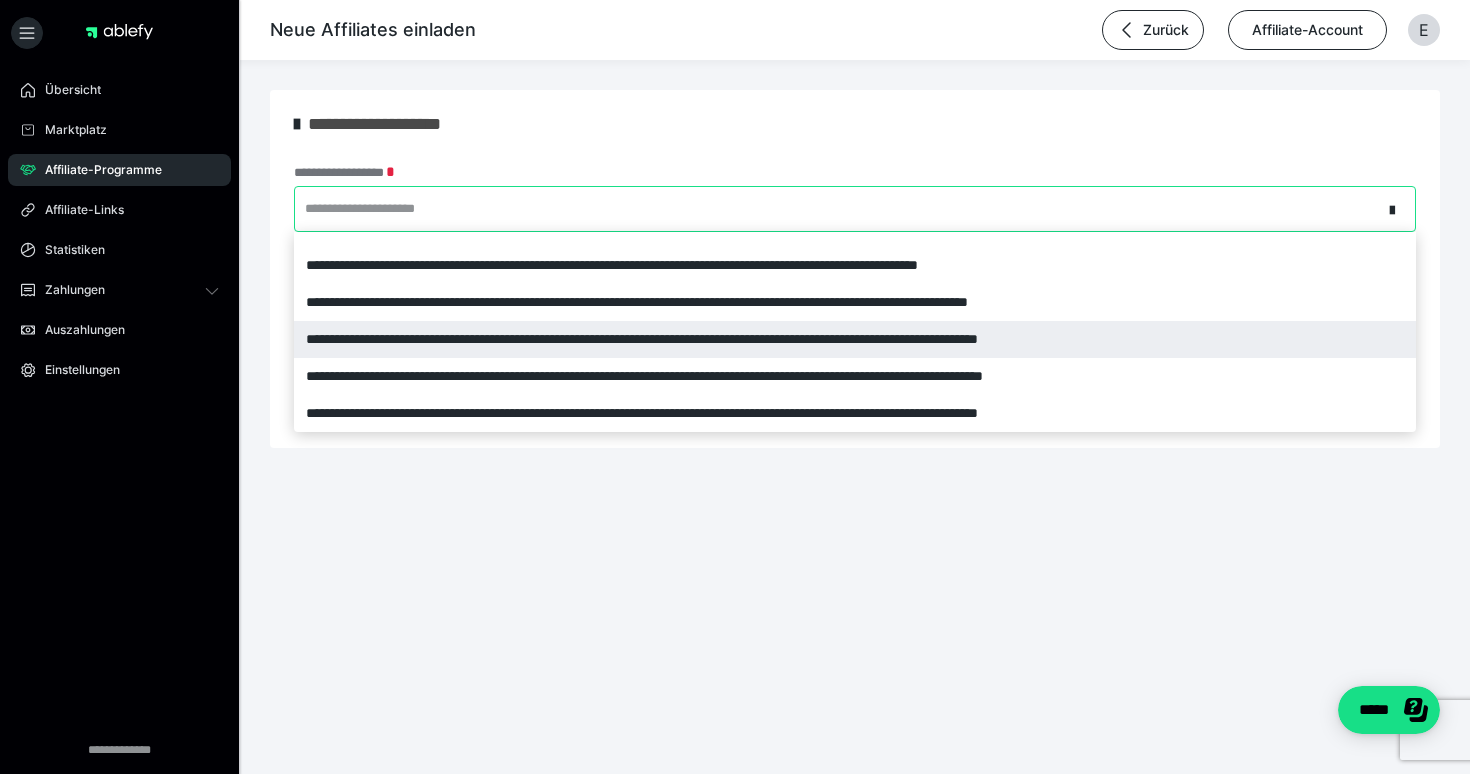 click on "**********" at bounding box center (855, 339) 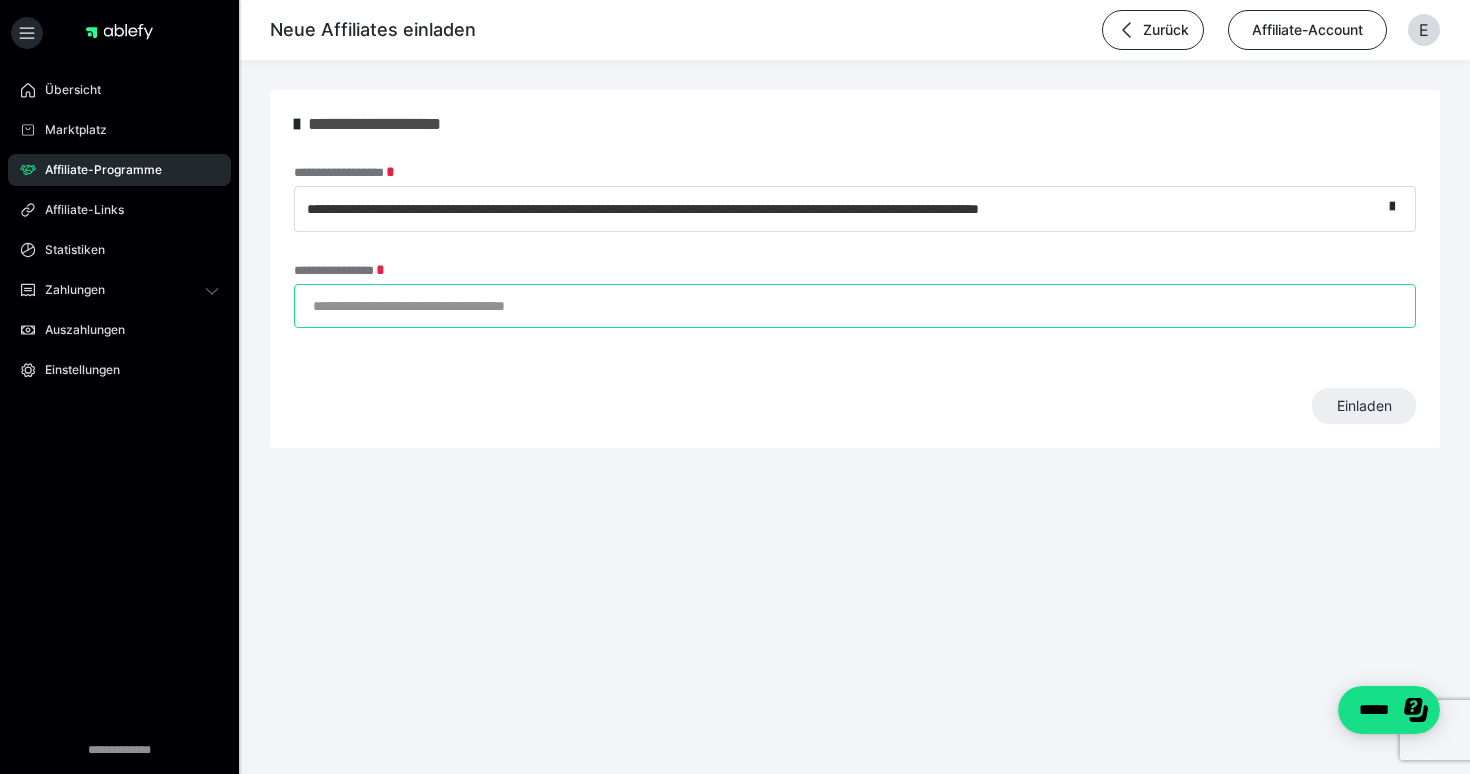 click on "**********" at bounding box center (855, 306) 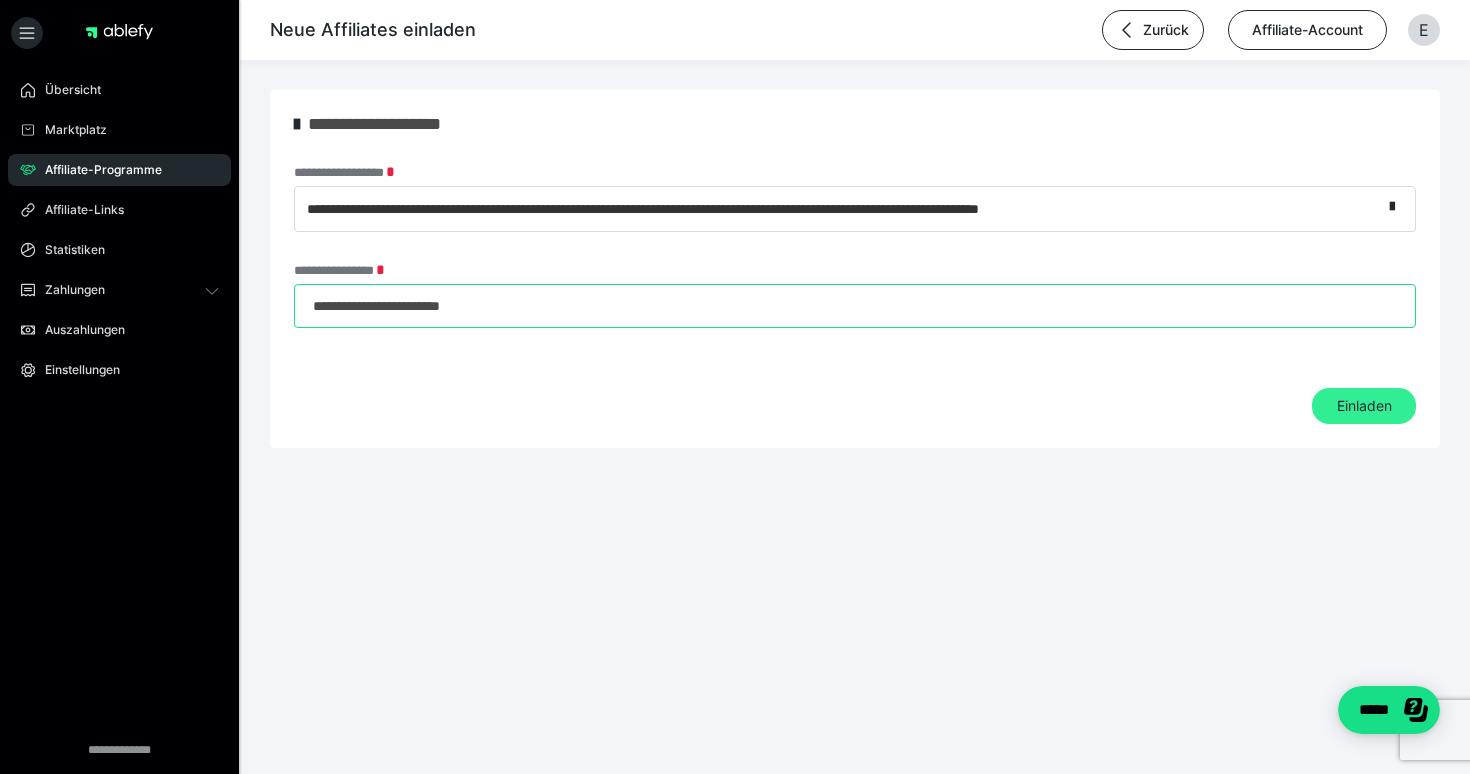 type on "**********" 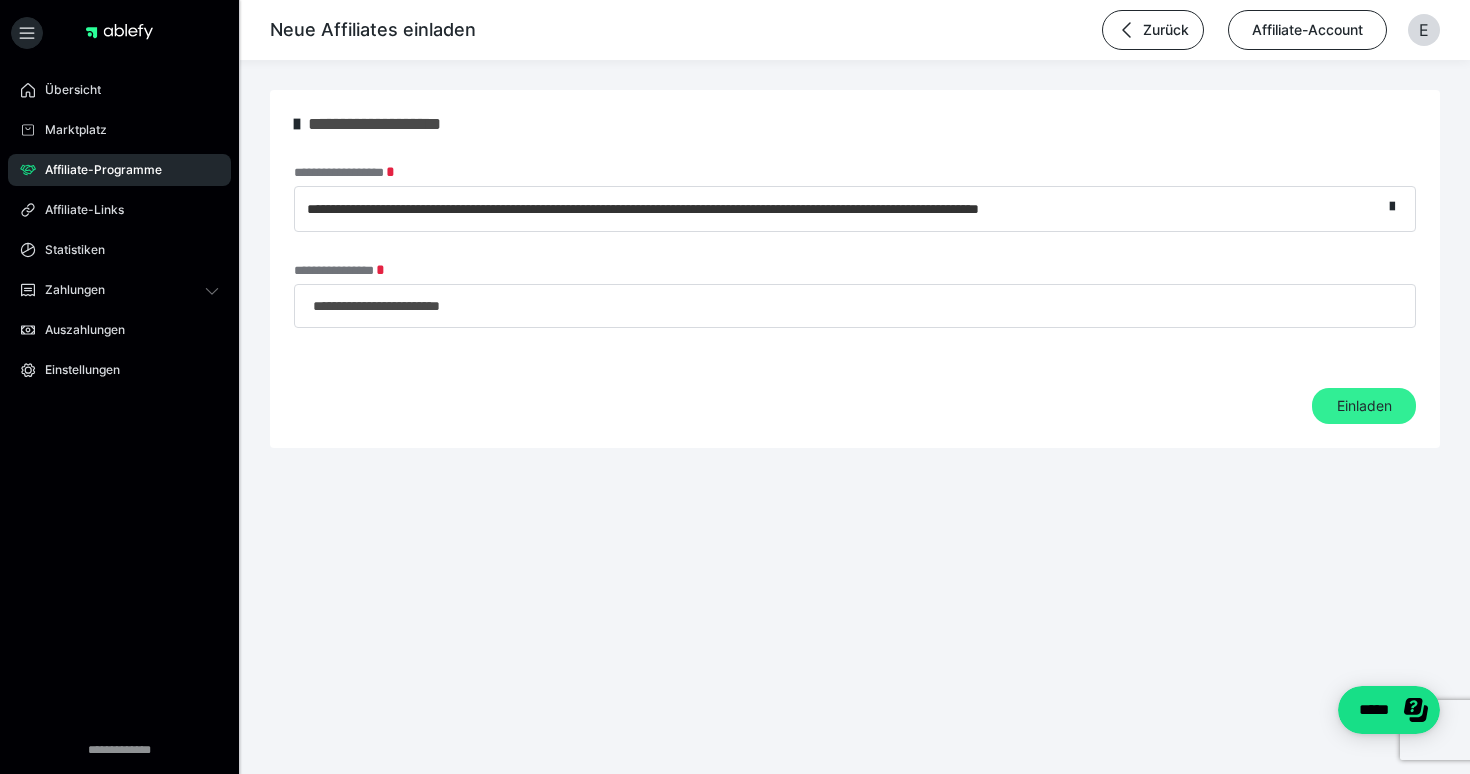 click on "Einladen" at bounding box center [1364, 406] 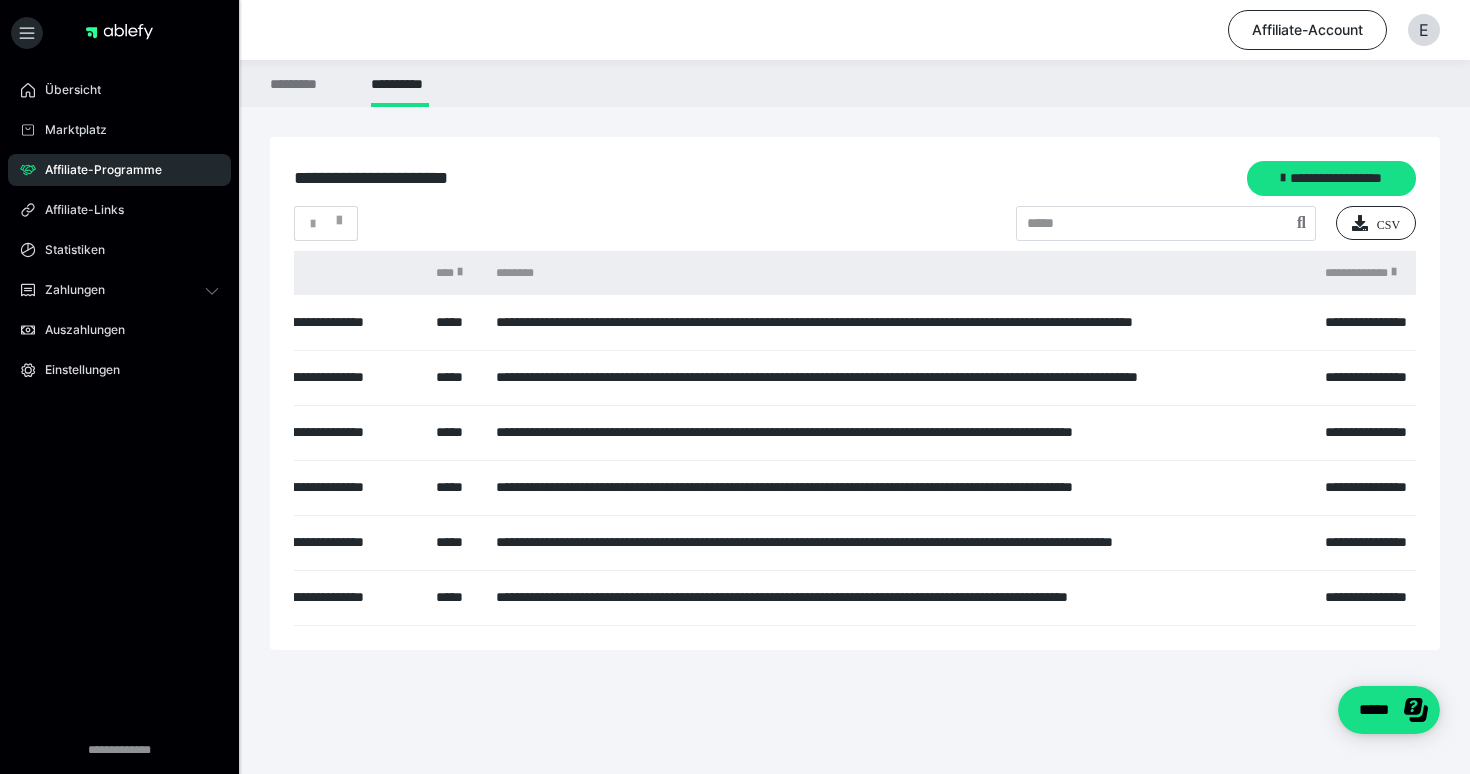 scroll, scrollTop: 0, scrollLeft: 314, axis: horizontal 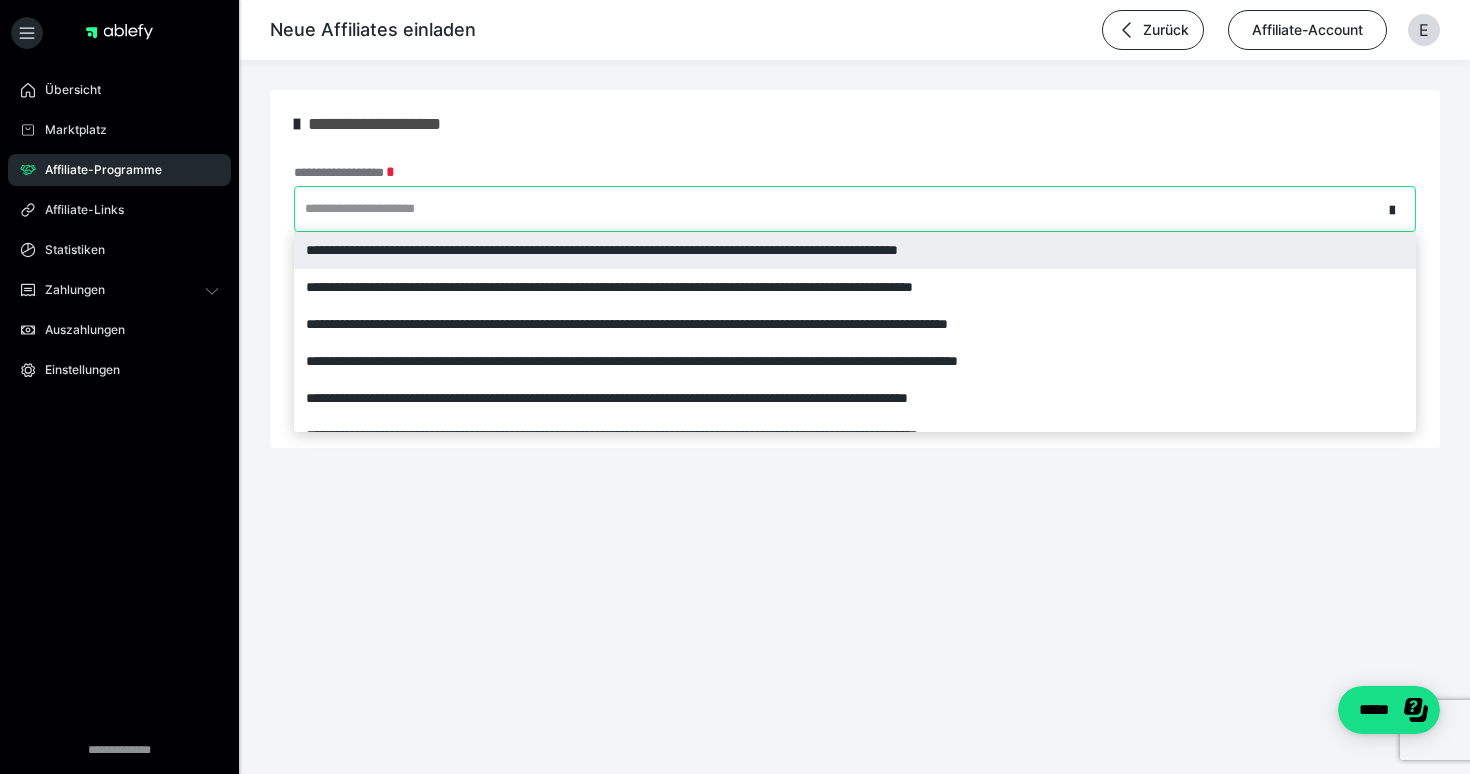 click on "**********" at bounding box center [838, 209] 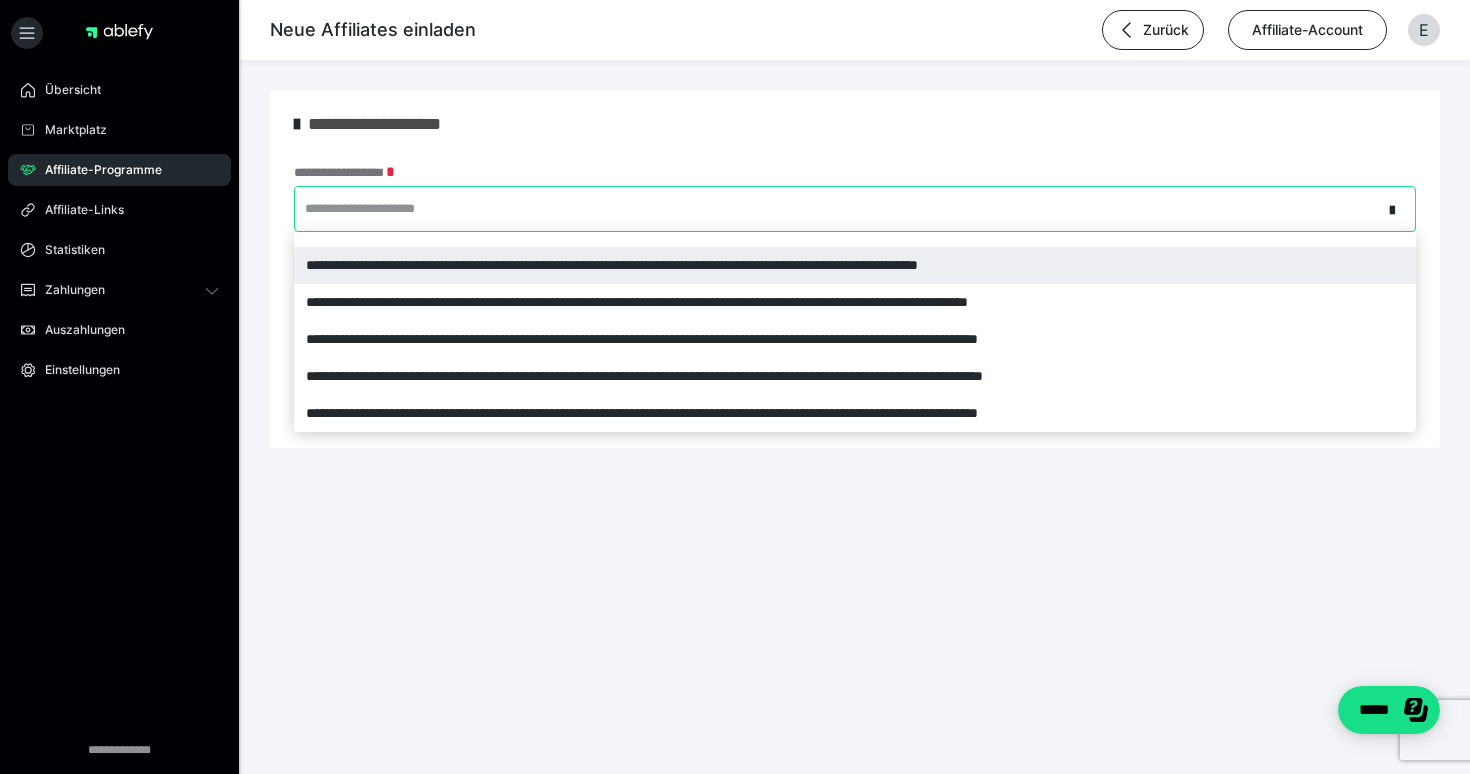 scroll, scrollTop: 170, scrollLeft: 0, axis: vertical 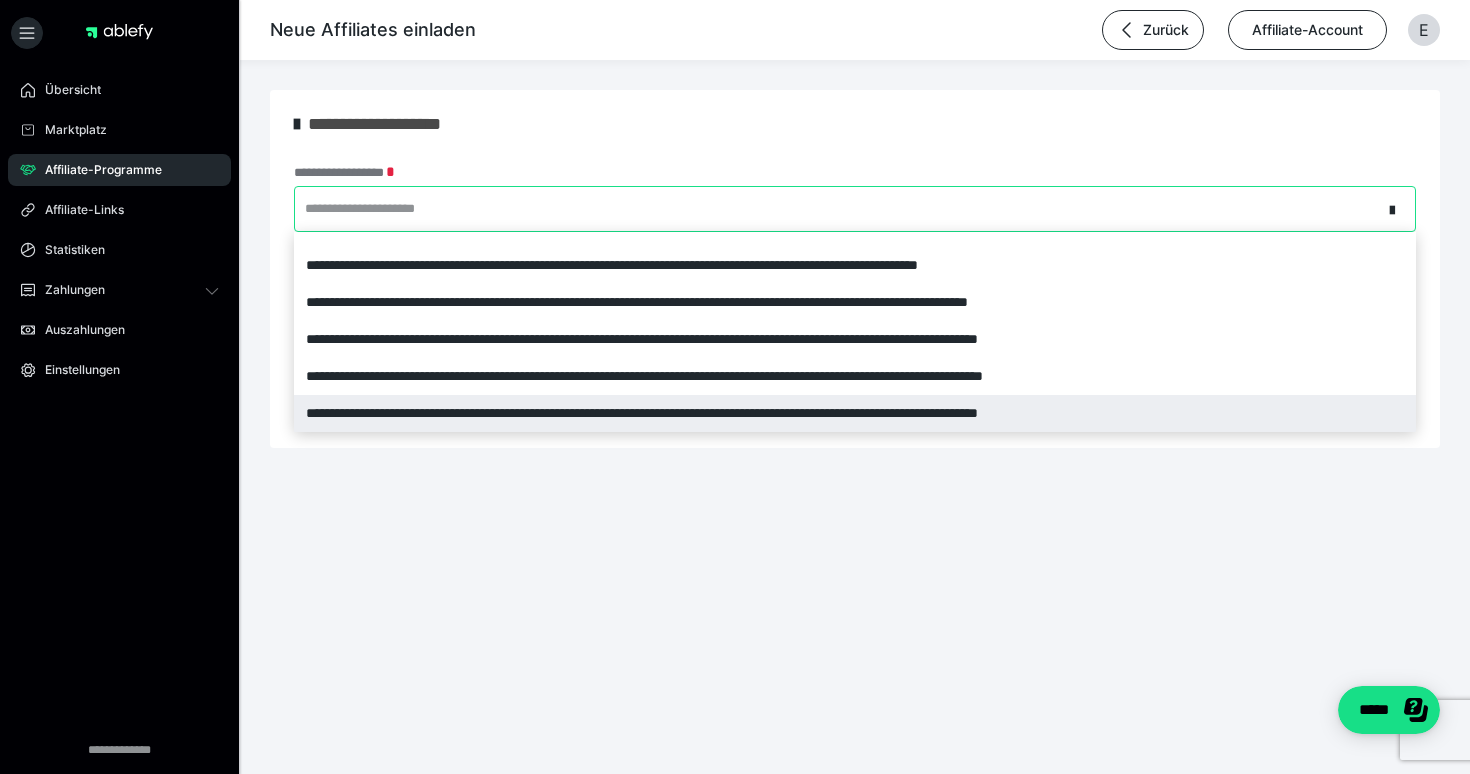 click on "**********" at bounding box center [855, 413] 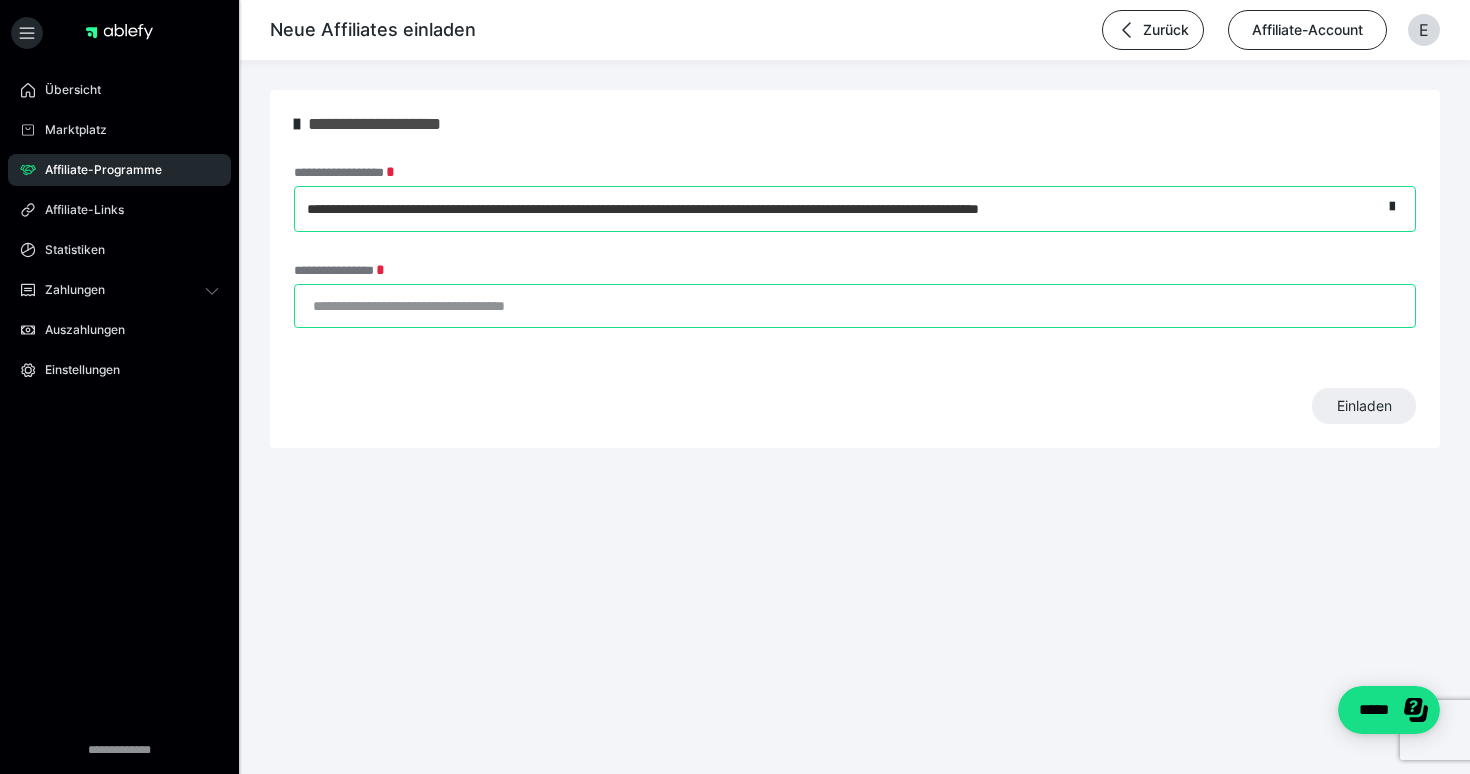 click on "**********" at bounding box center [855, 306] 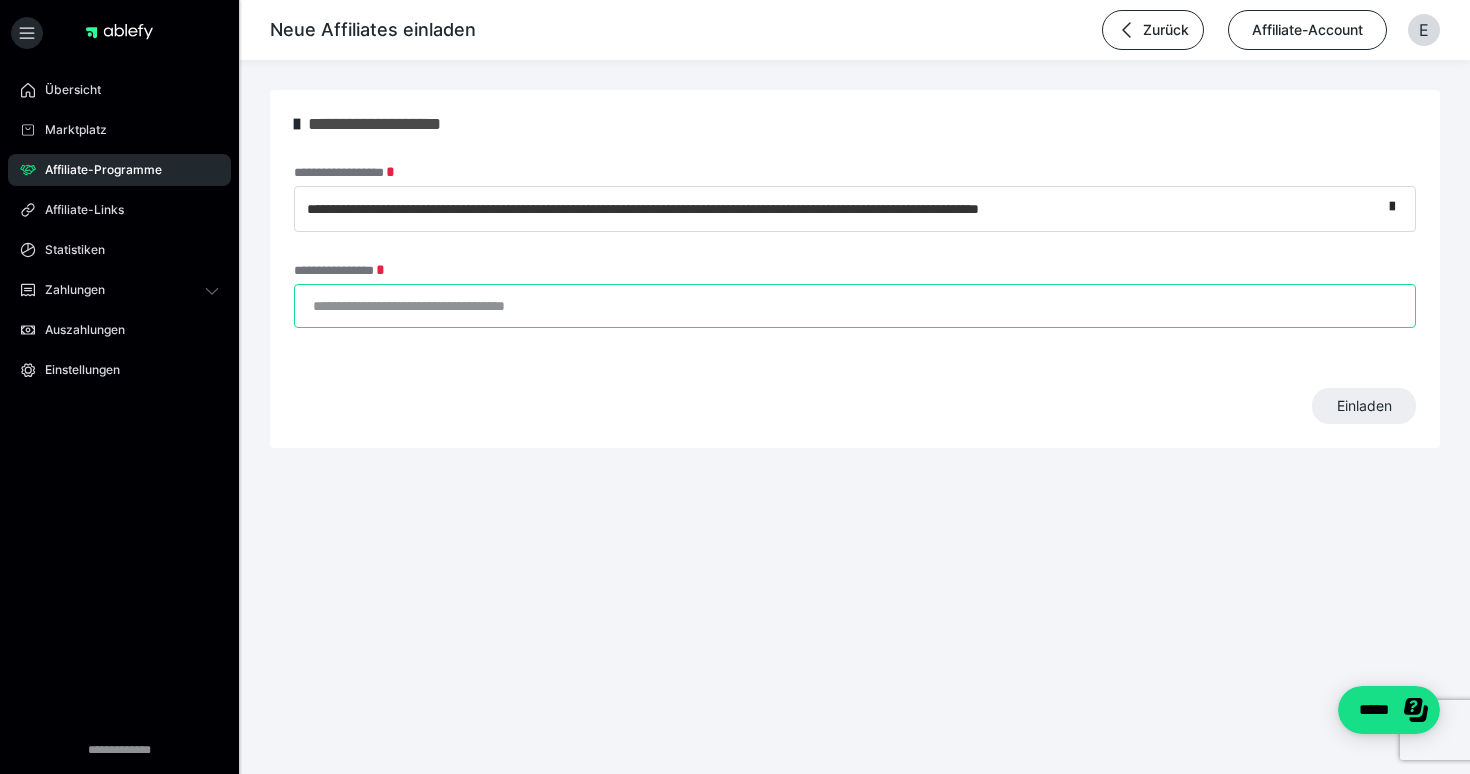 paste on "**********" 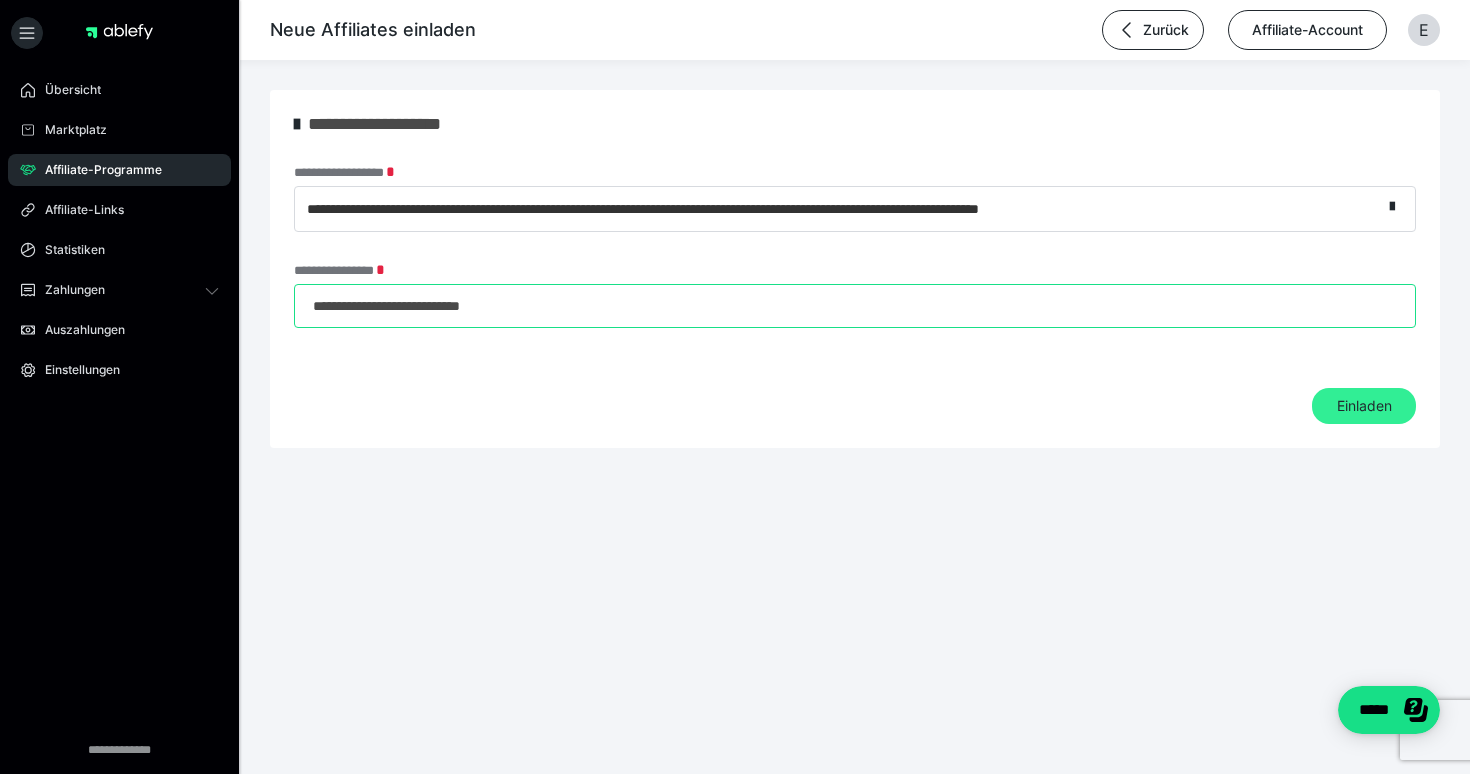 type on "**********" 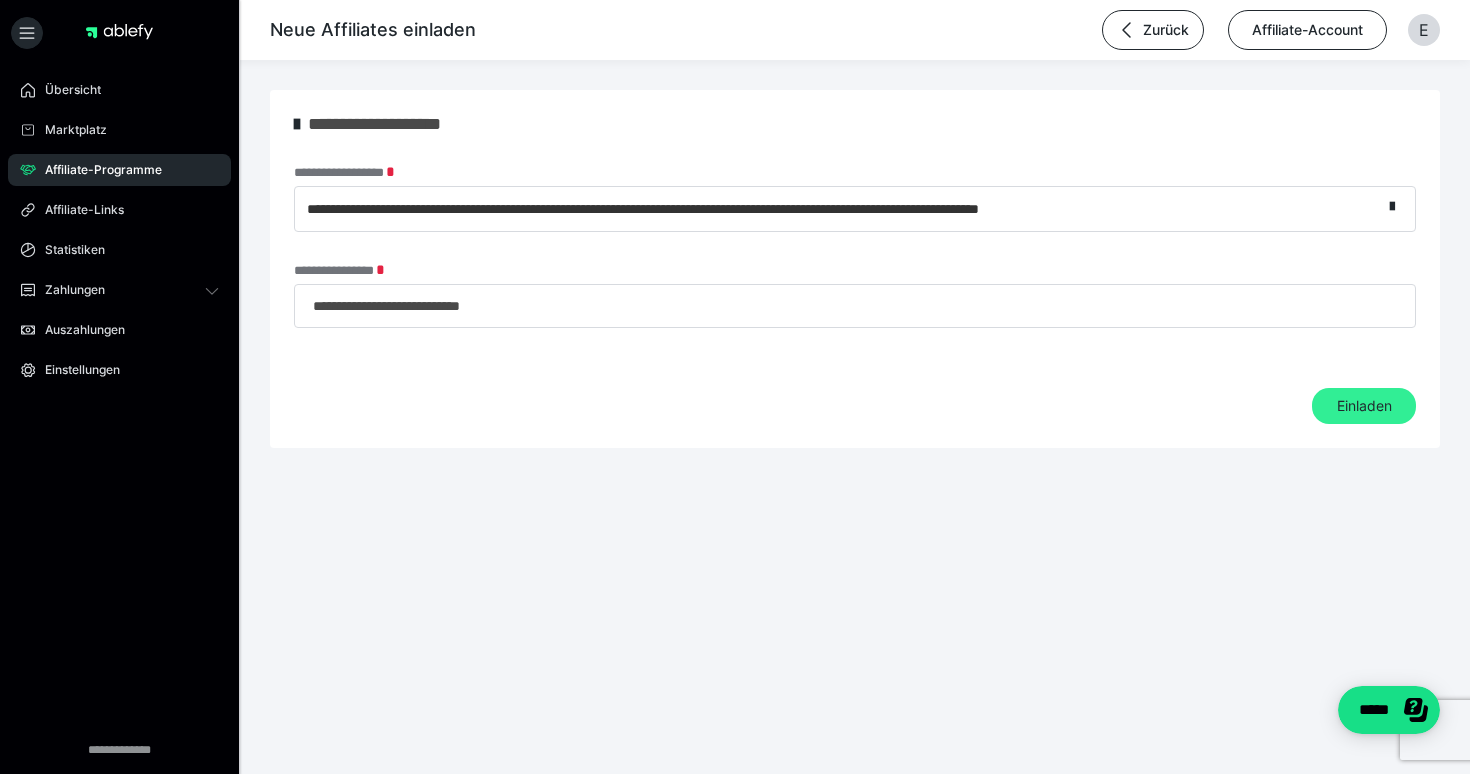 click on "Einladen" at bounding box center (1364, 406) 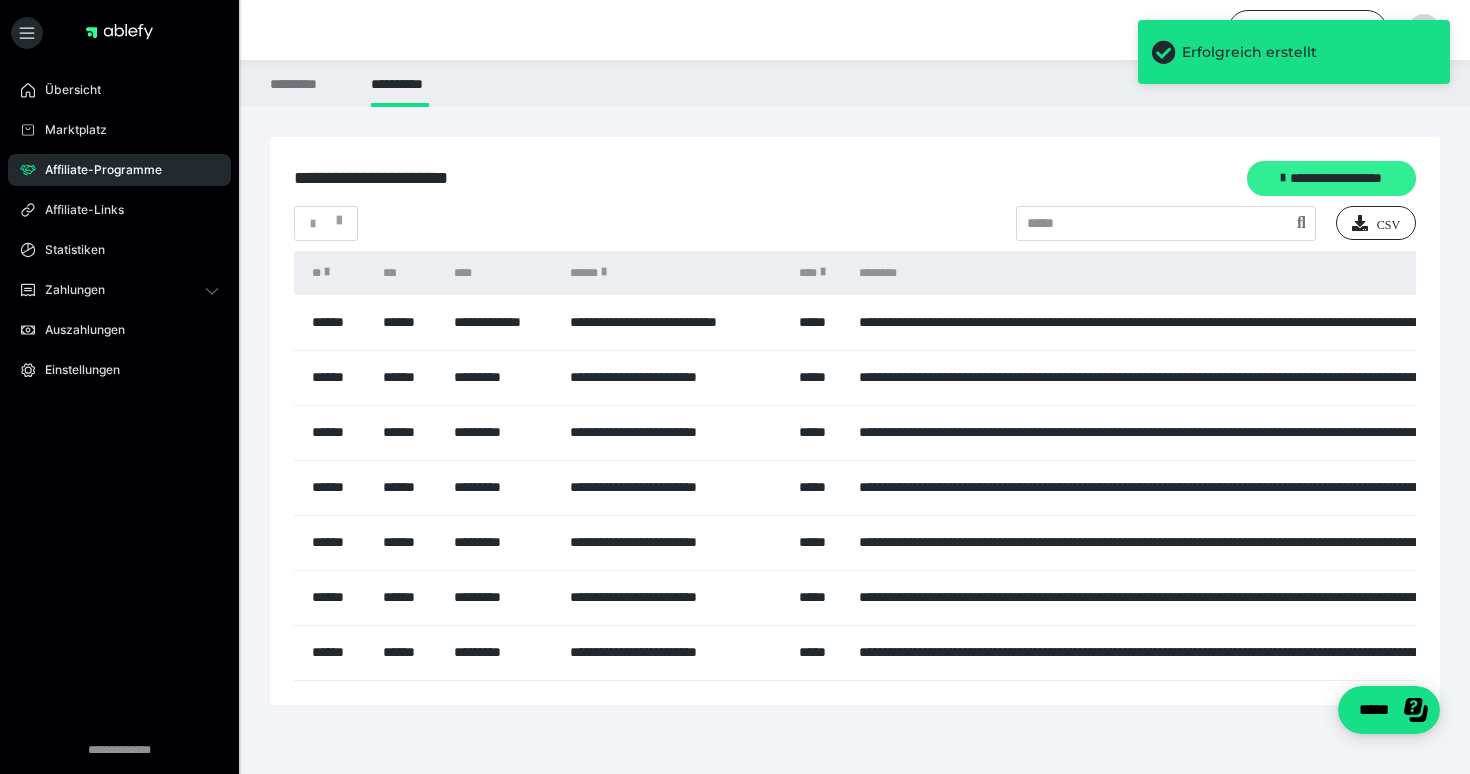 click on "**********" at bounding box center (1331, 178) 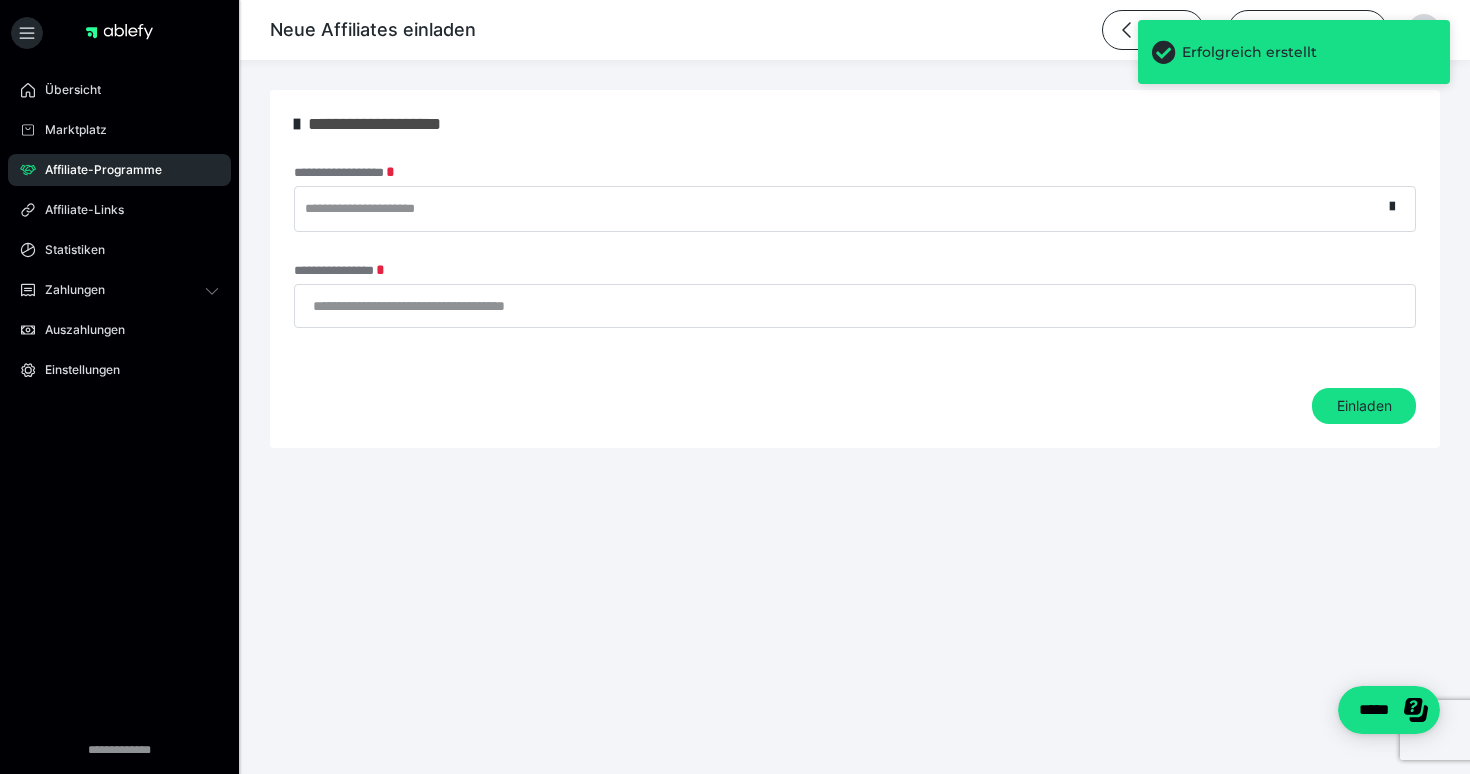 click on "**********" at bounding box center [838, 209] 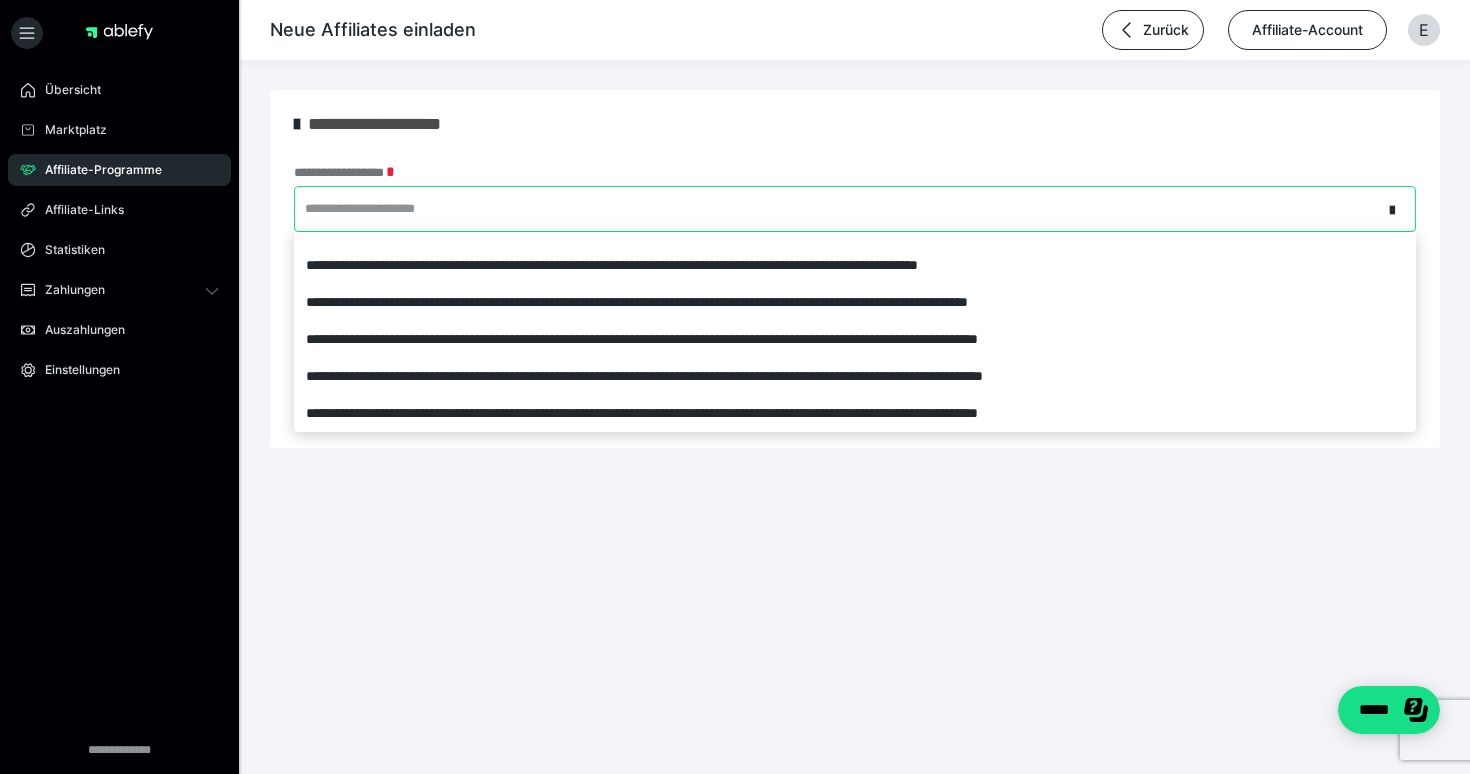 scroll, scrollTop: 170, scrollLeft: 0, axis: vertical 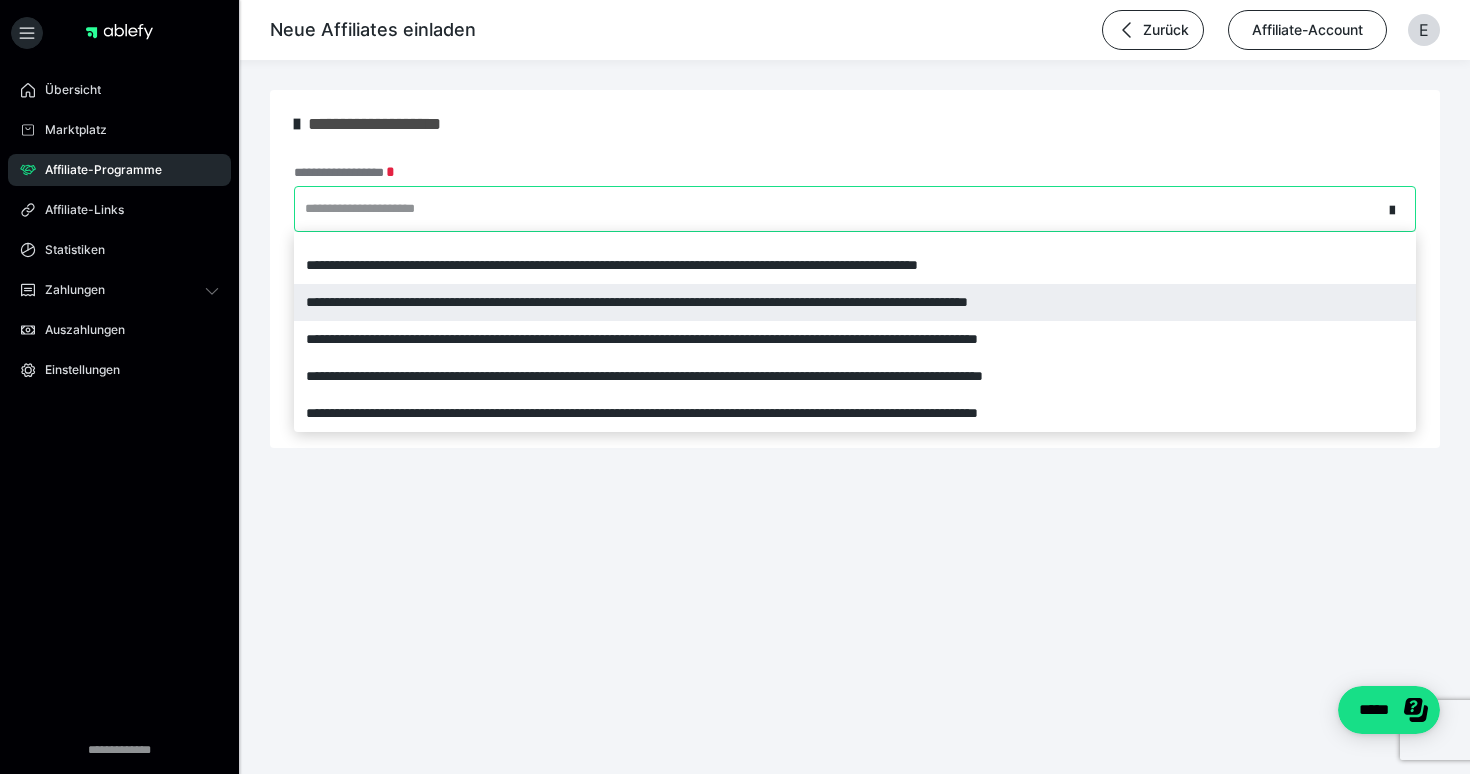 click on "**********" at bounding box center [855, 302] 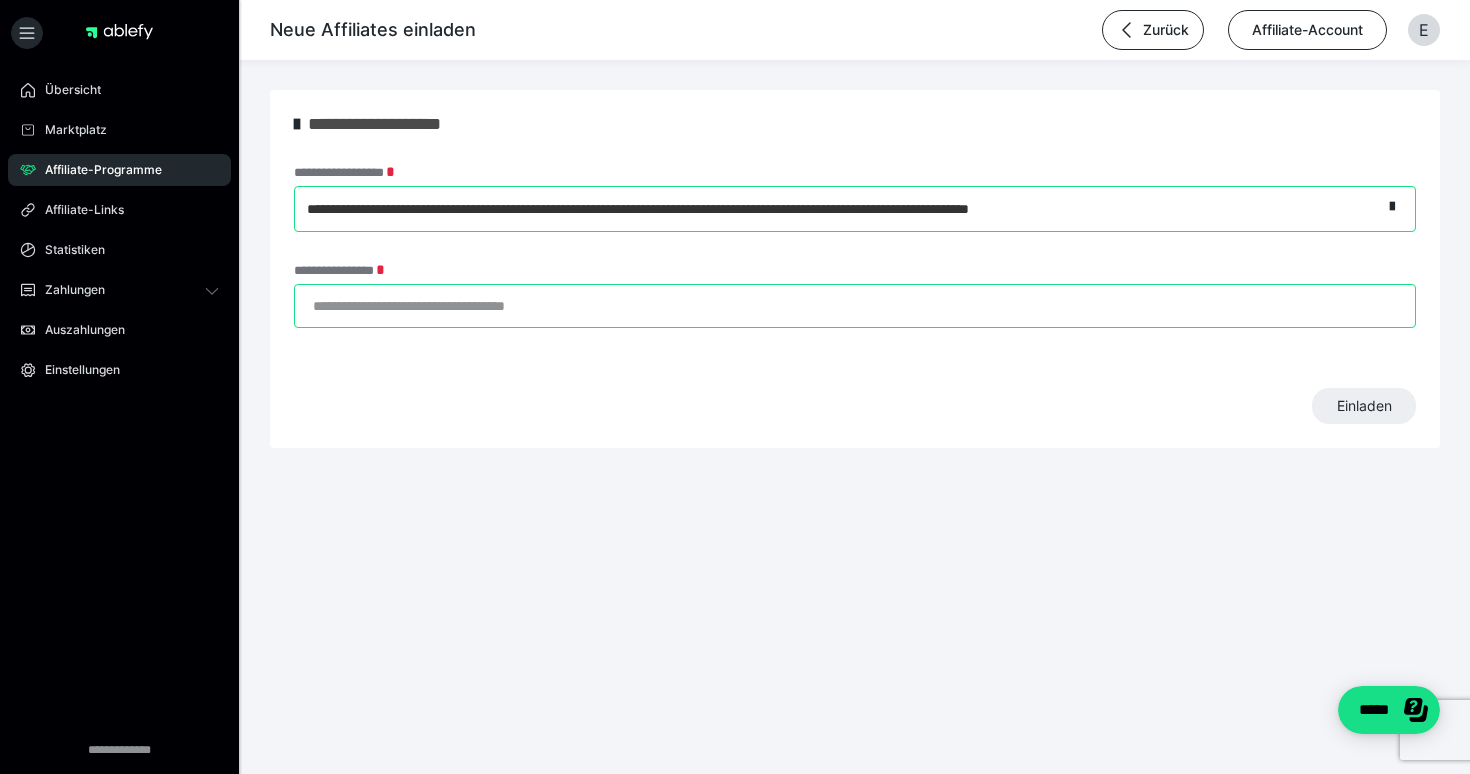 click on "**********" at bounding box center [855, 306] 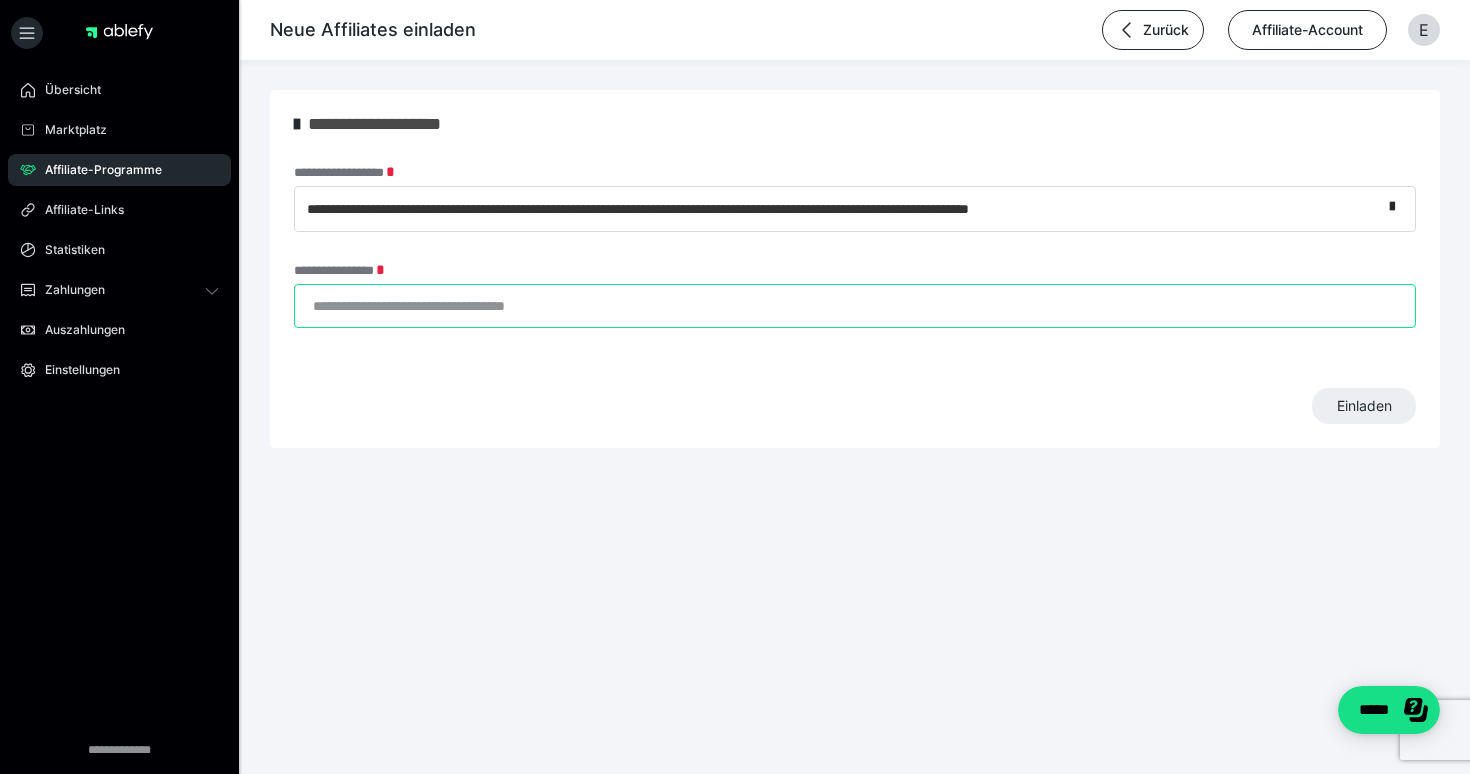 paste on "**********" 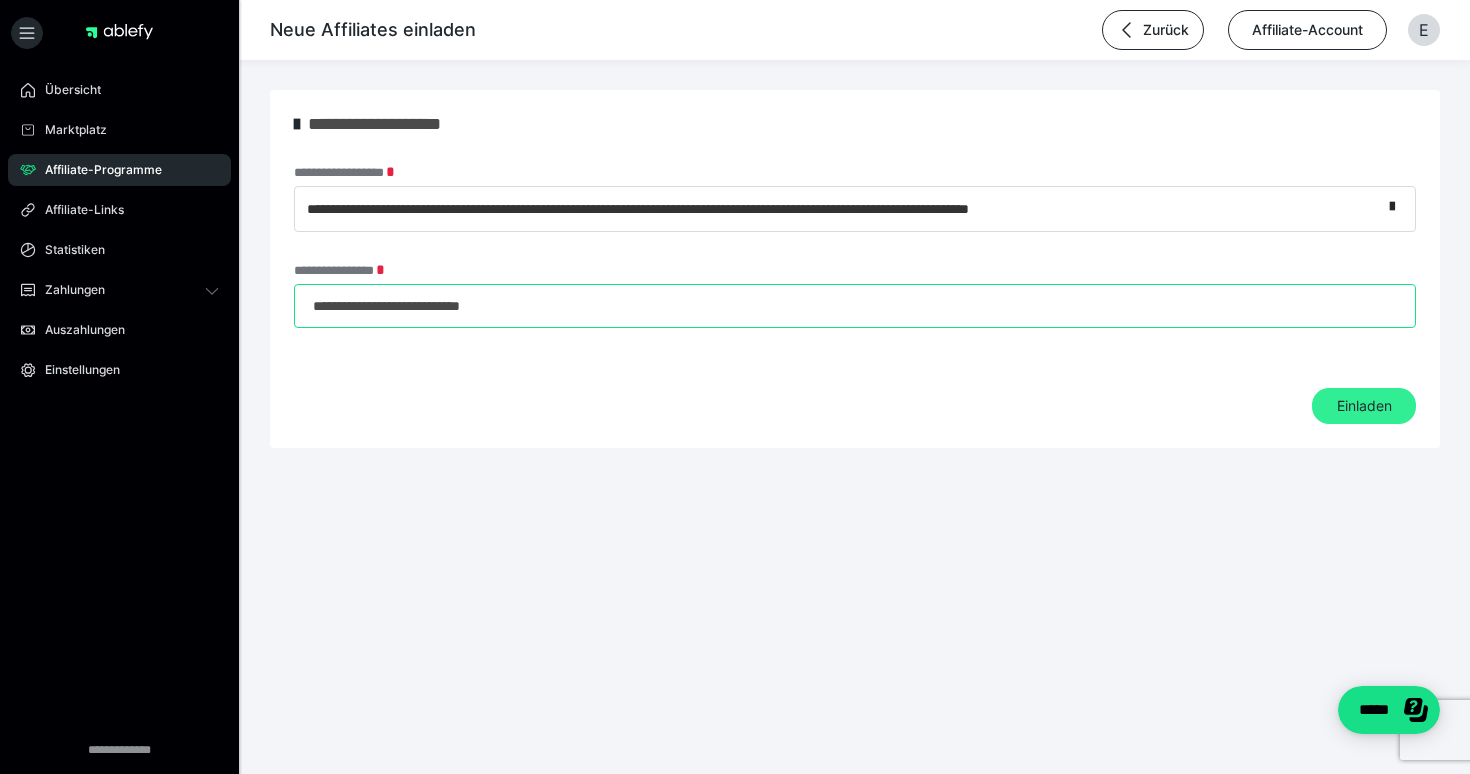 type on "**********" 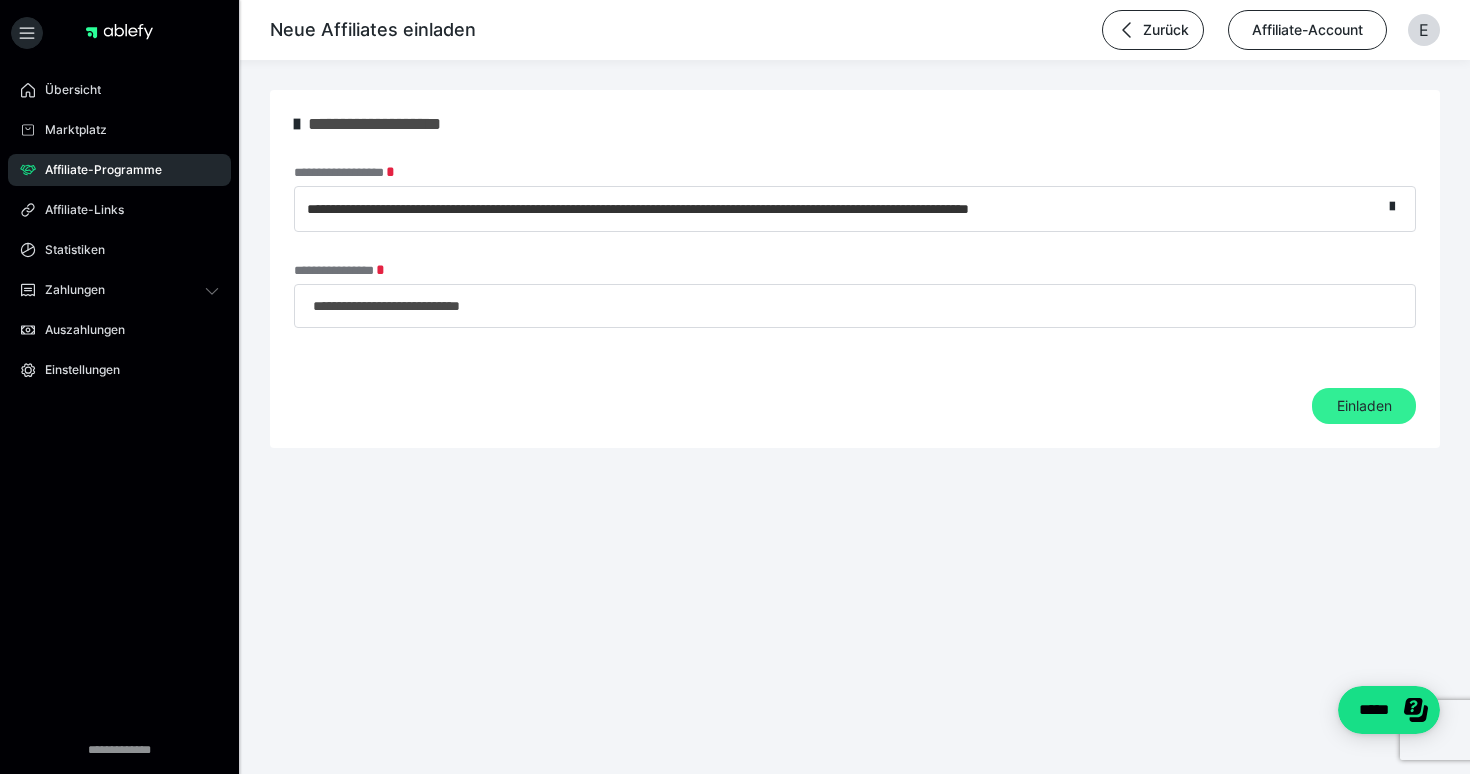 click on "Einladen" at bounding box center (1364, 406) 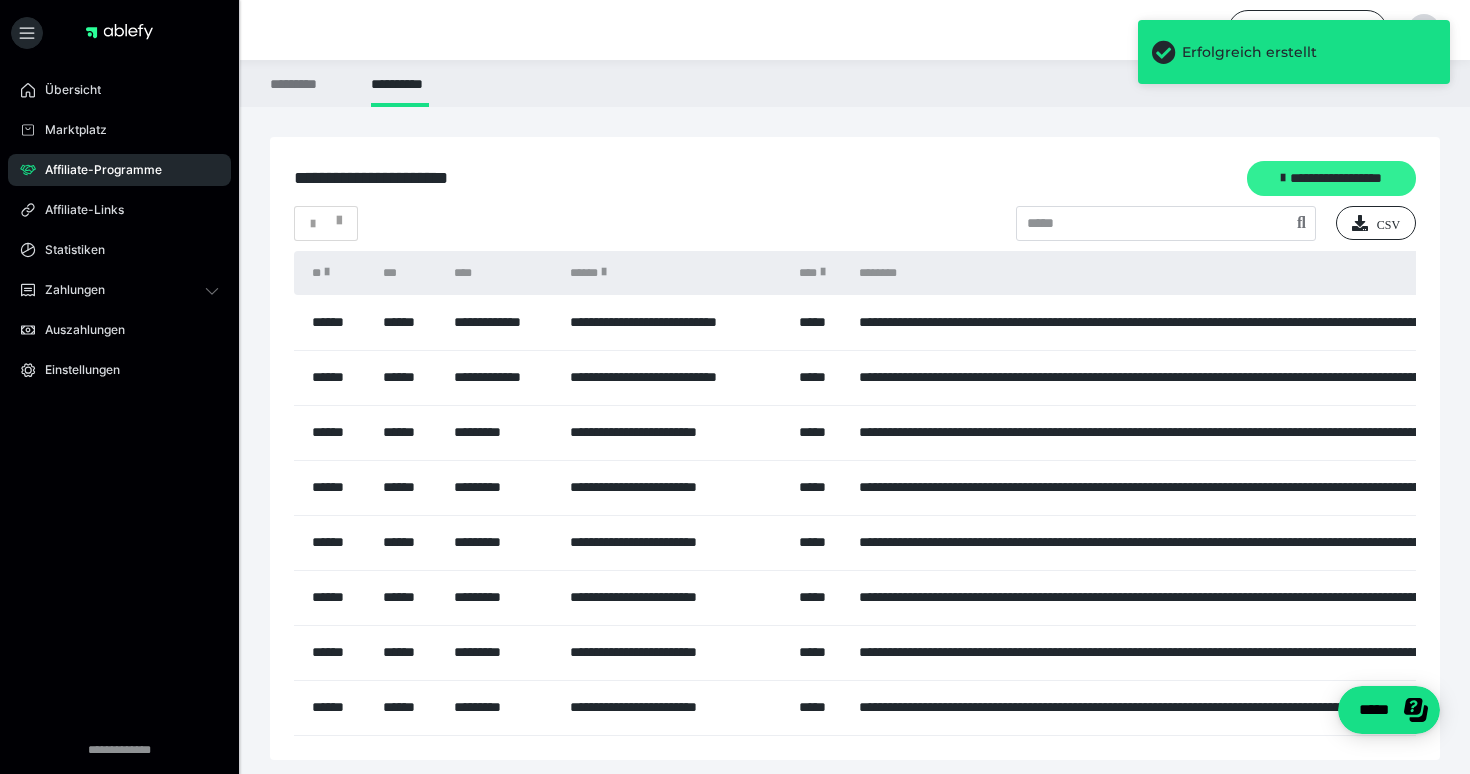 click on "**********" at bounding box center (1331, 178) 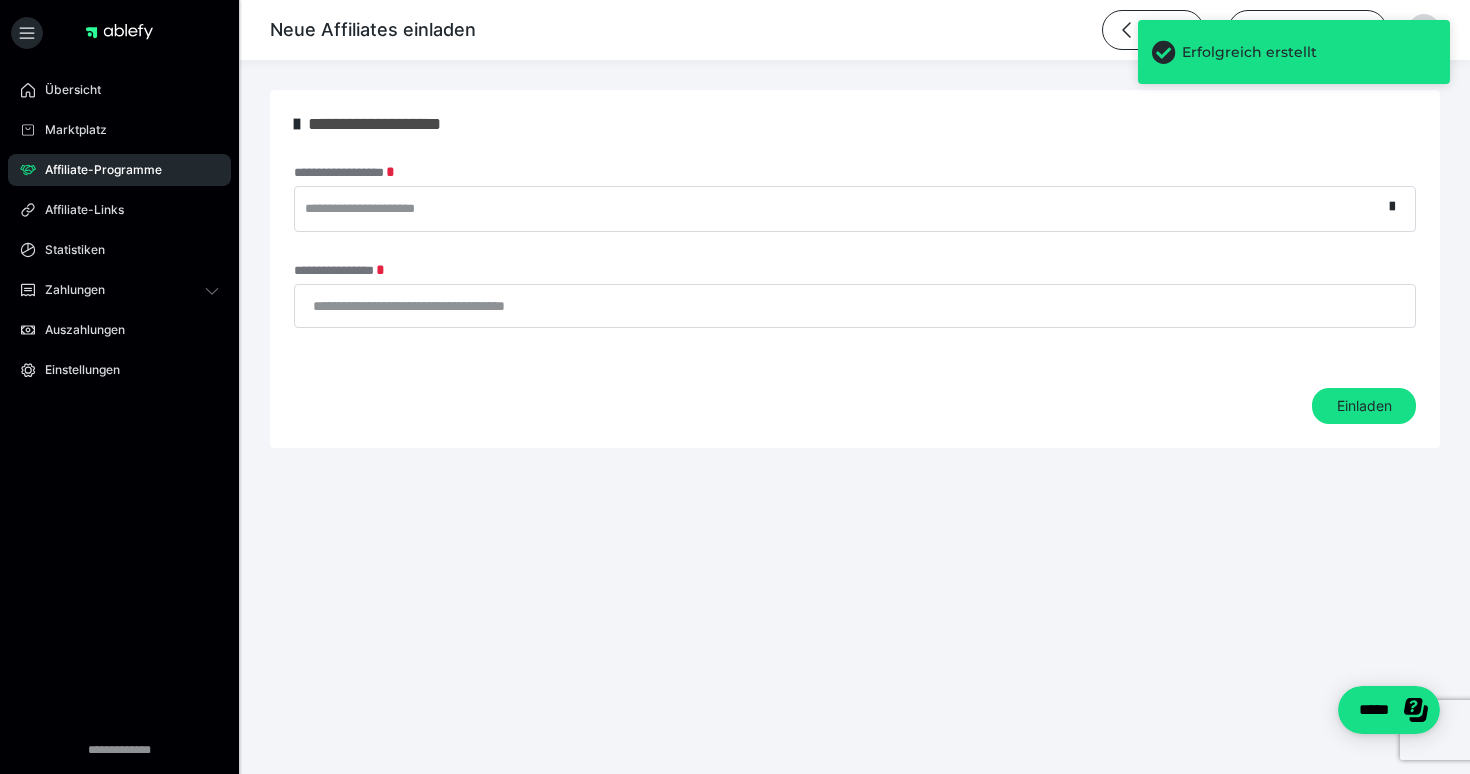 click on "**********" at bounding box center (838, 209) 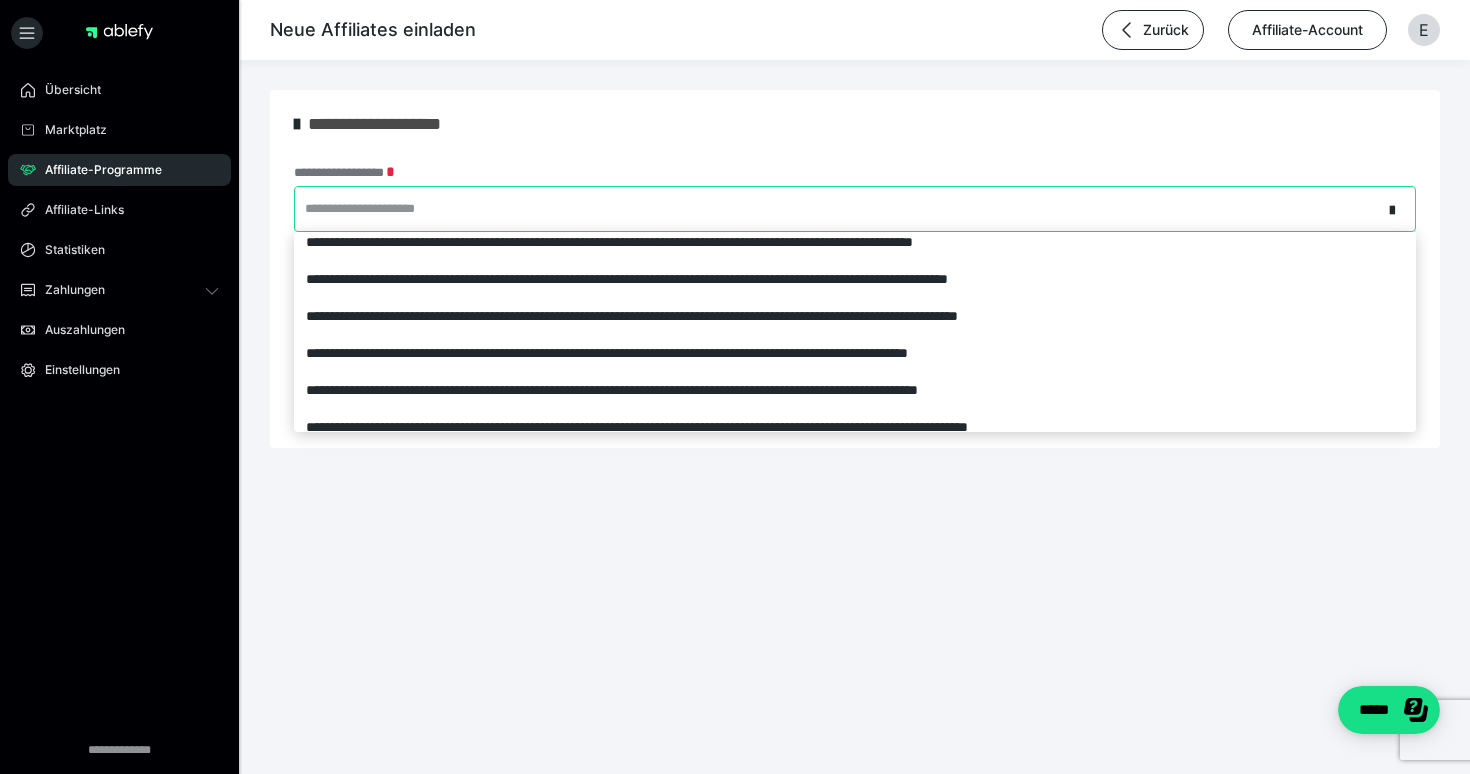 scroll, scrollTop: 44, scrollLeft: 0, axis: vertical 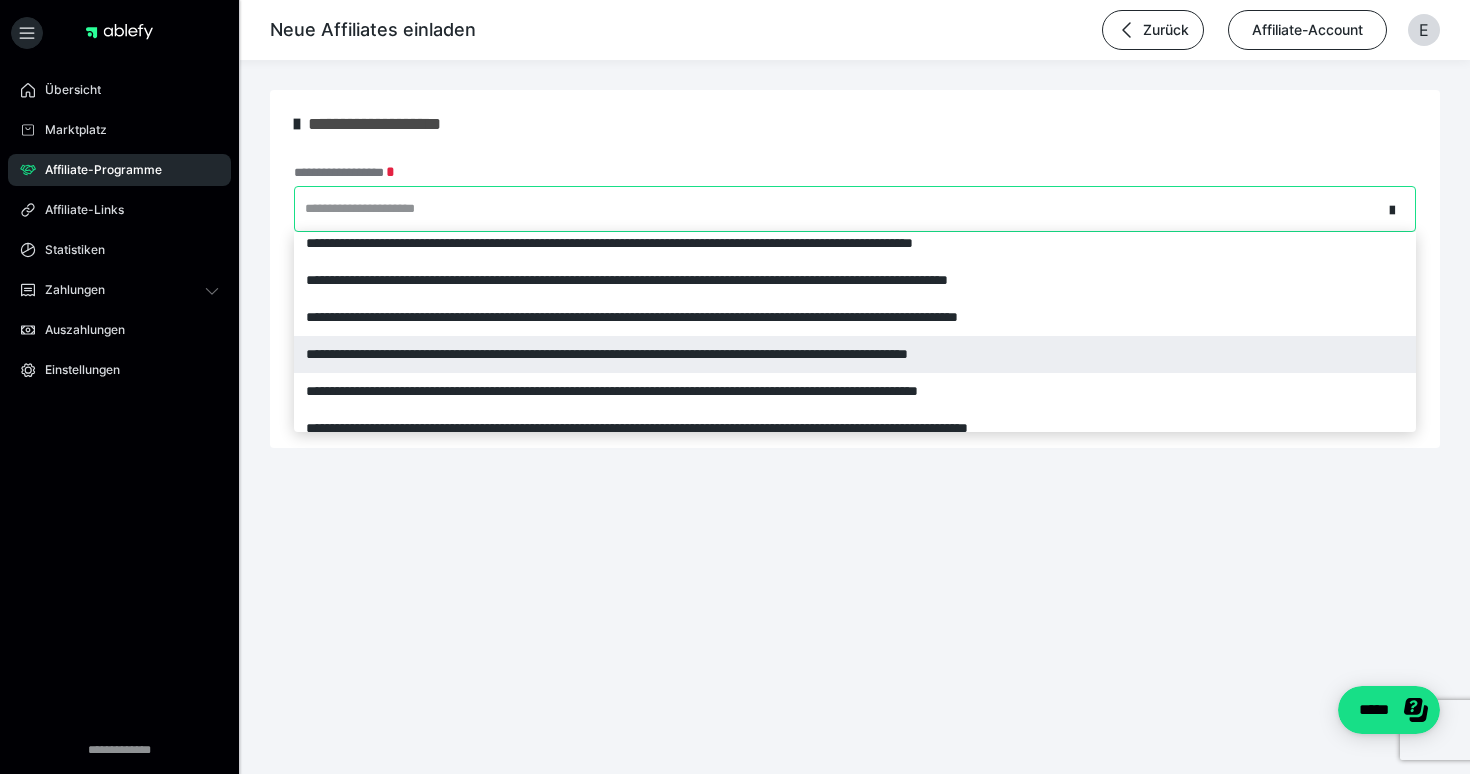 click on "**********" at bounding box center (855, 354) 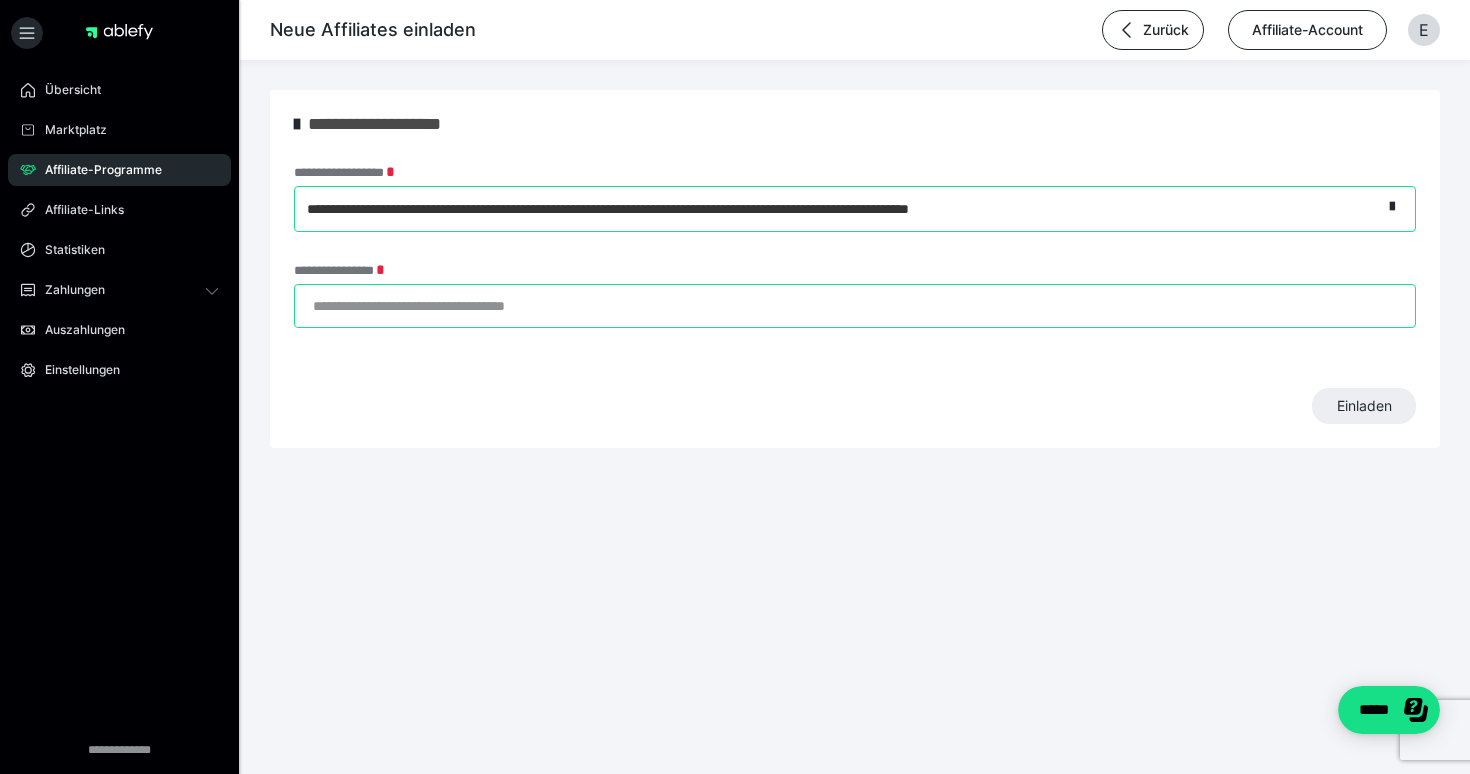 click on "**********" at bounding box center (855, 306) 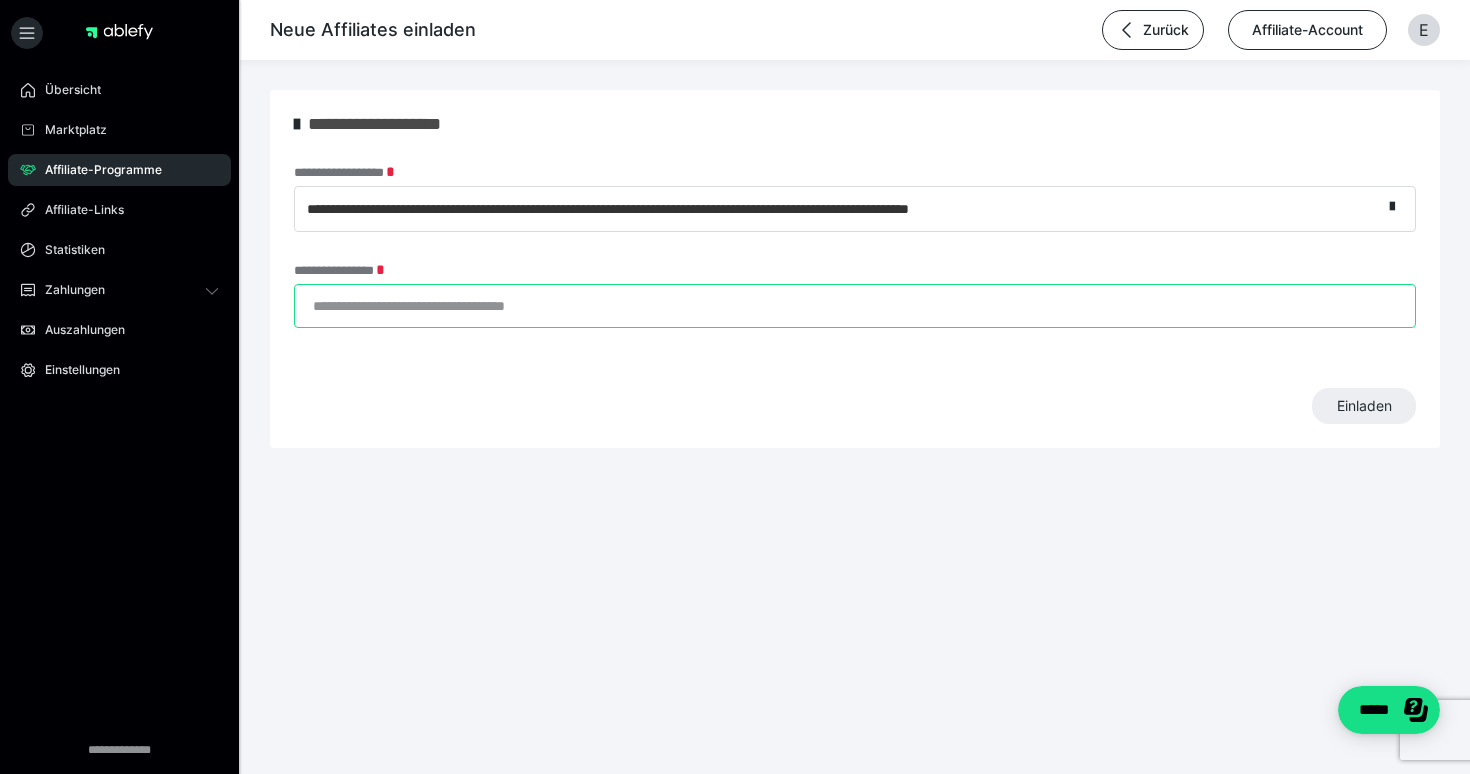 paste on "**********" 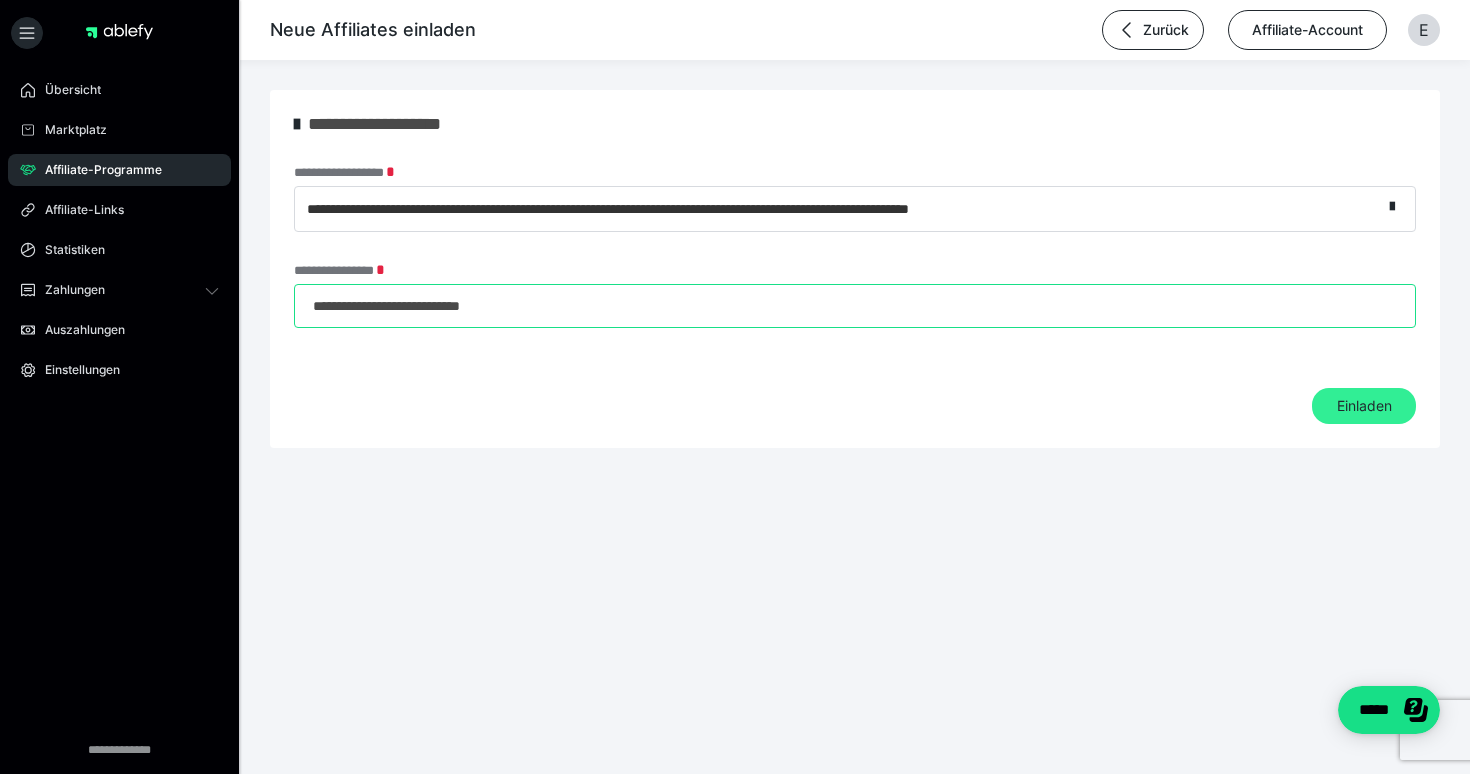 type on "**********" 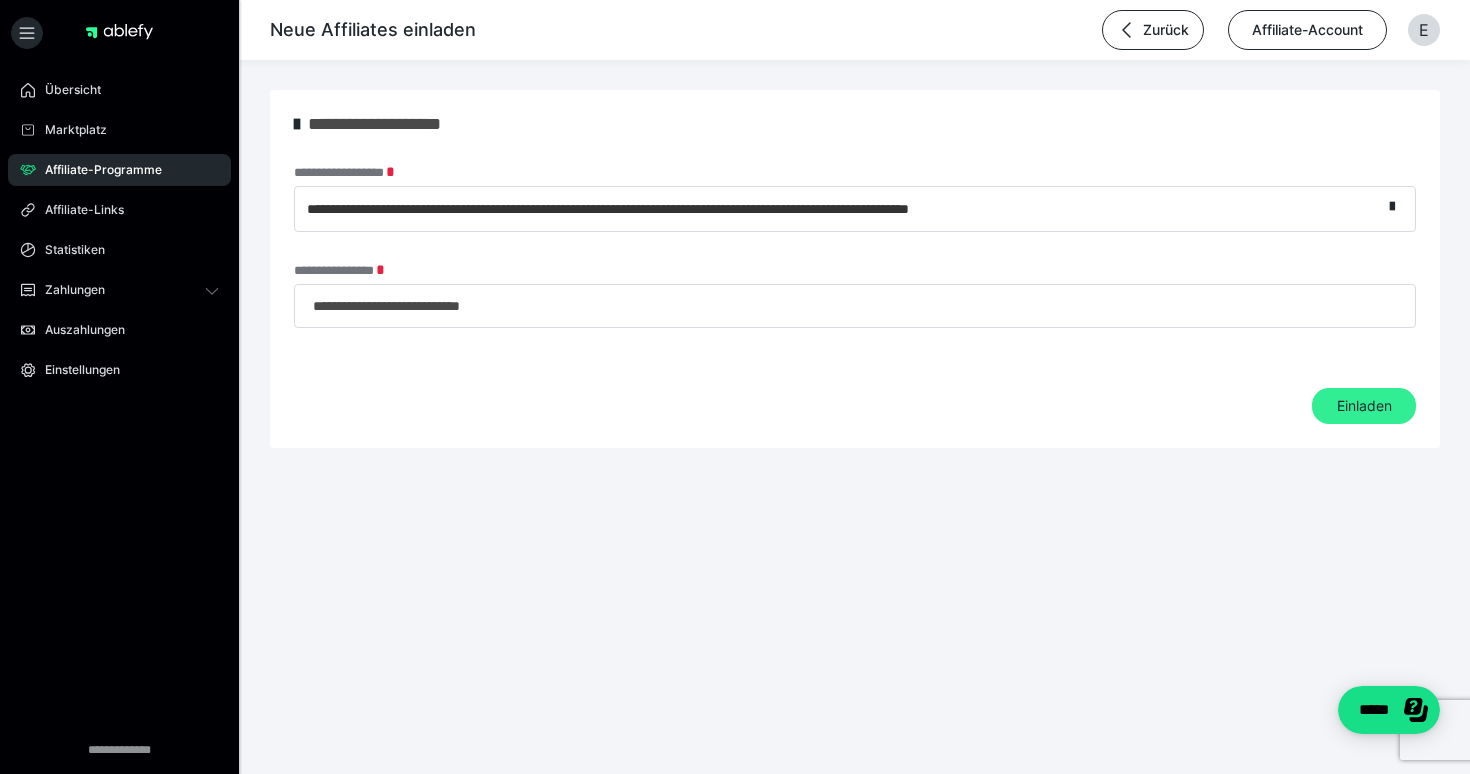click on "Einladen" at bounding box center (1364, 406) 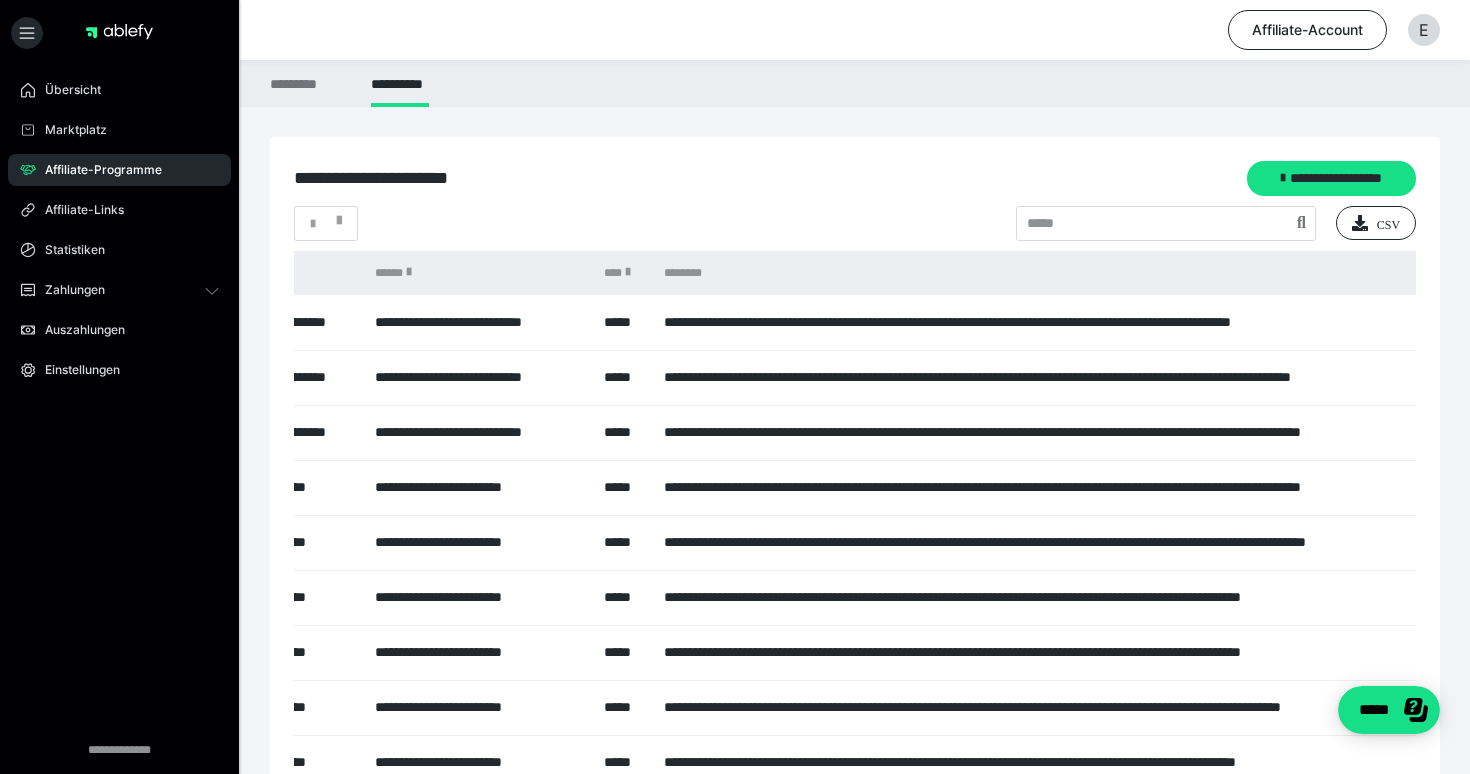 scroll, scrollTop: 0, scrollLeft: 194, axis: horizontal 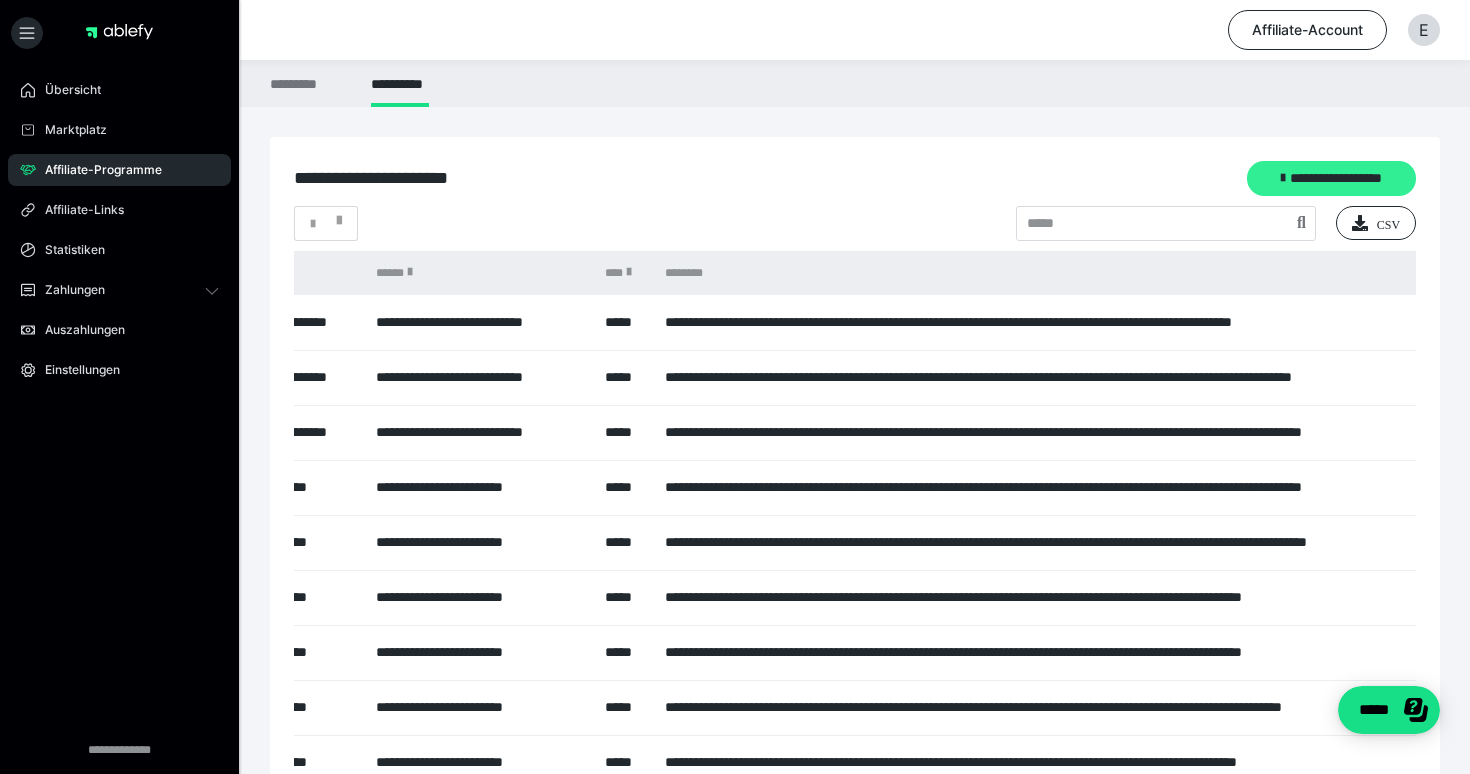 click on "**********" at bounding box center [1331, 178] 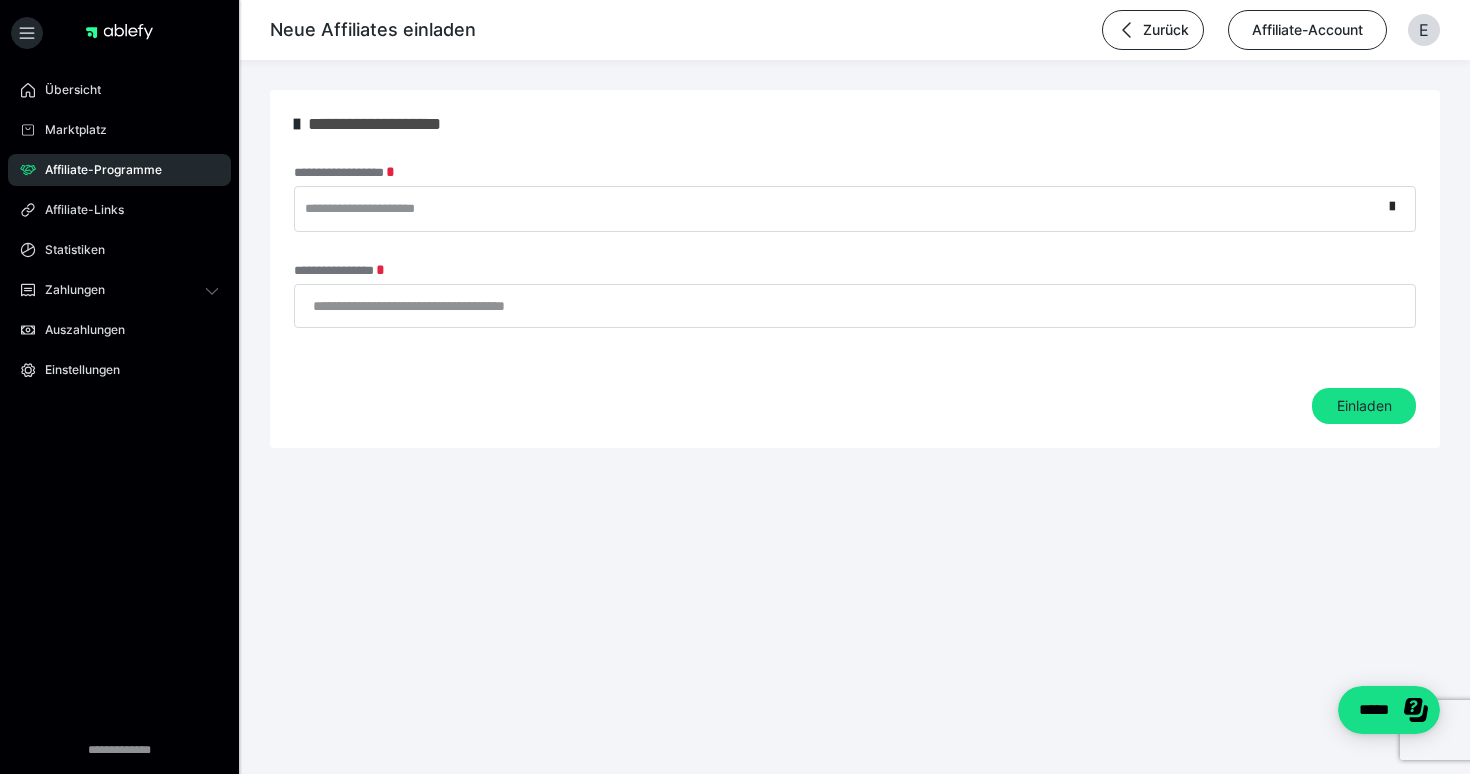click on "**********" at bounding box center (838, 209) 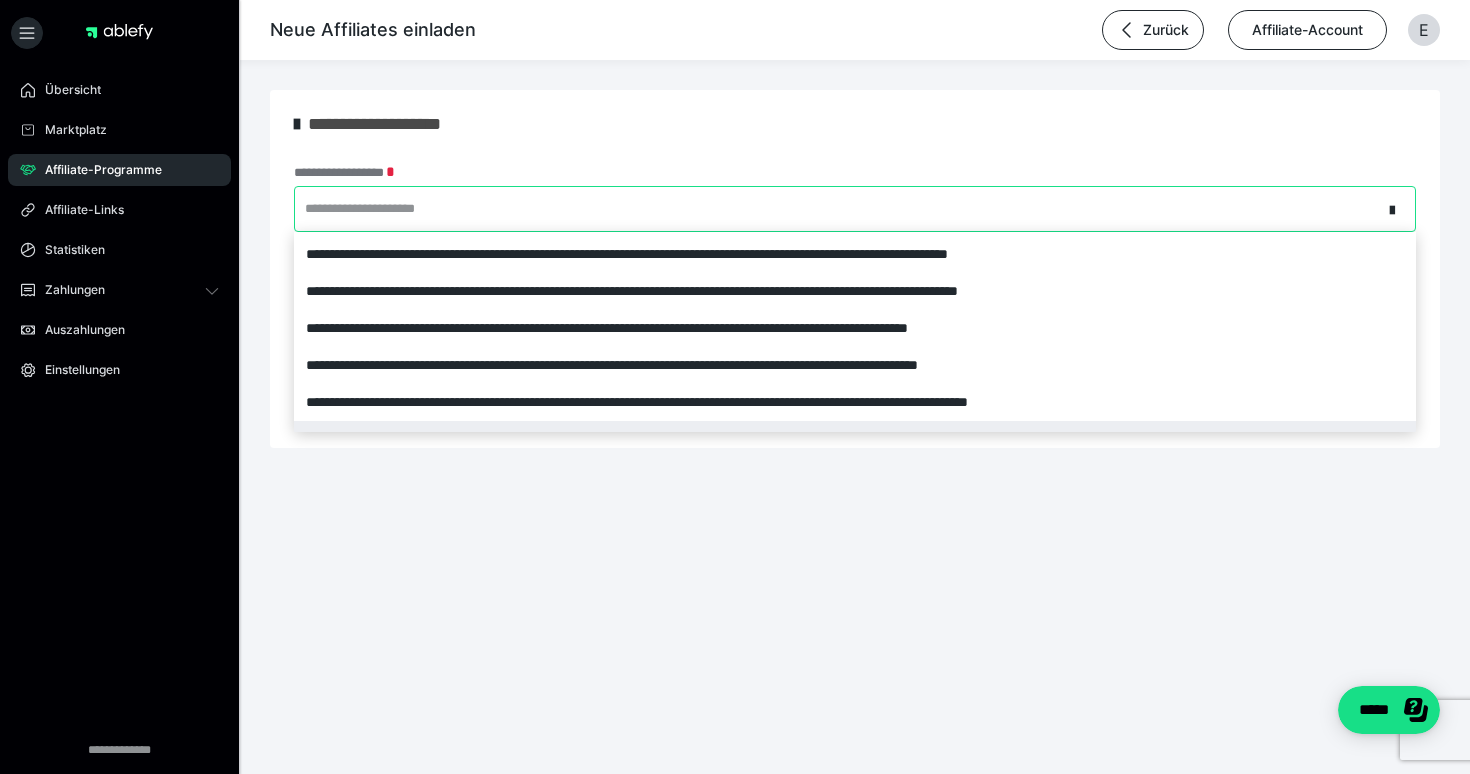 scroll, scrollTop: 65, scrollLeft: 0, axis: vertical 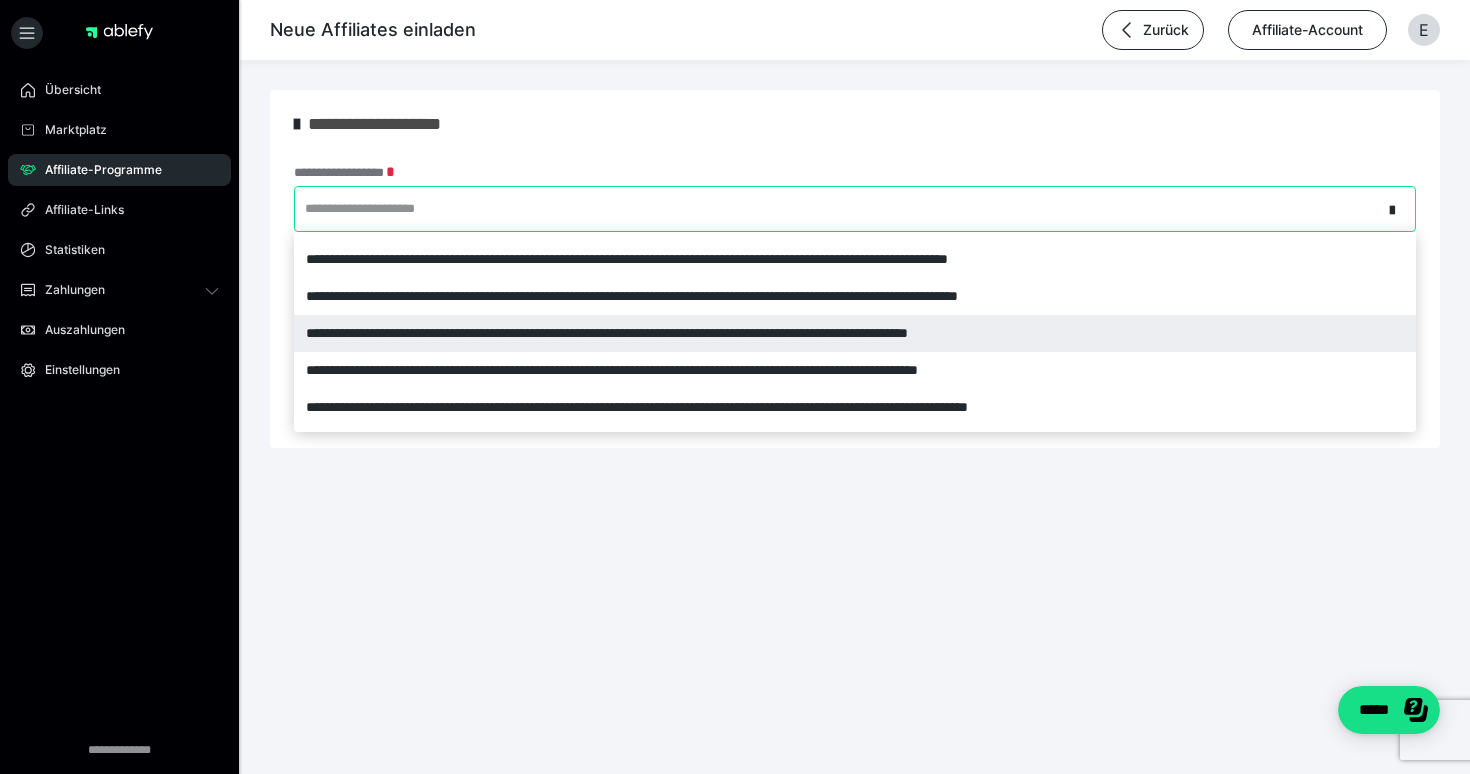 click on "**********" at bounding box center (855, 333) 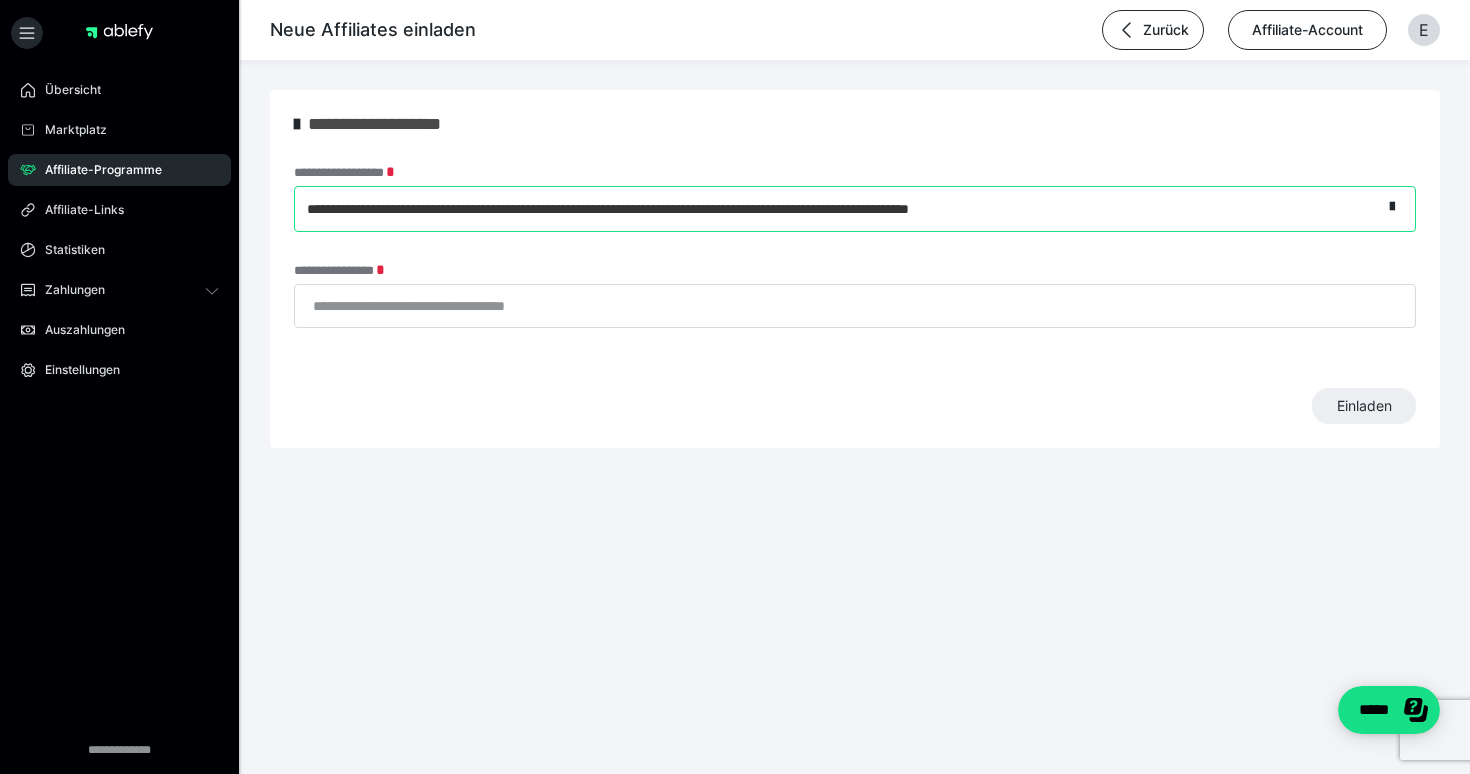 click on "**********" at bounding box center (838, 209) 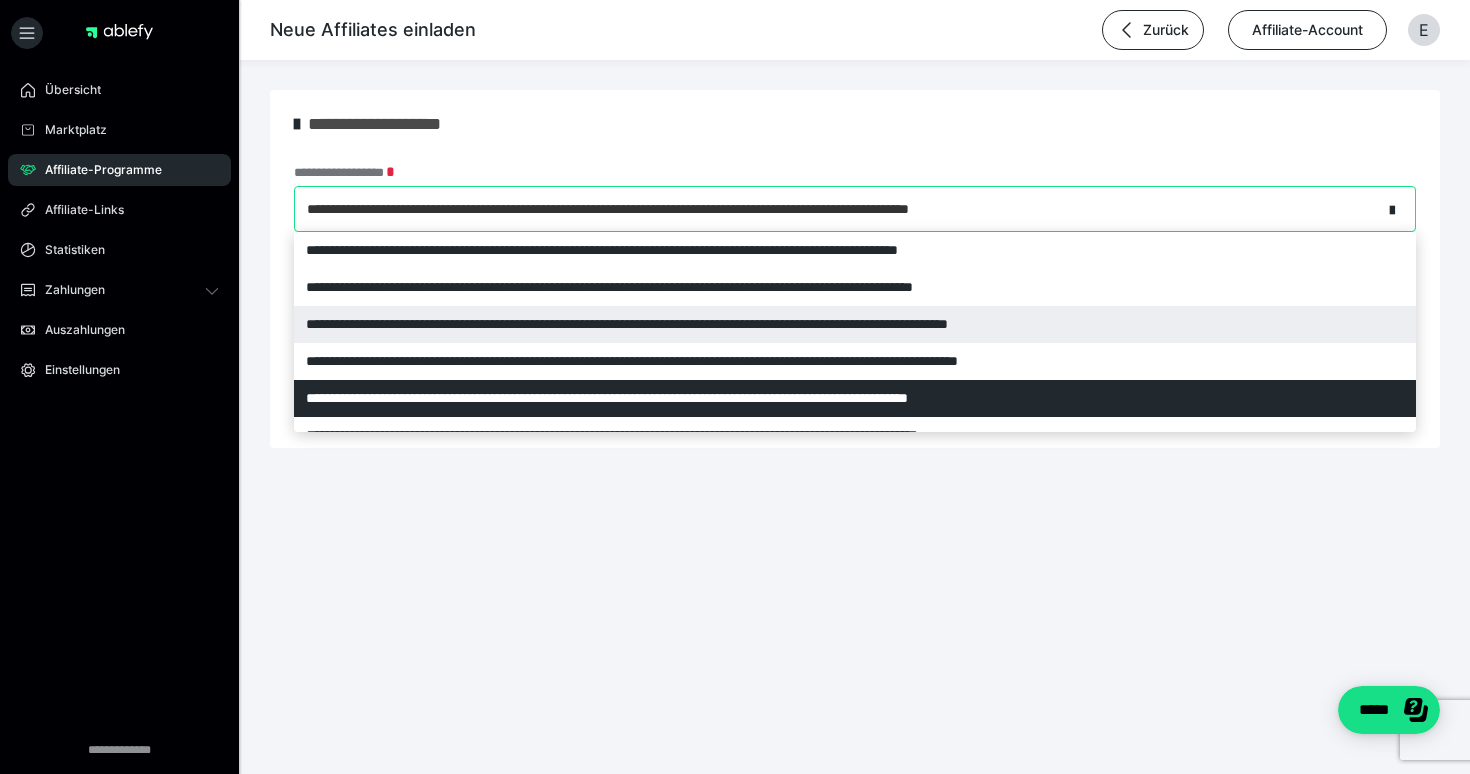 click on "**********" at bounding box center [855, 324] 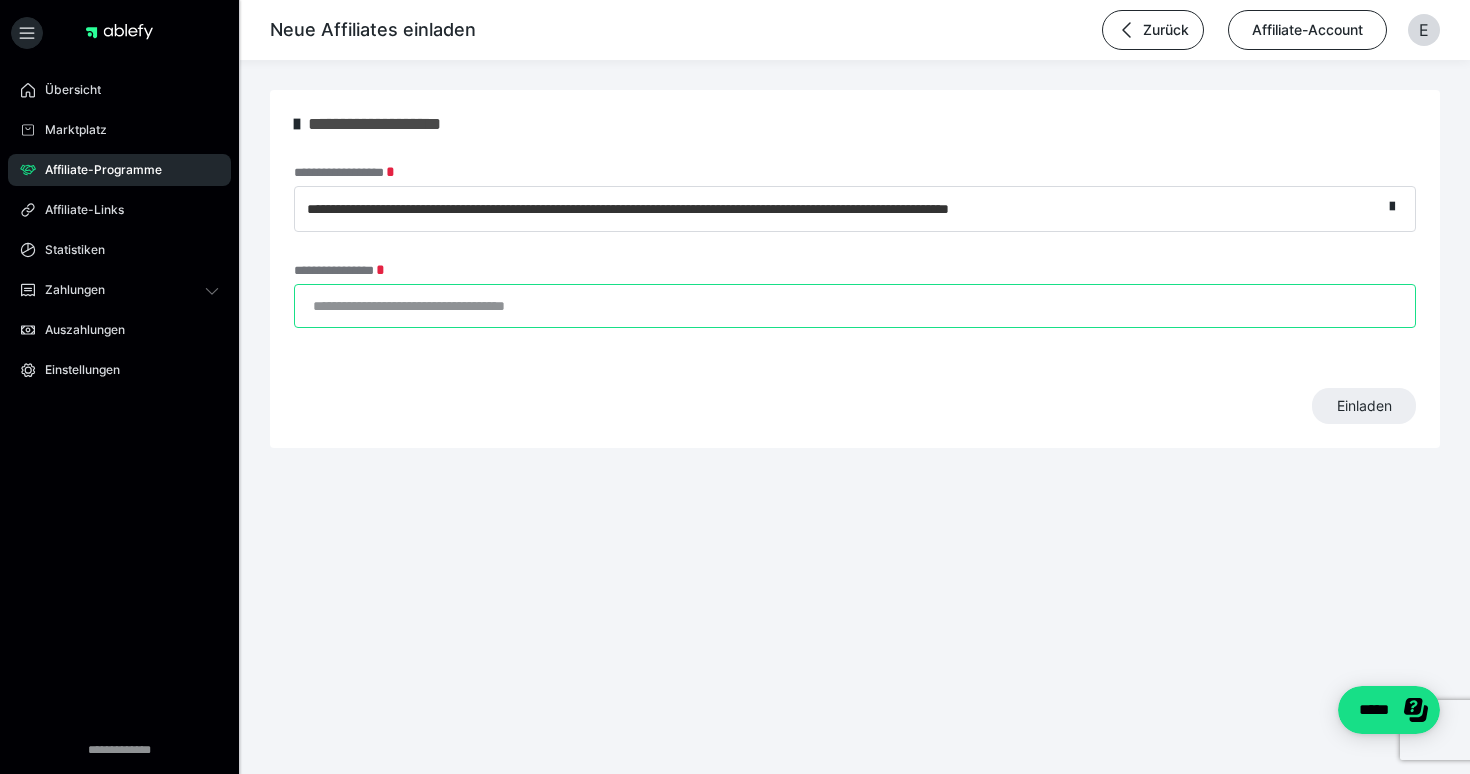 click on "**********" at bounding box center (855, 306) 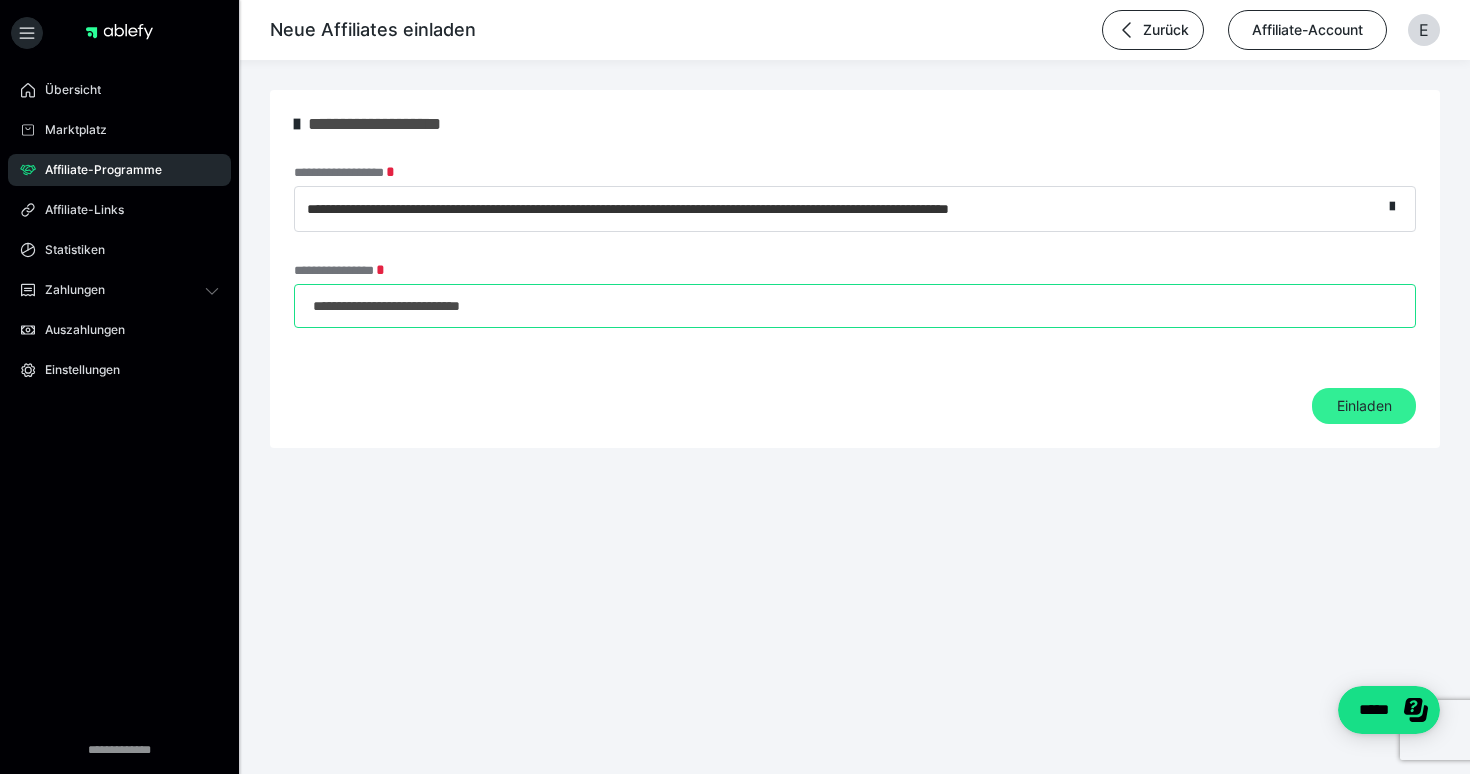 type on "**********" 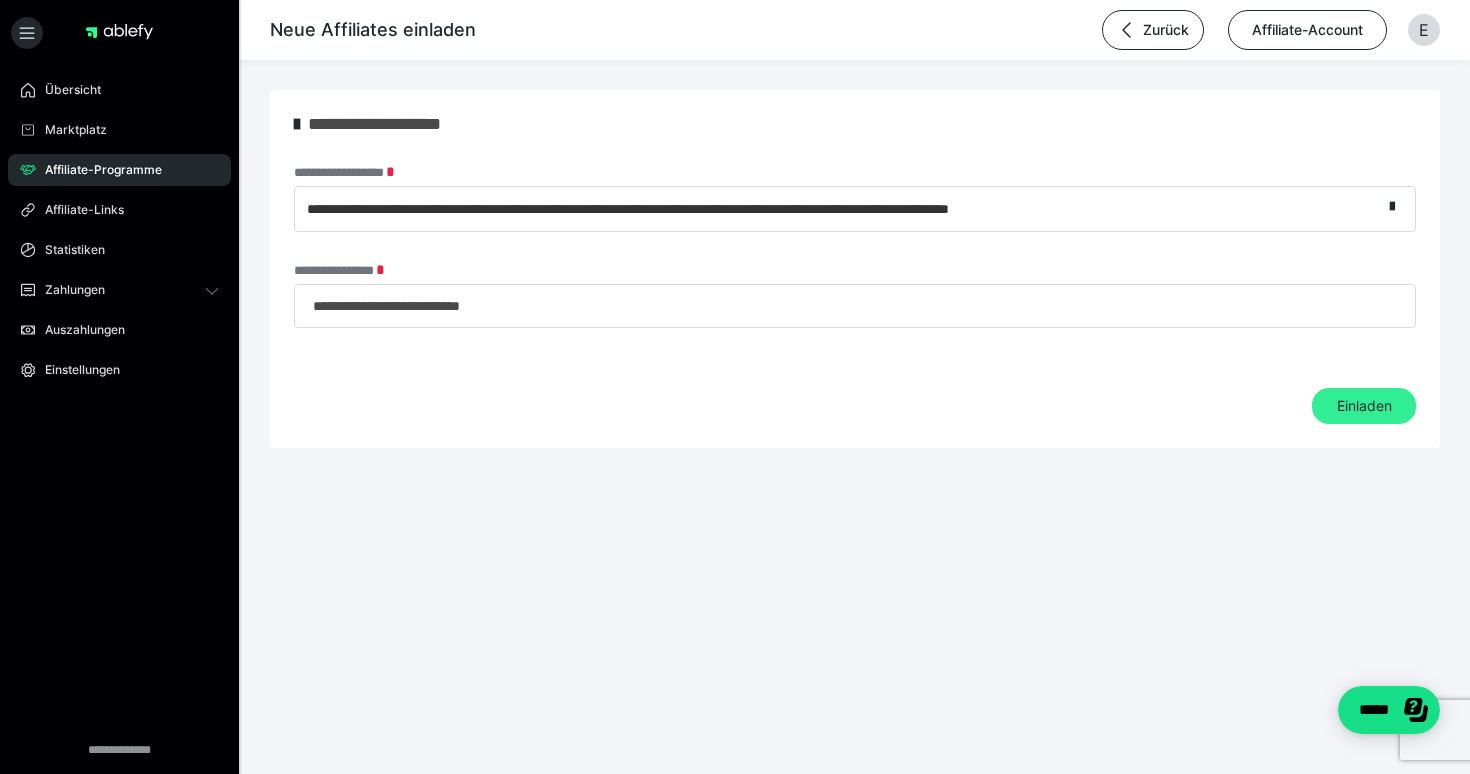 click on "Einladen" at bounding box center (1364, 406) 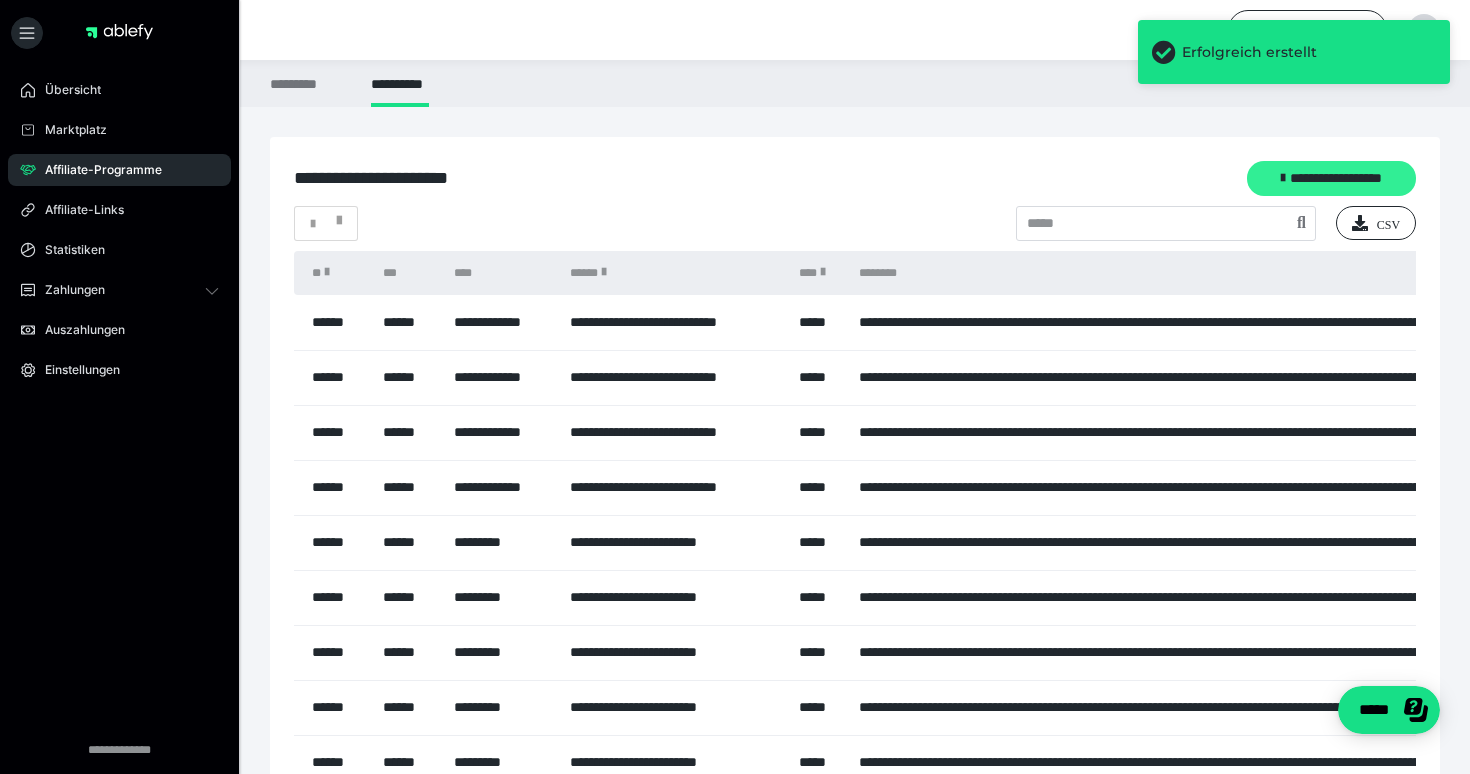 click on "**********" at bounding box center (1331, 178) 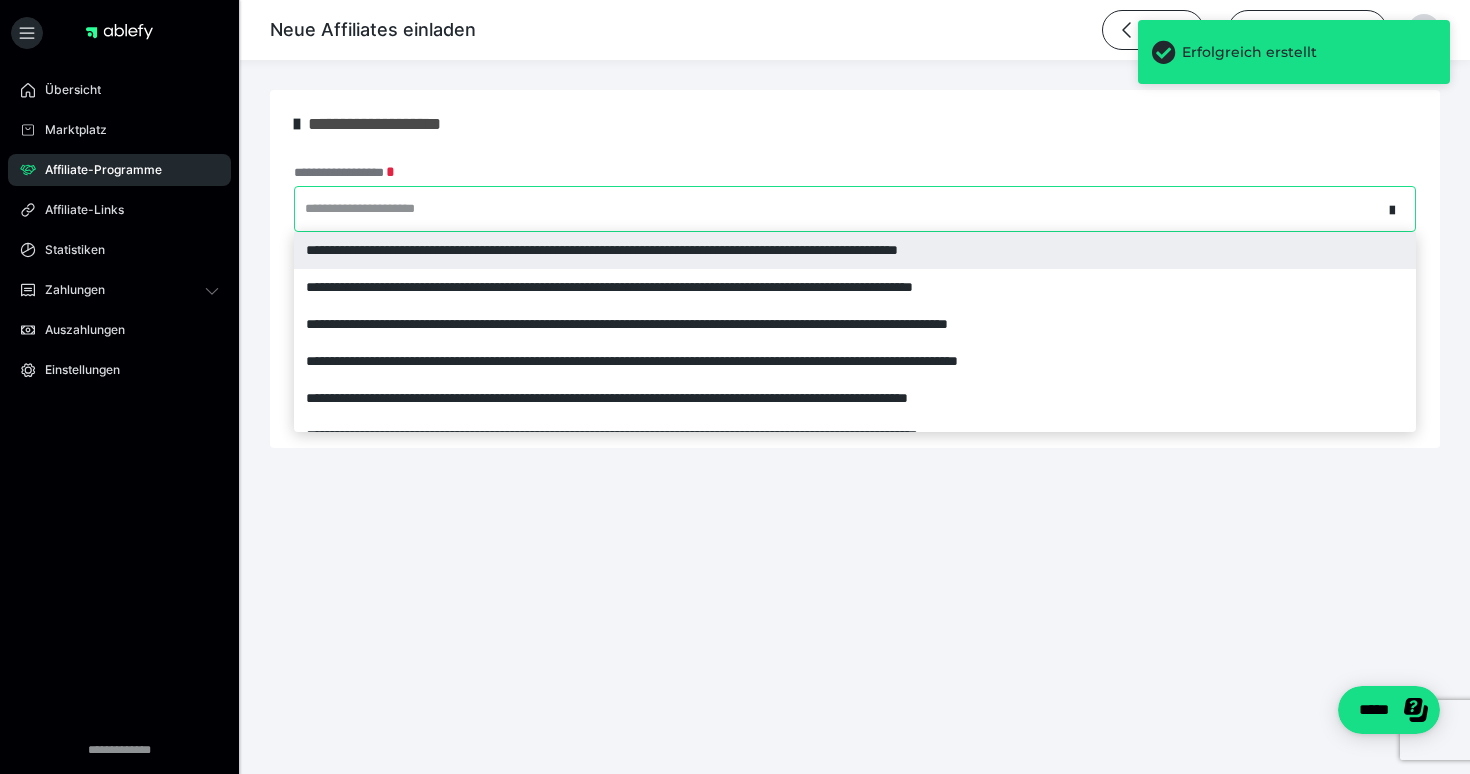 click on "**********" at bounding box center (838, 209) 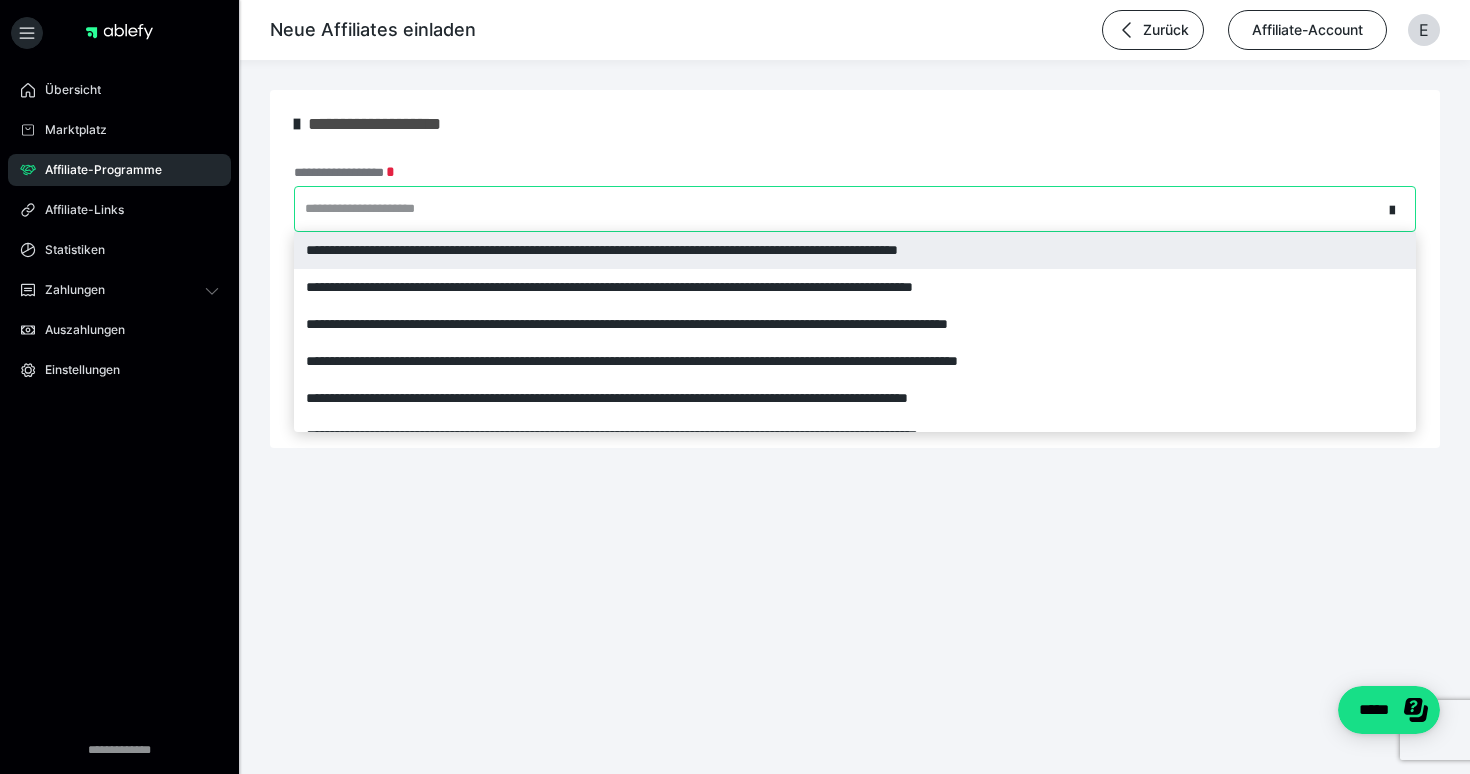 click on "**********" at bounding box center (855, 250) 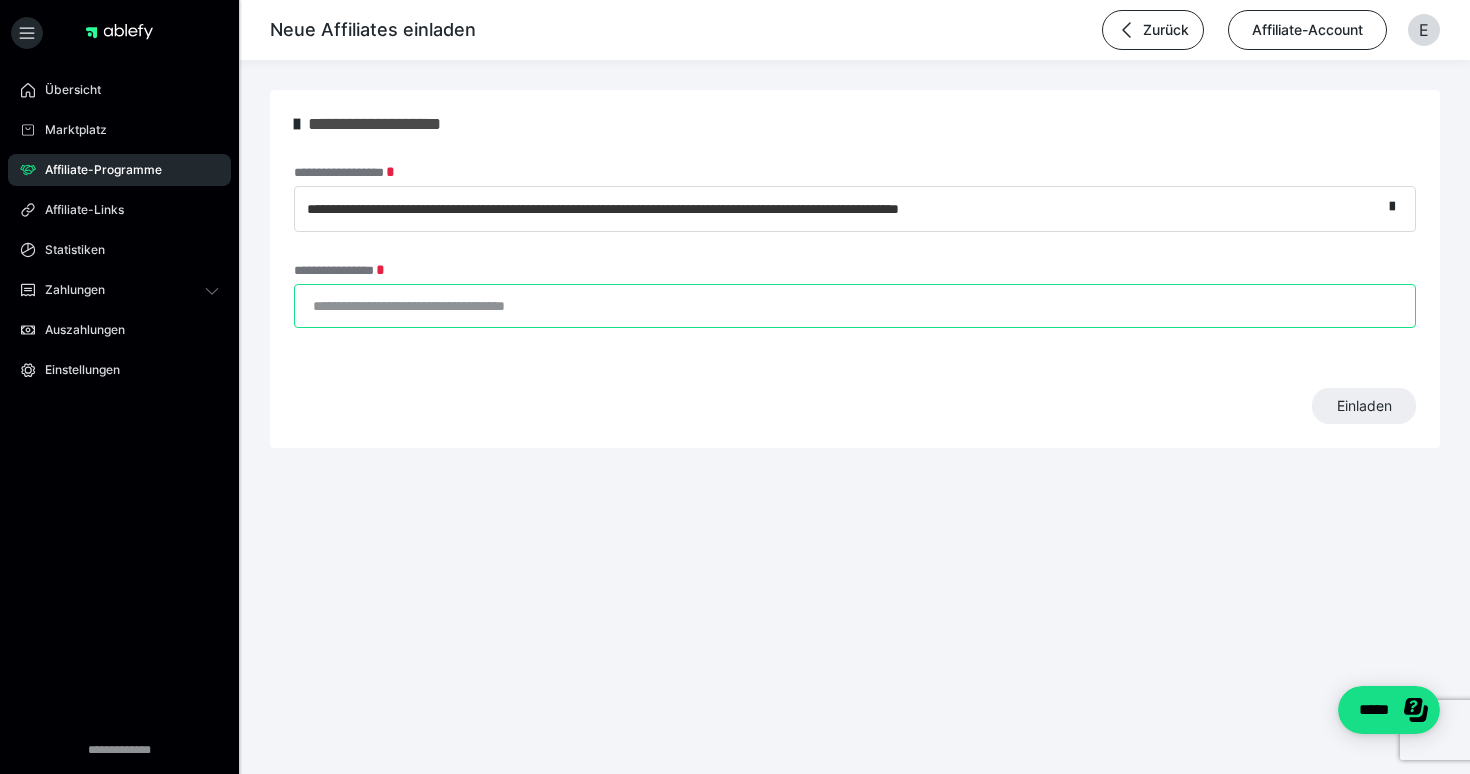 click on "**********" at bounding box center (855, 306) 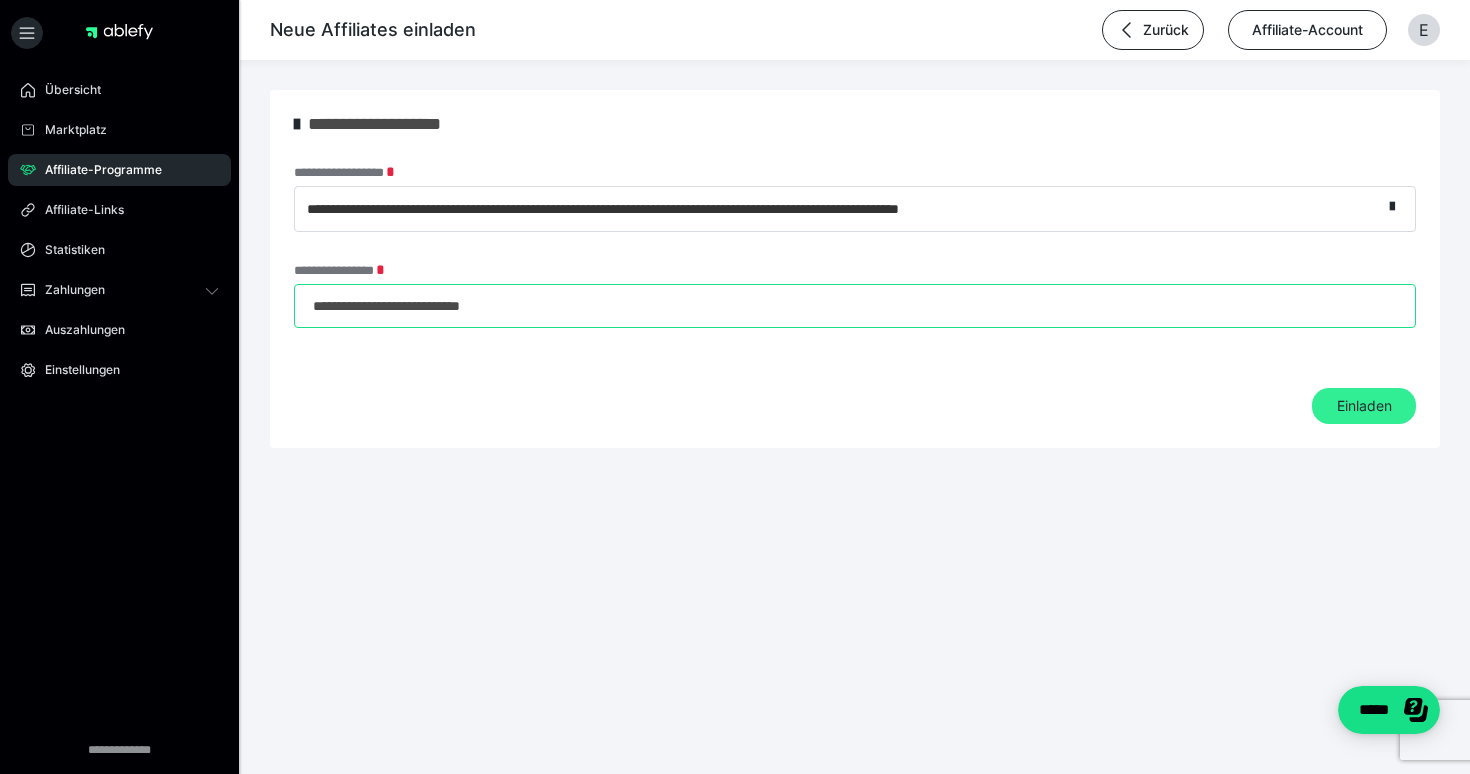 type on "**********" 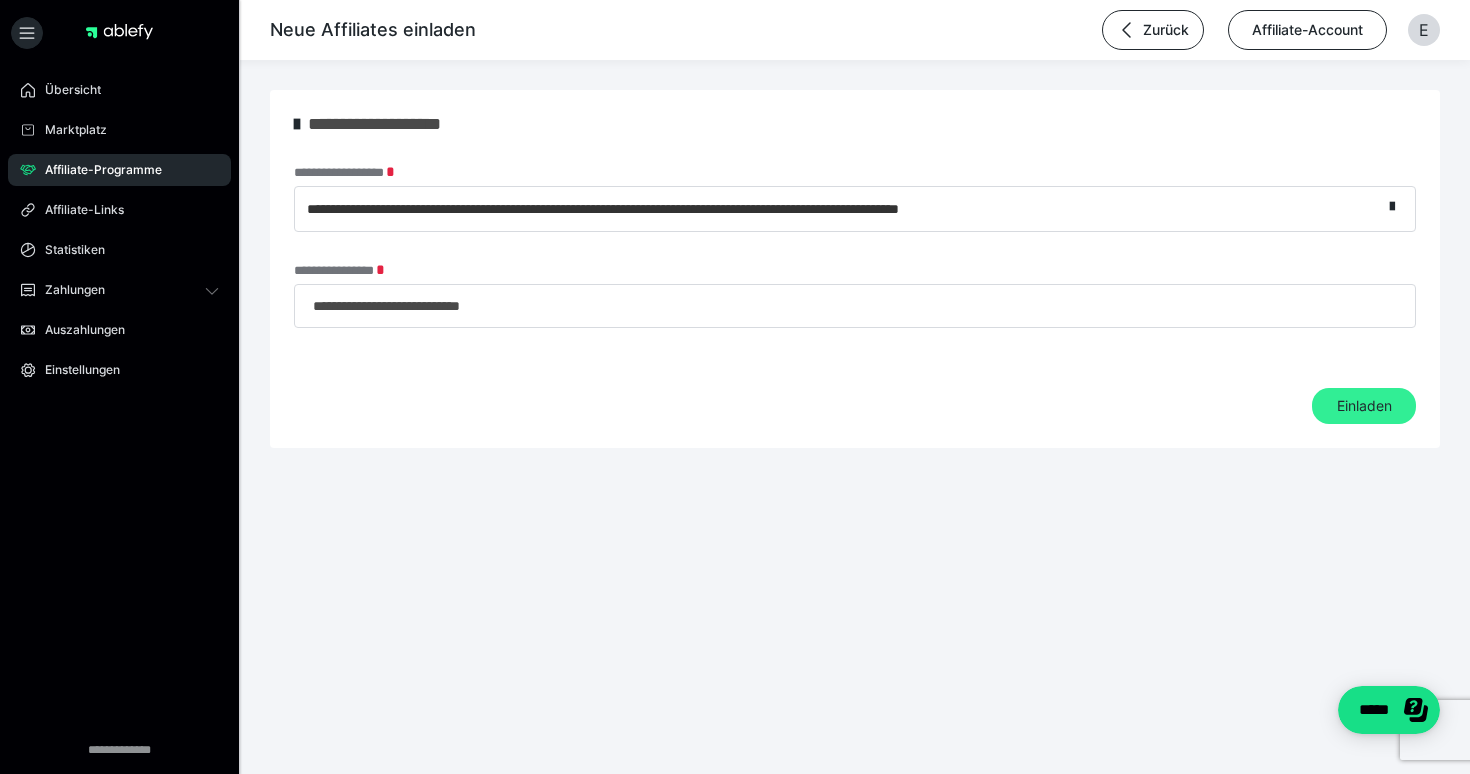 click on "Einladen" at bounding box center [1364, 406] 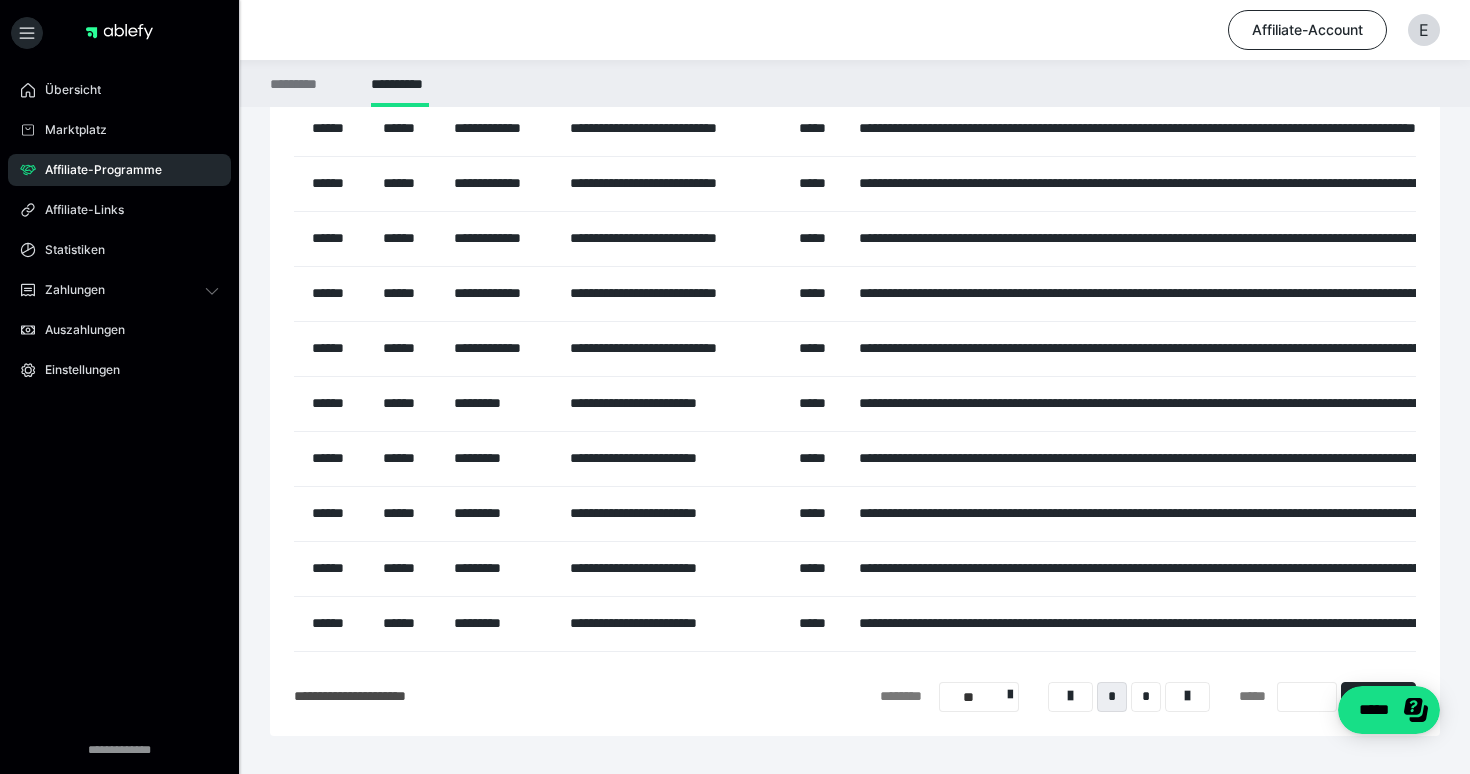 scroll, scrollTop: 196, scrollLeft: 0, axis: vertical 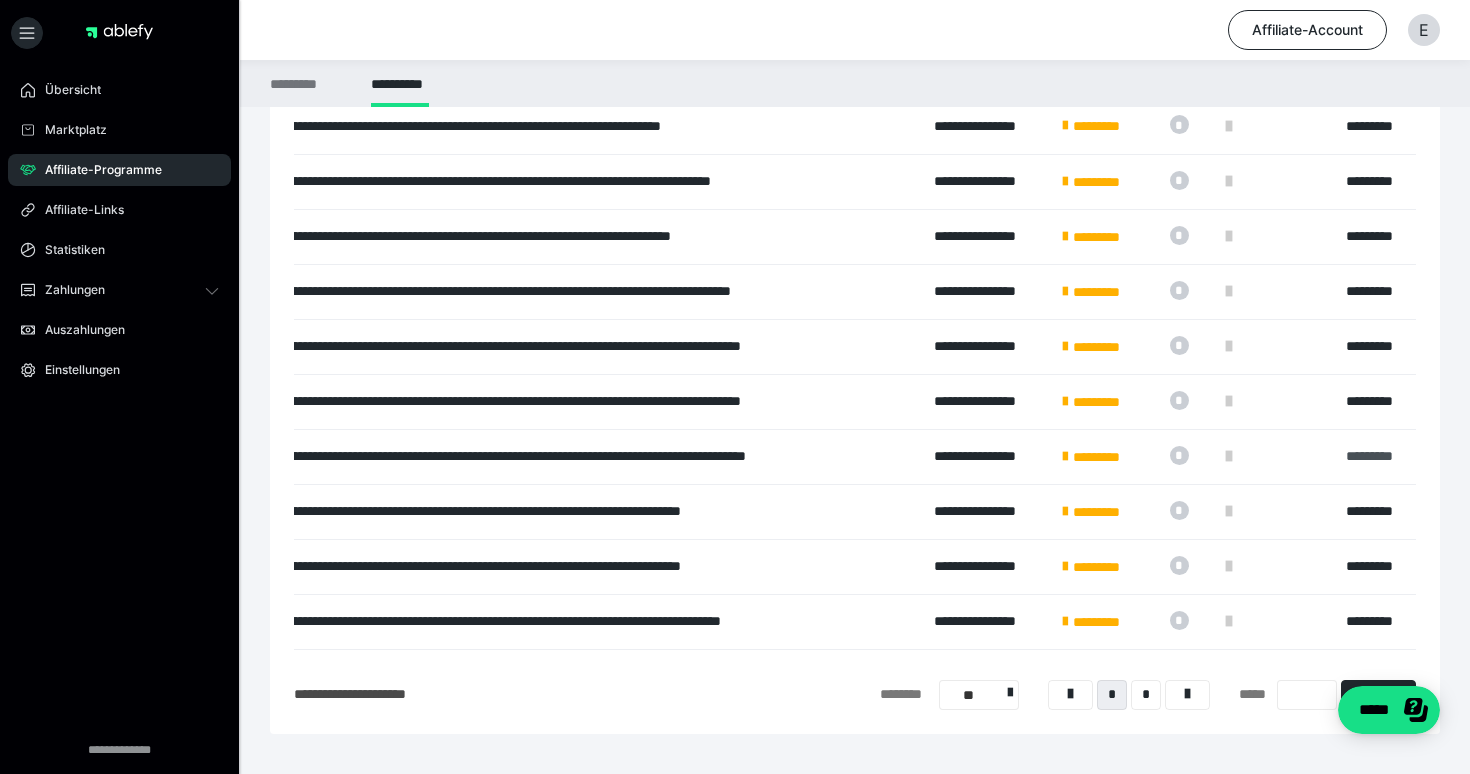 click on "*********" at bounding box center (1369, 456) 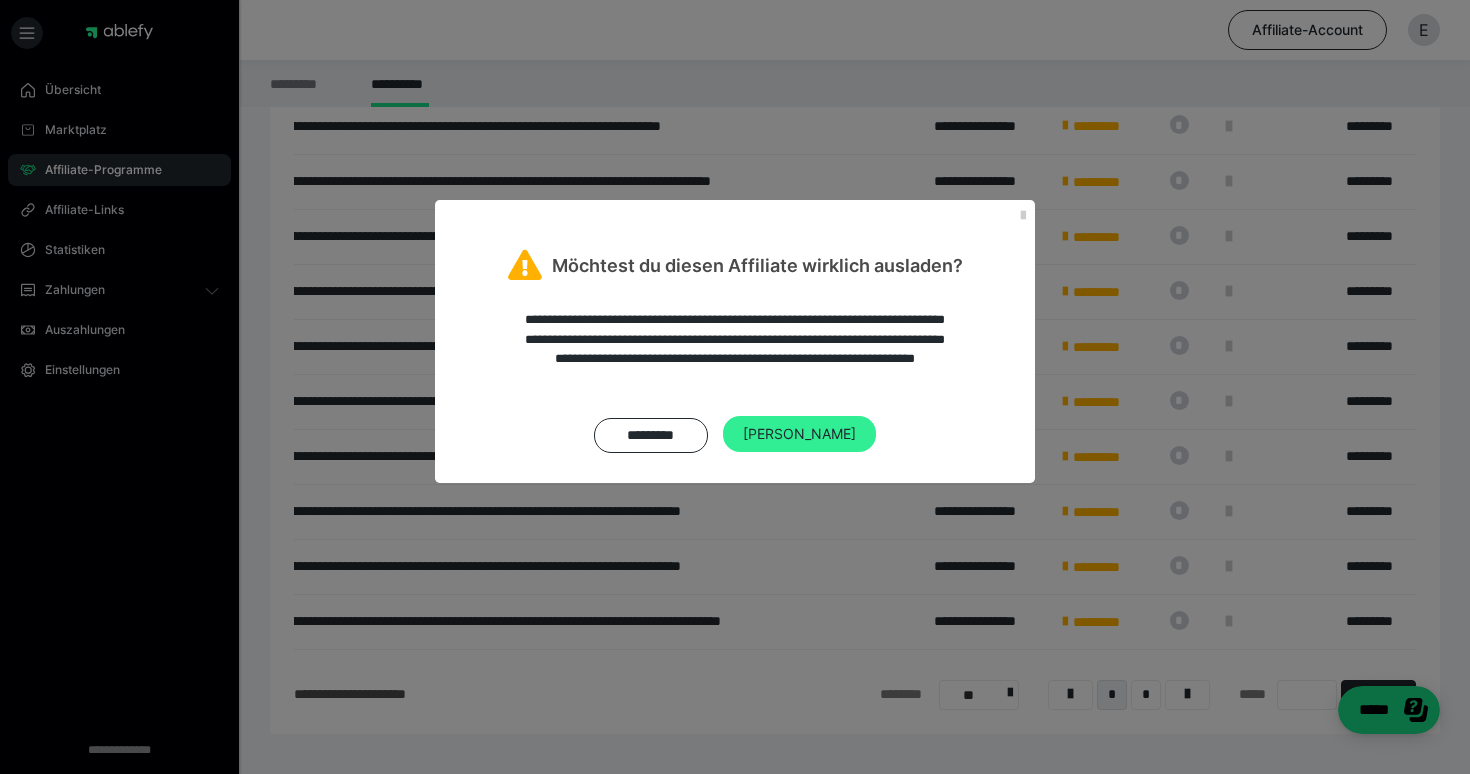 click on "[PERSON_NAME]" at bounding box center [799, 434] 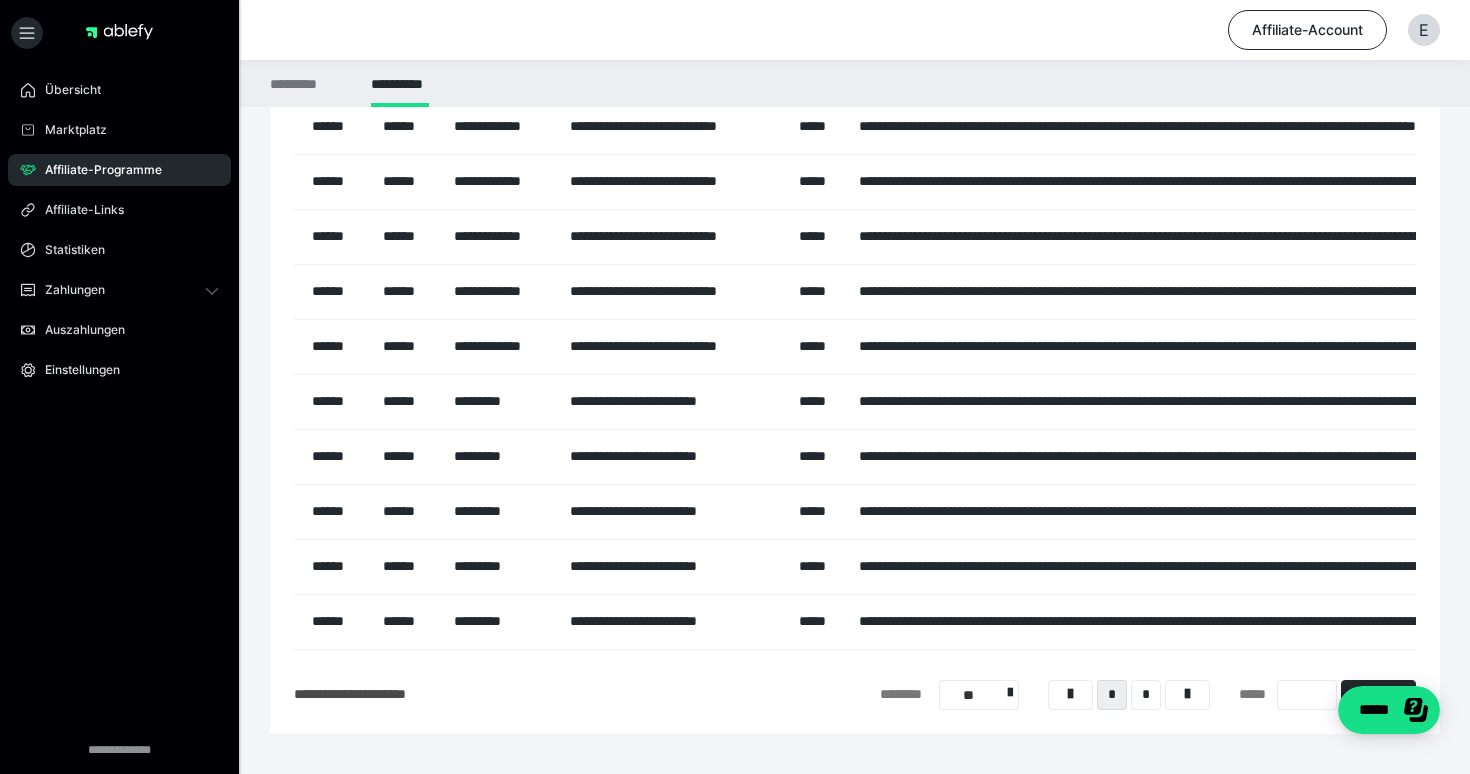 scroll, scrollTop: 0, scrollLeft: 0, axis: both 